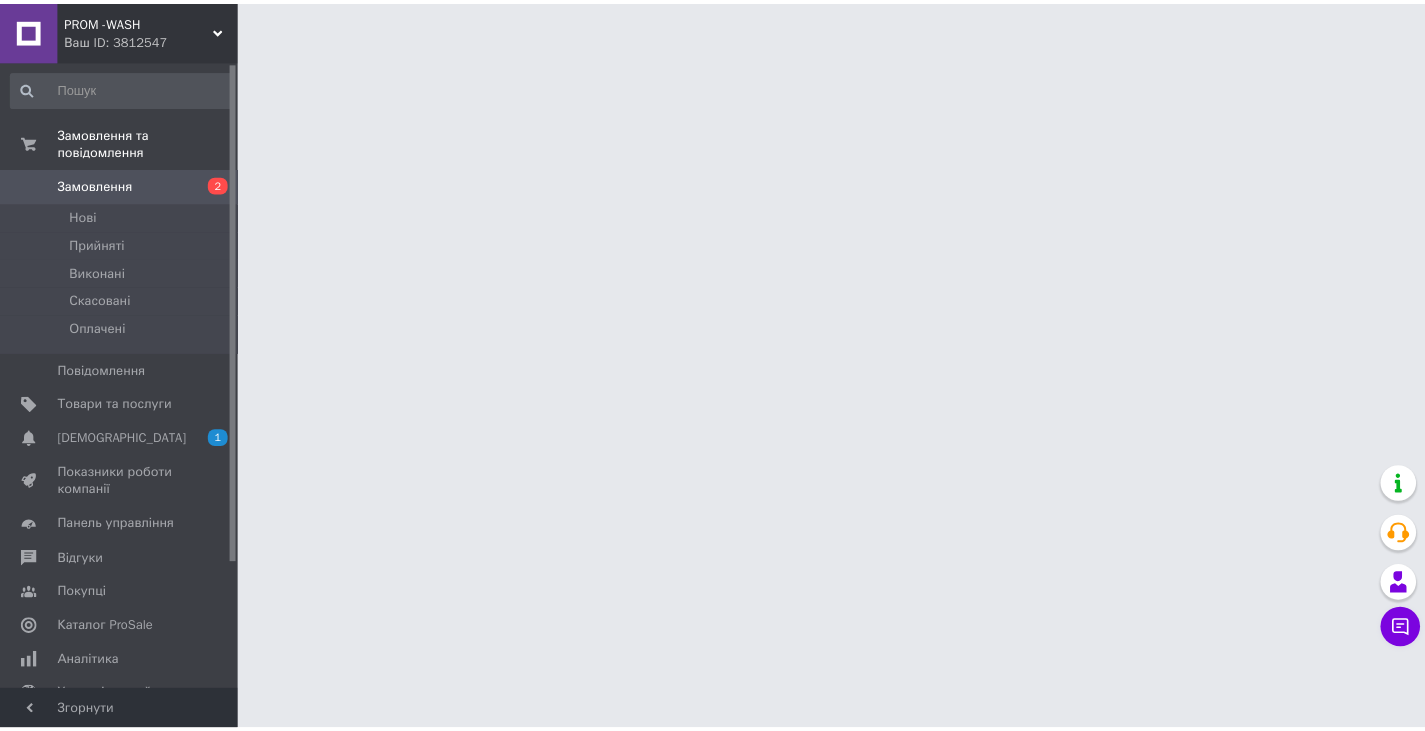 scroll, scrollTop: 0, scrollLeft: 0, axis: both 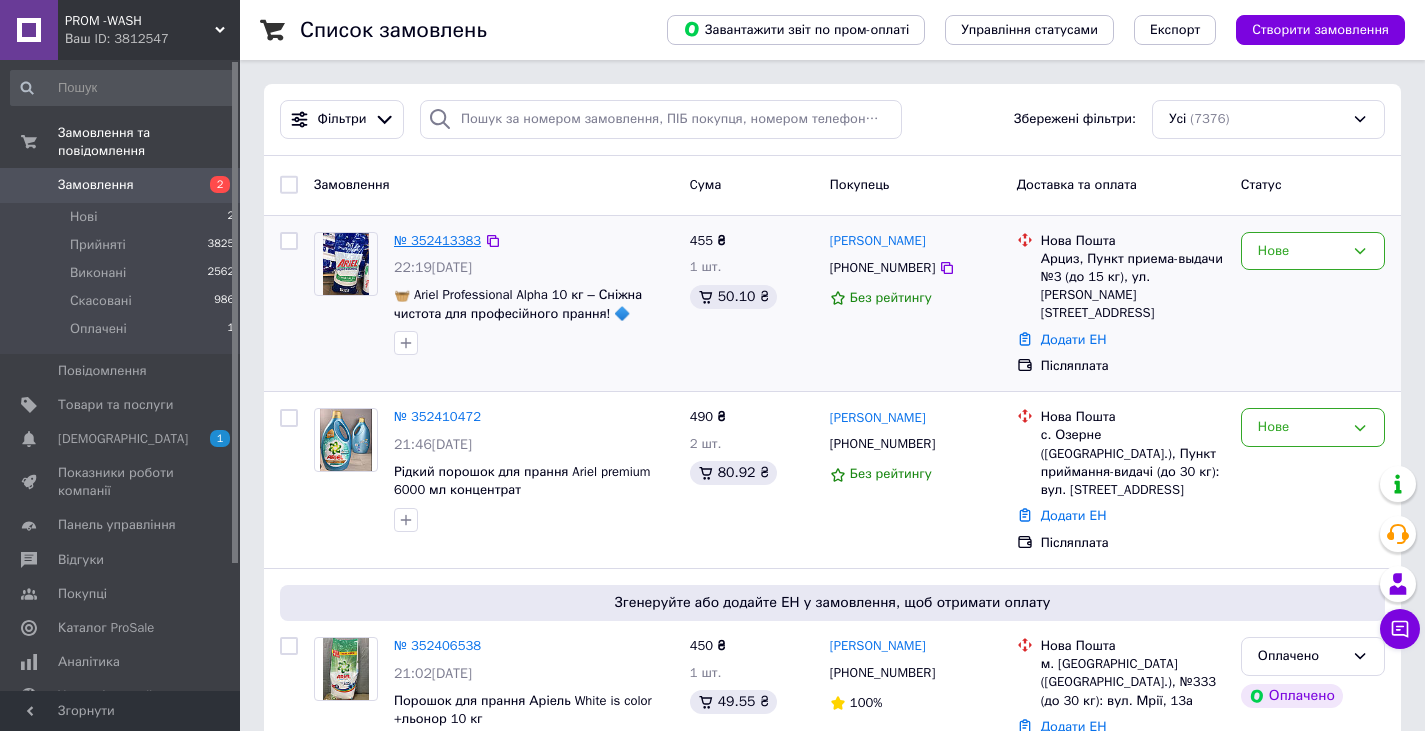 click on "№ 352413383" at bounding box center (437, 240) 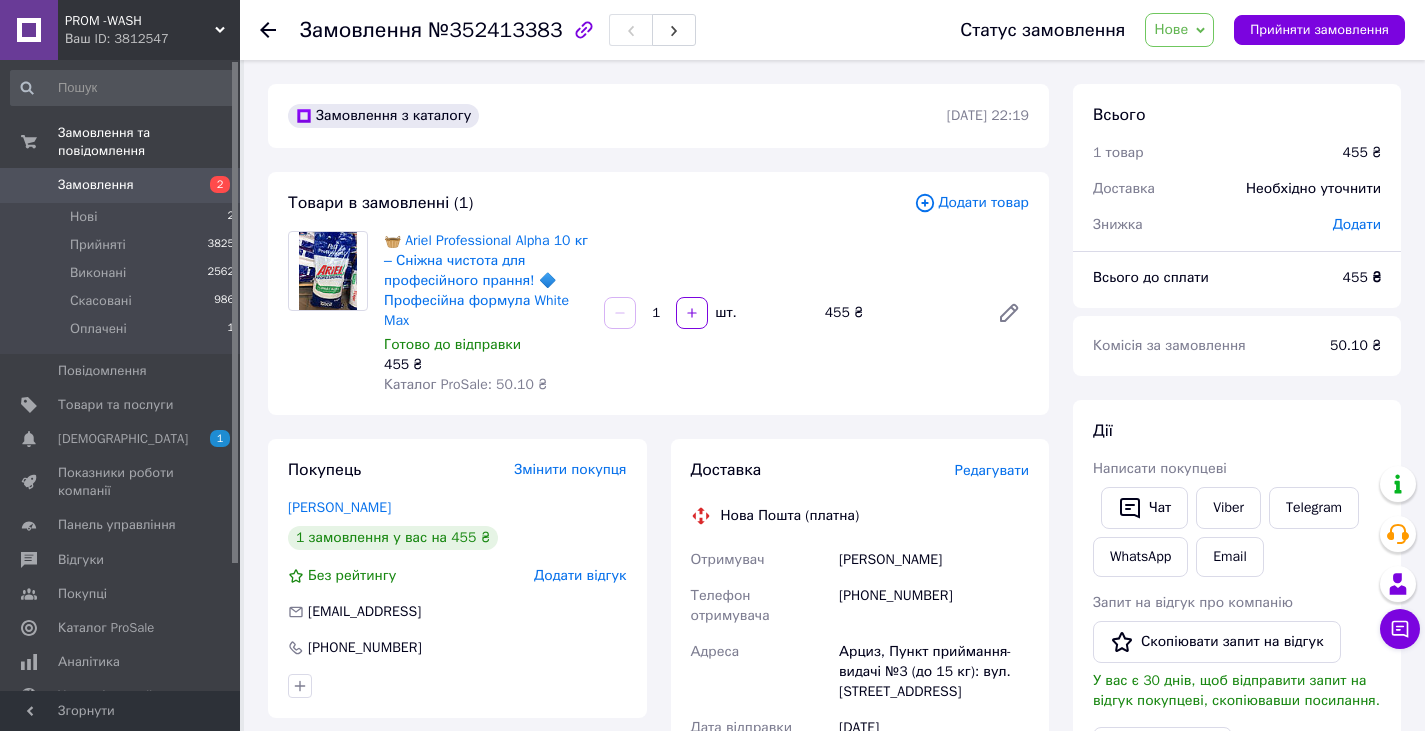 click on "Нове" at bounding box center [1179, 30] 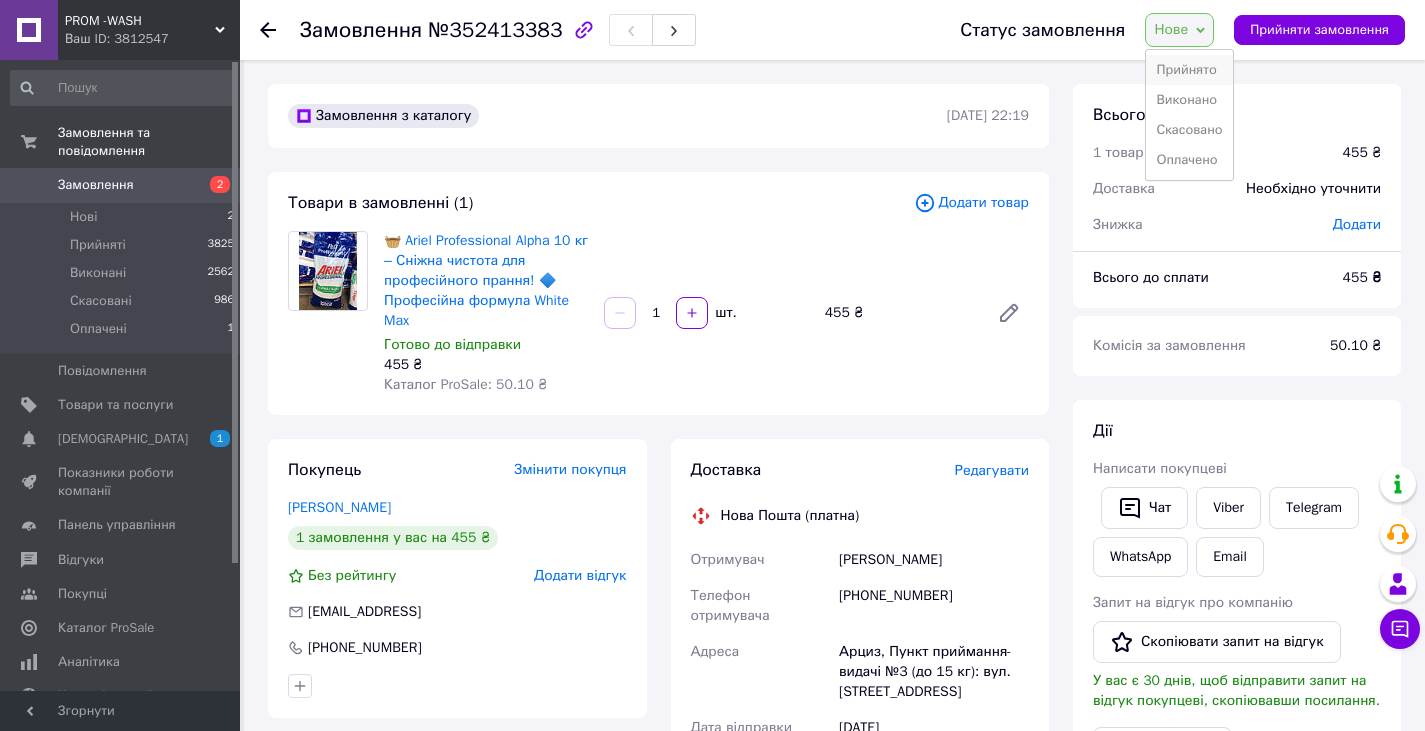 click on "Прийнято" at bounding box center [1189, 70] 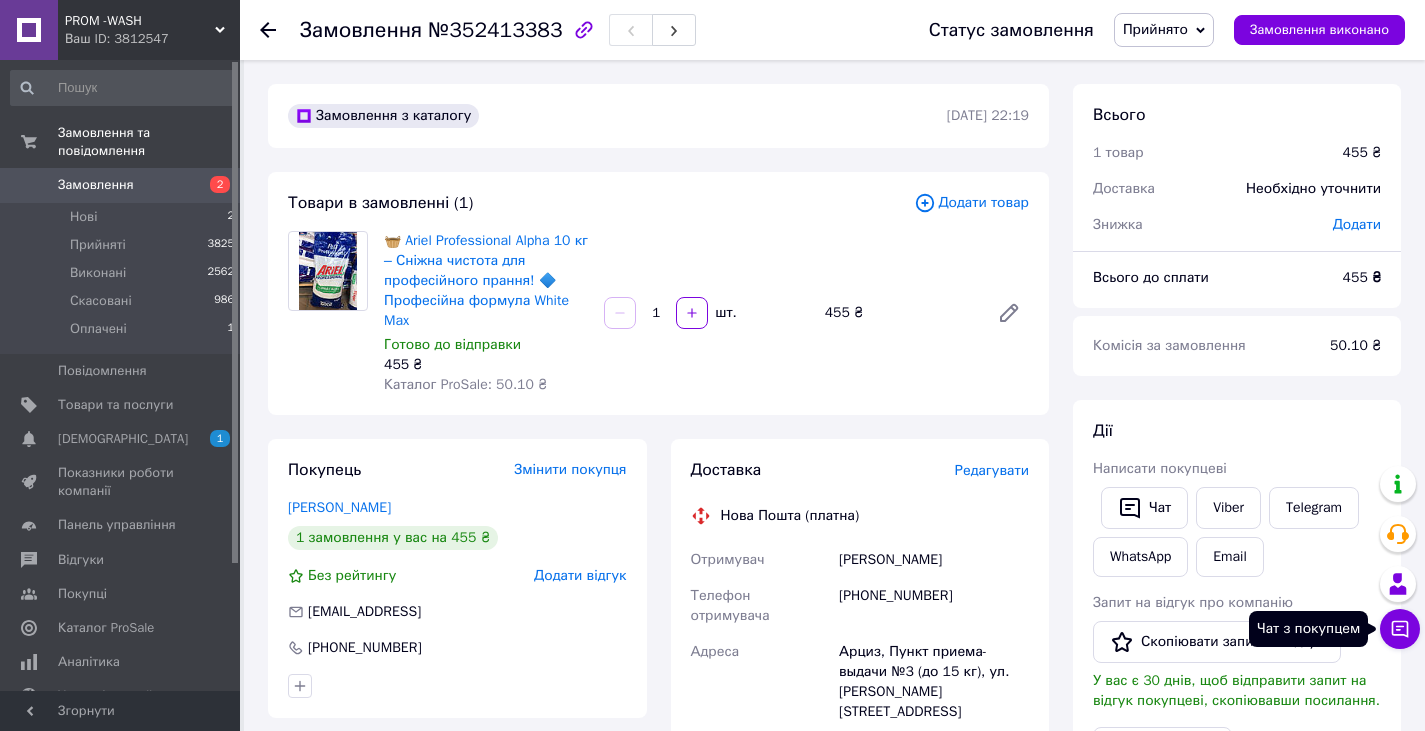 click 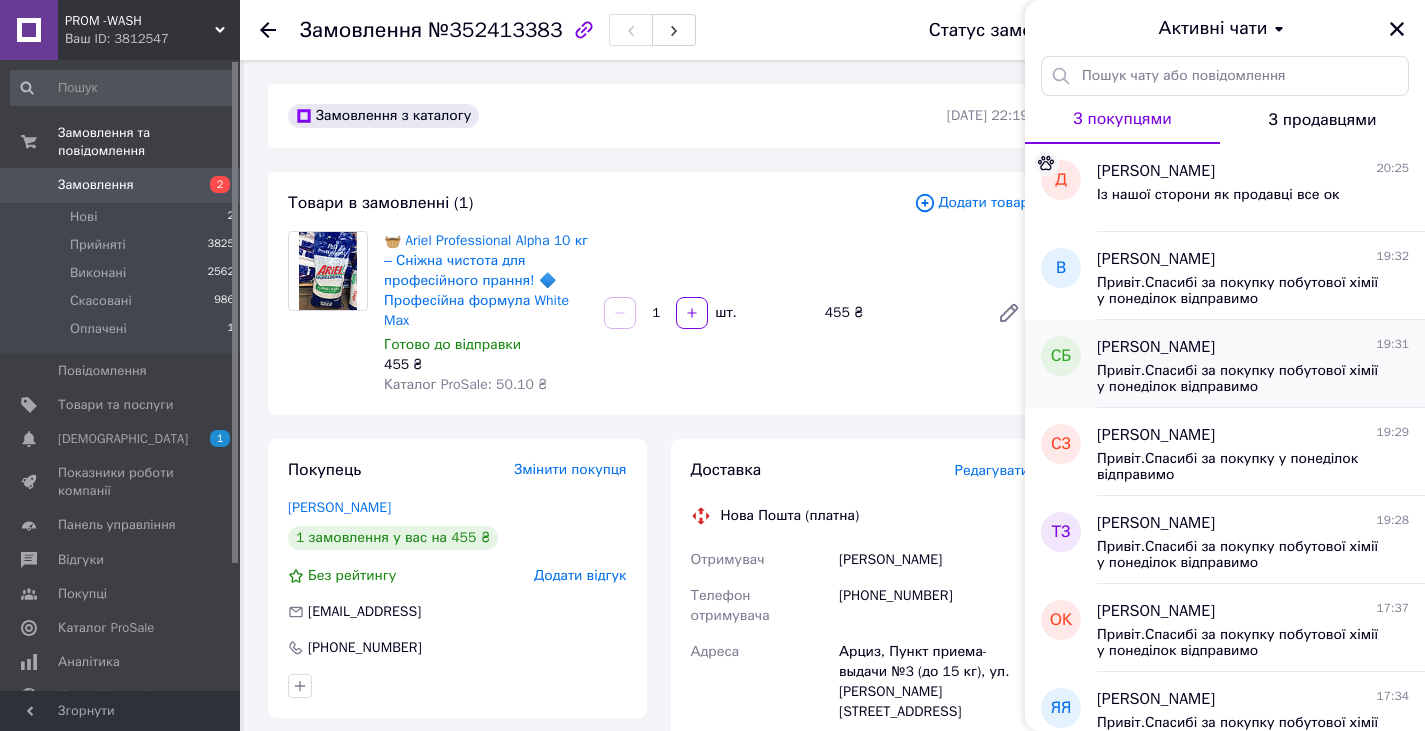 click on "Привіт.Спасибі за покупку побутової хімії у понеділок відправимо" at bounding box center (1239, 379) 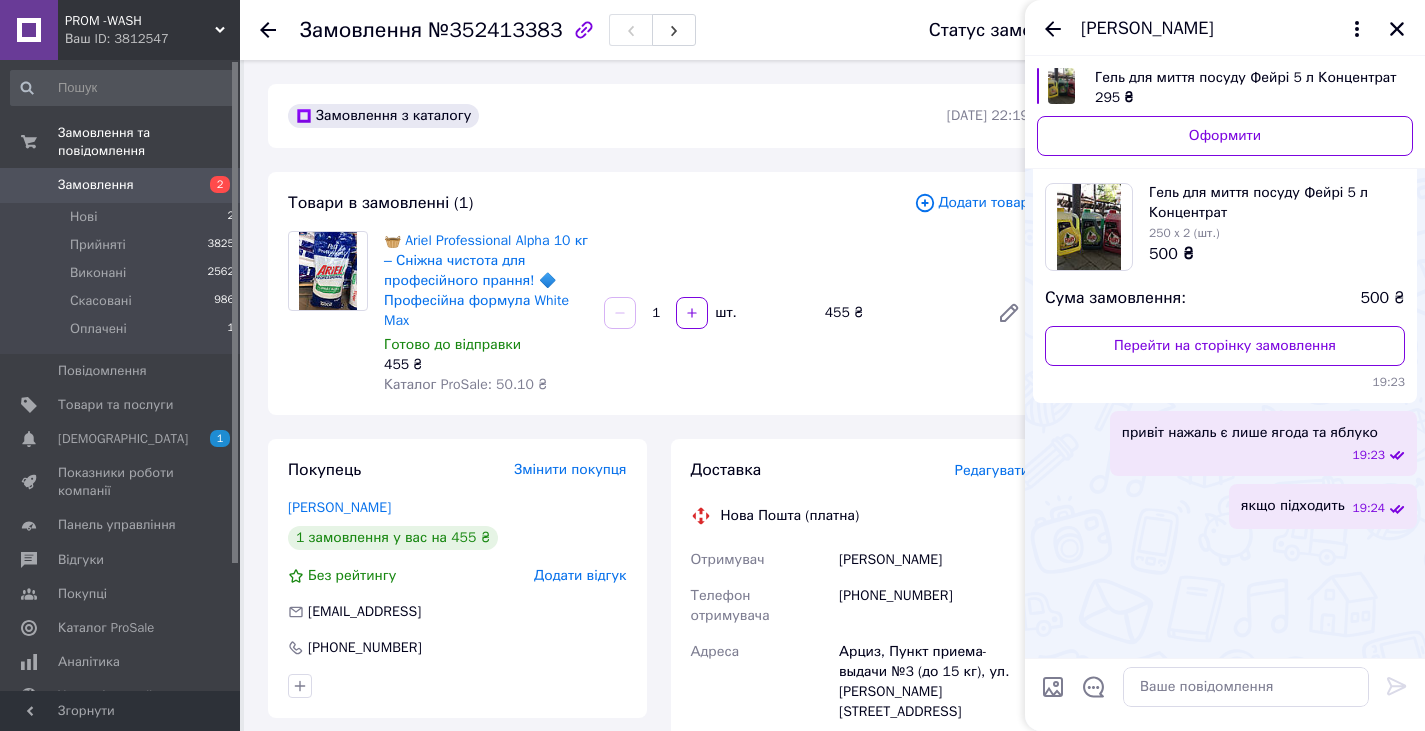 scroll, scrollTop: 2663, scrollLeft: 0, axis: vertical 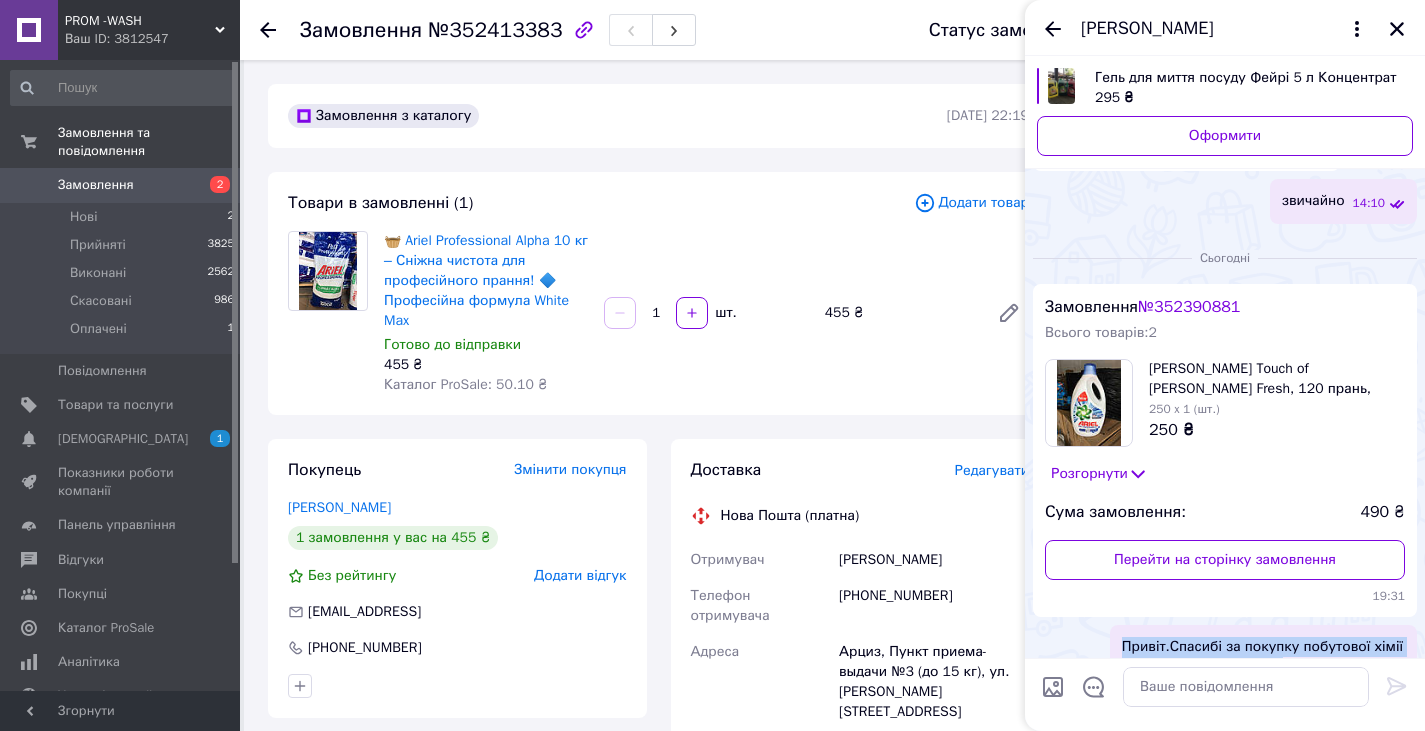 drag, startPoint x: 1110, startPoint y: 586, endPoint x: 1336, endPoint y: 601, distance: 226.49724 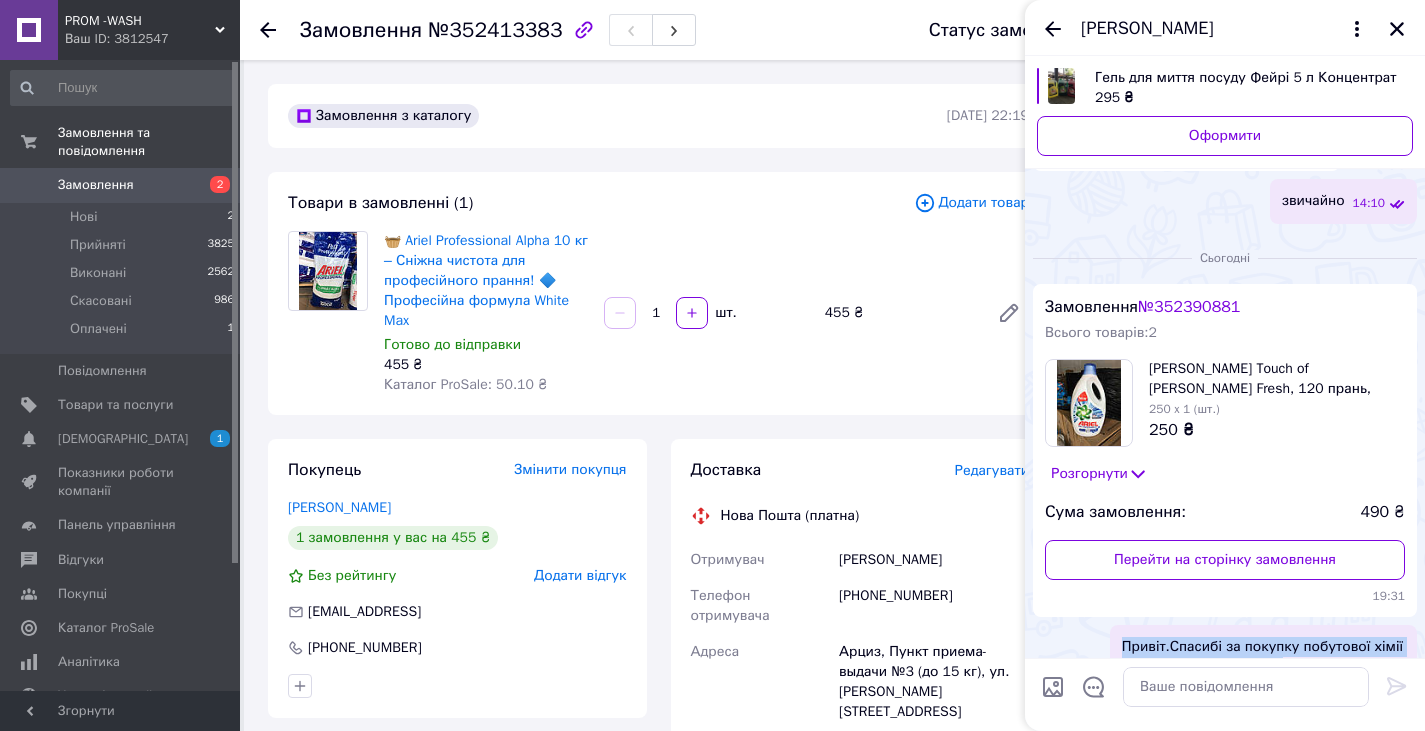 copy on "Привіт.Спасибі за покупку побутової хімії у понеділок відправимо" 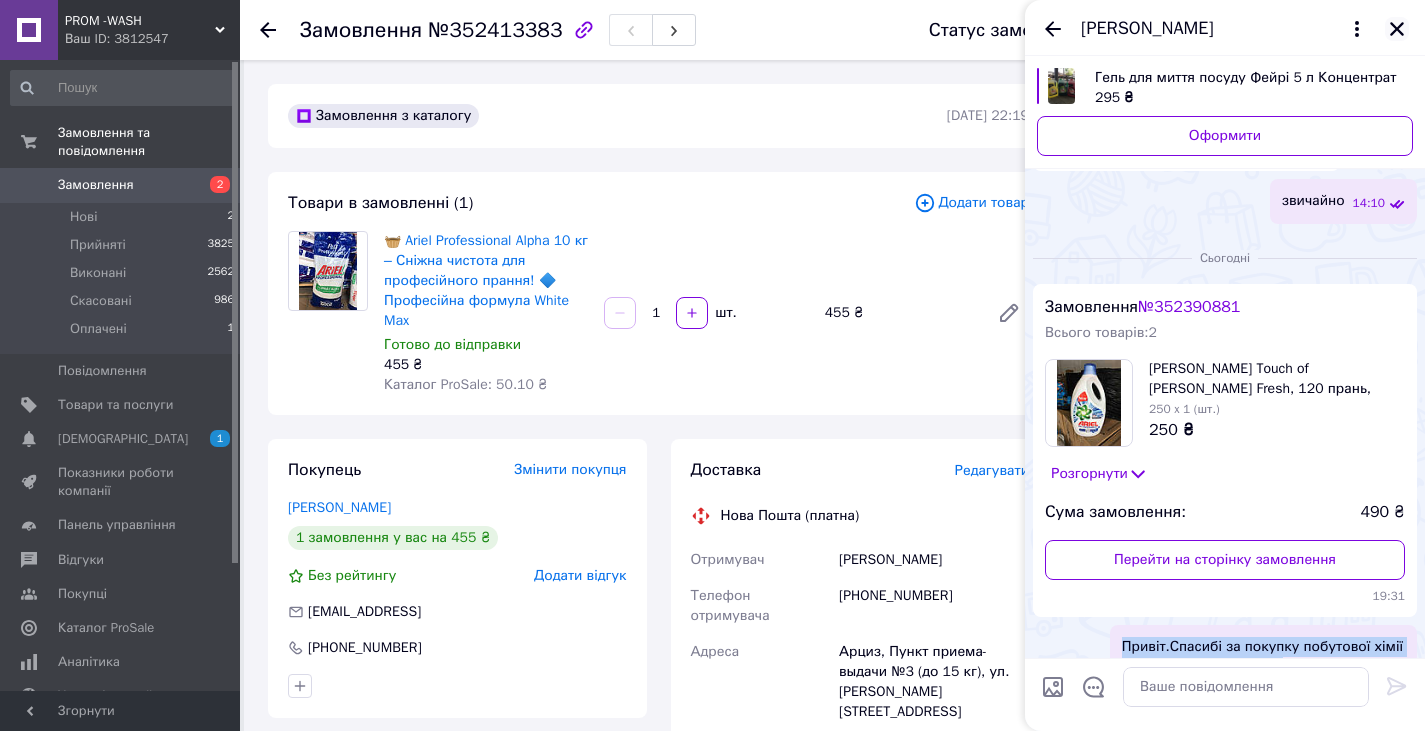 click 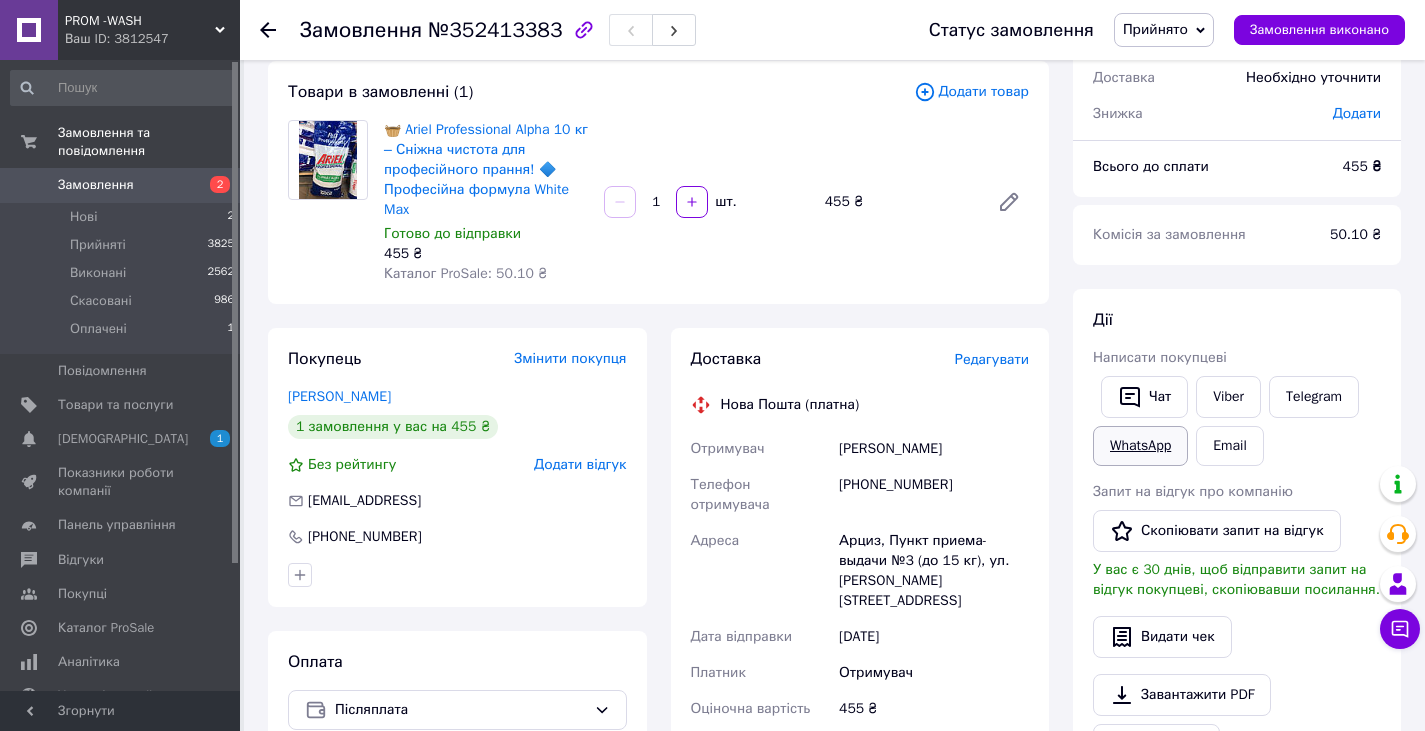 scroll, scrollTop: 100, scrollLeft: 0, axis: vertical 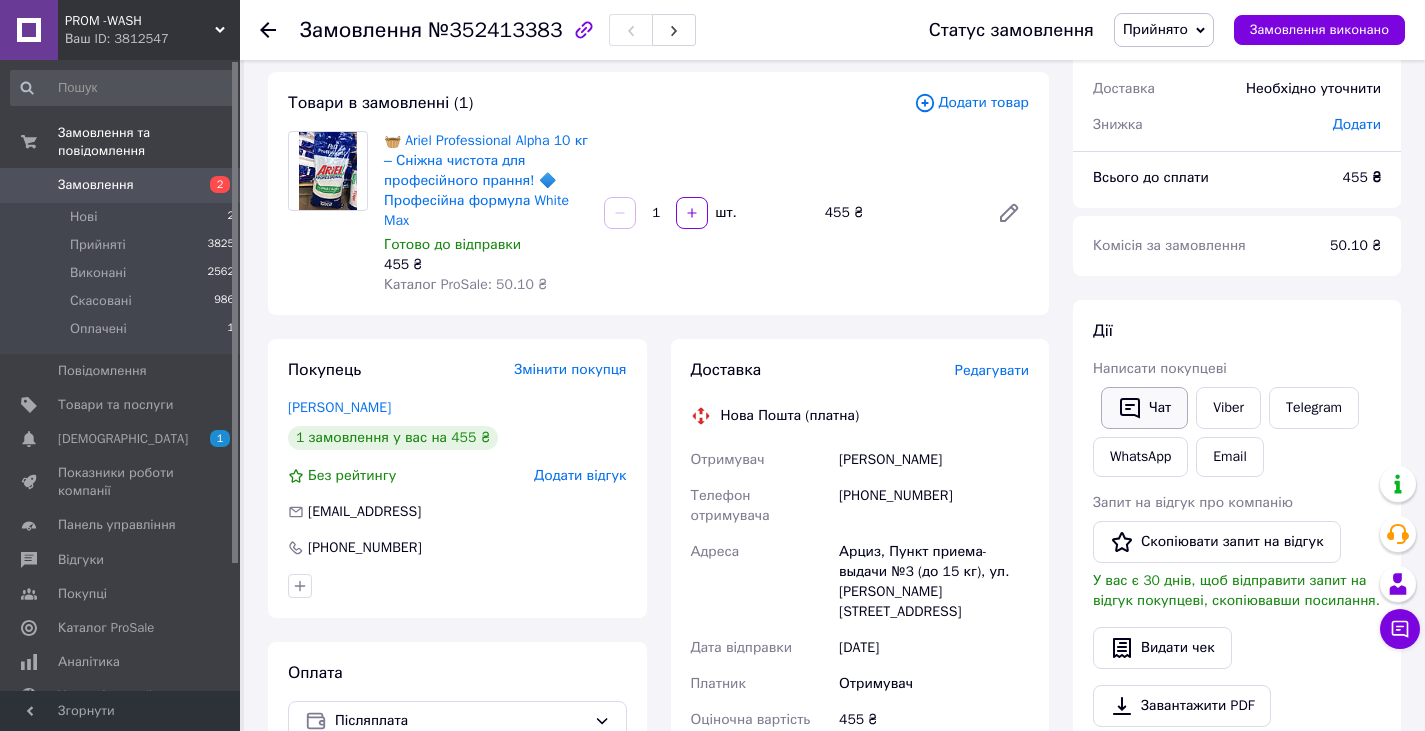 click 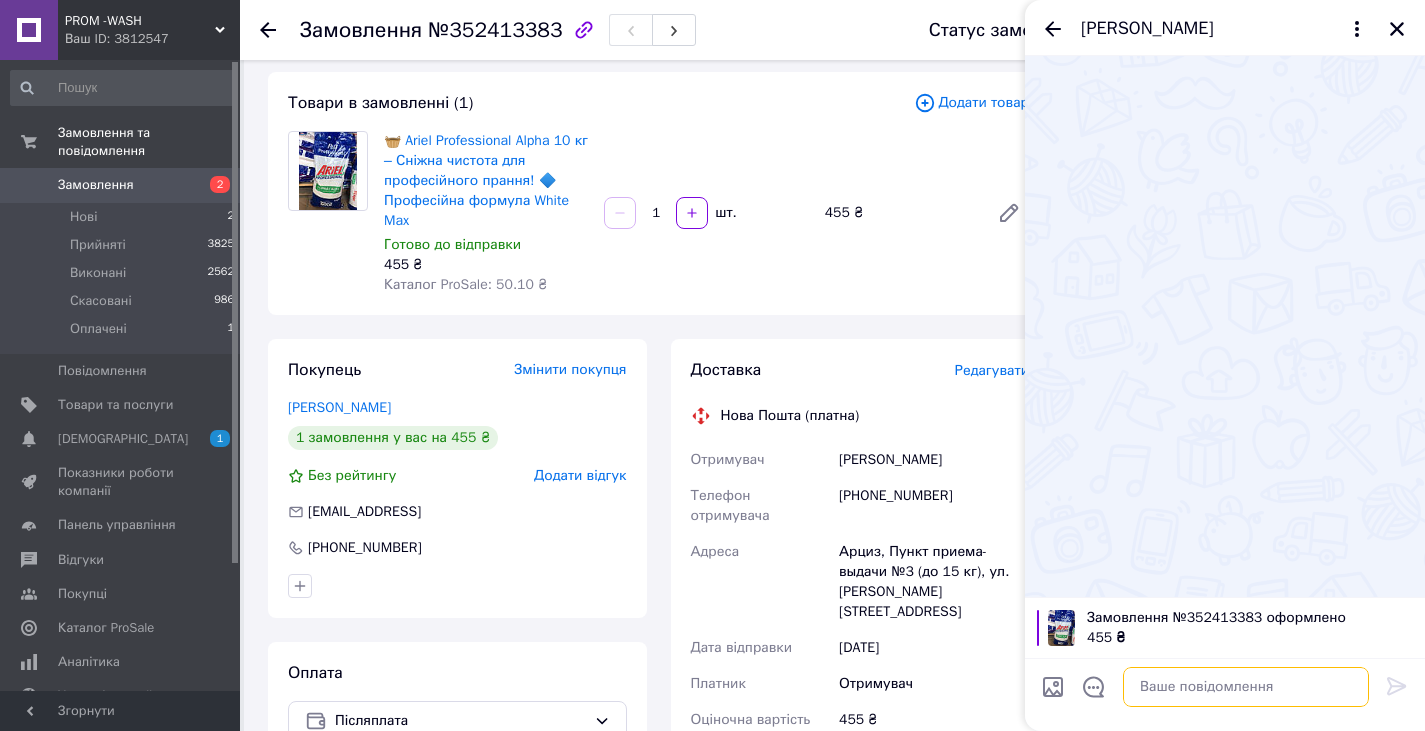 paste on "Привіт.Спасибі за покупку побутової хімії у понеділок відправимо" 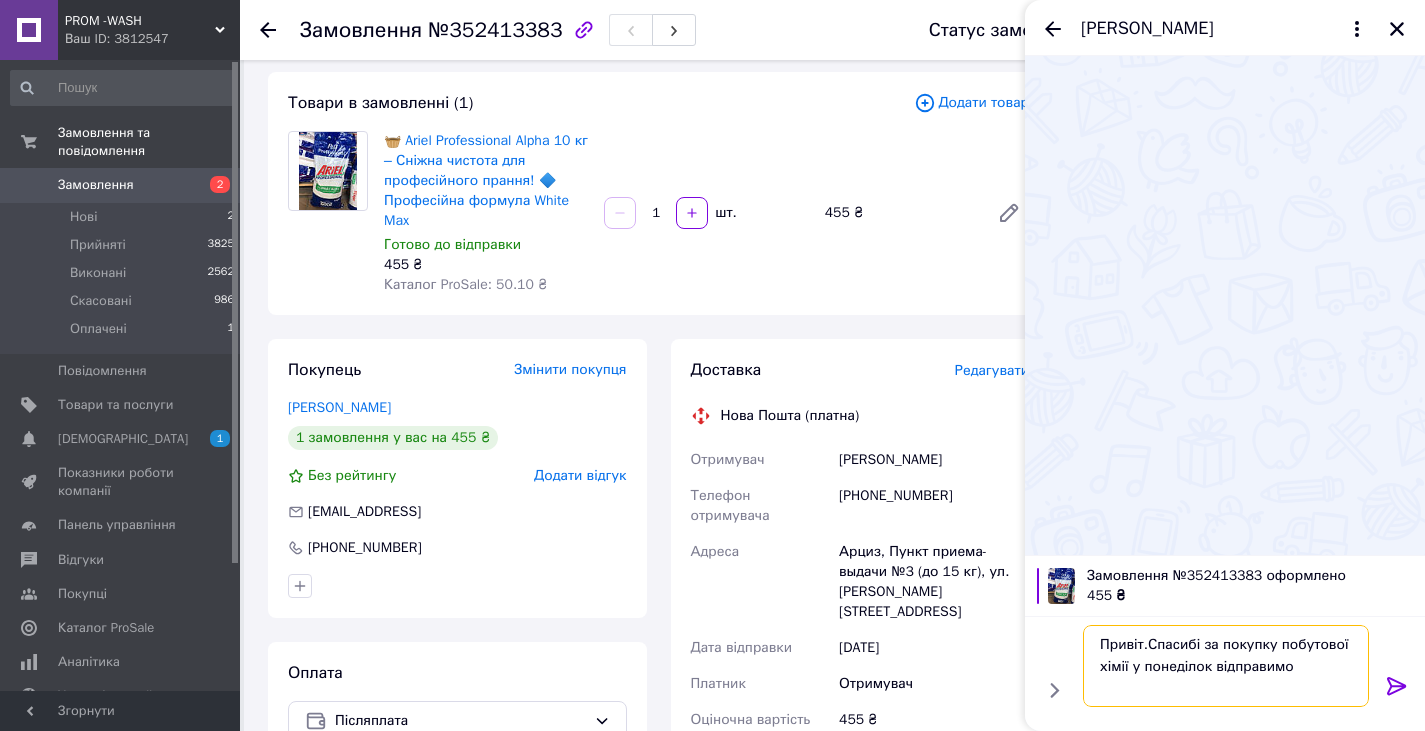 type on "Привіт.Спасибі за покупку побутової хімії у понеділок відправимо" 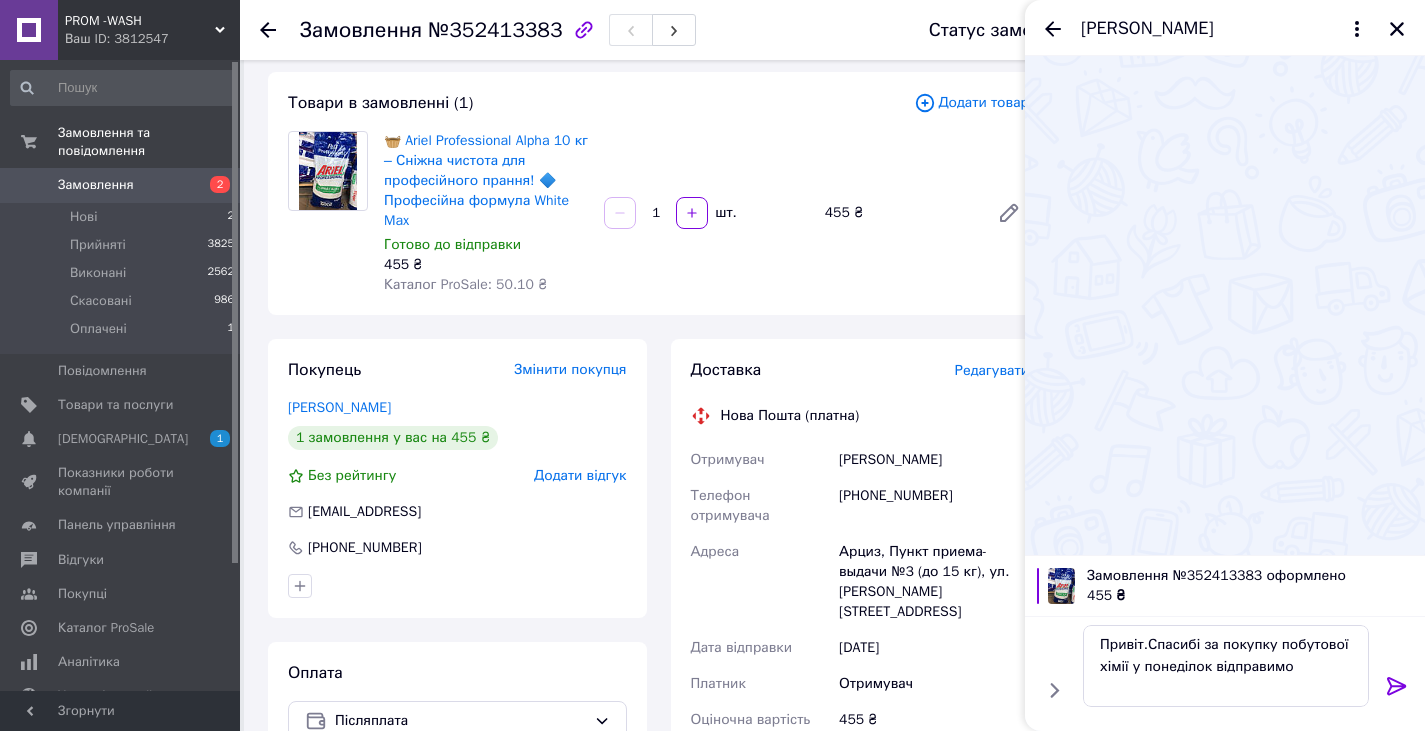 click 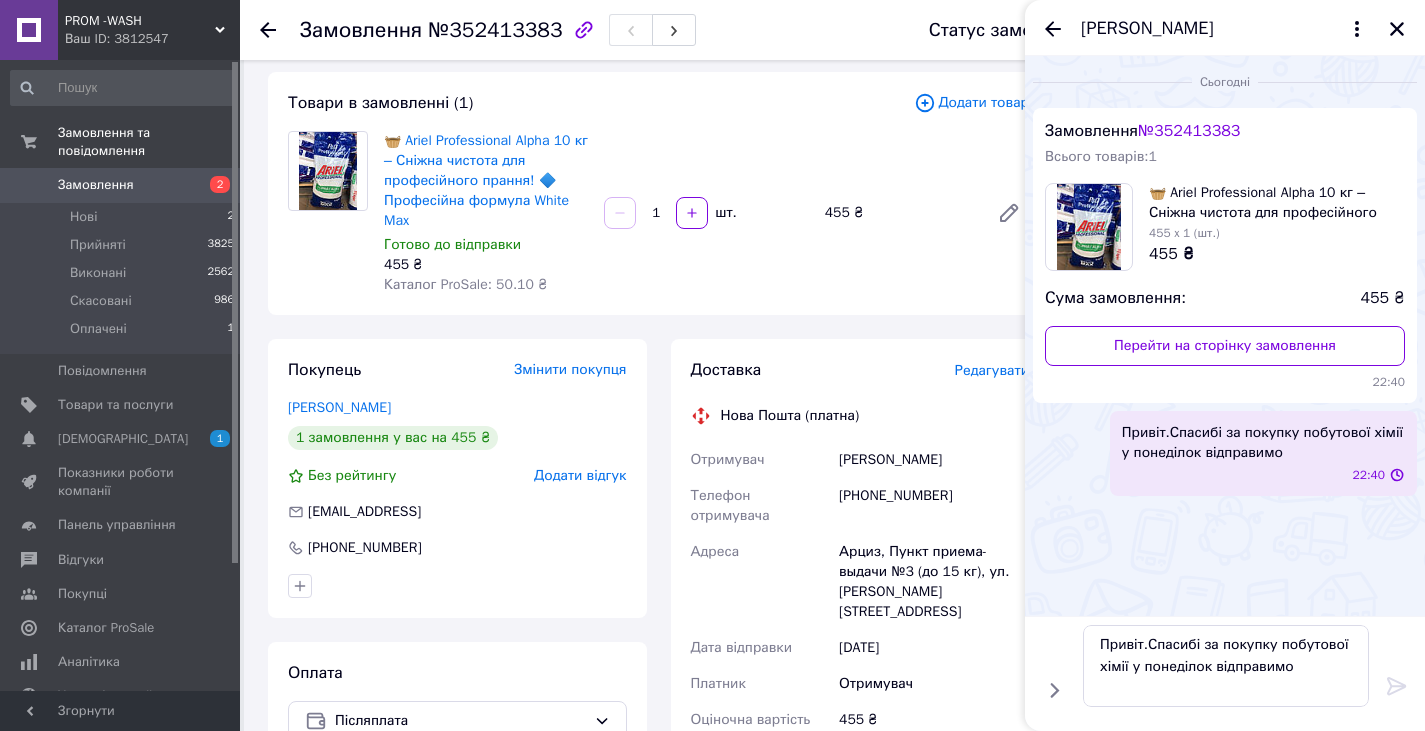 type 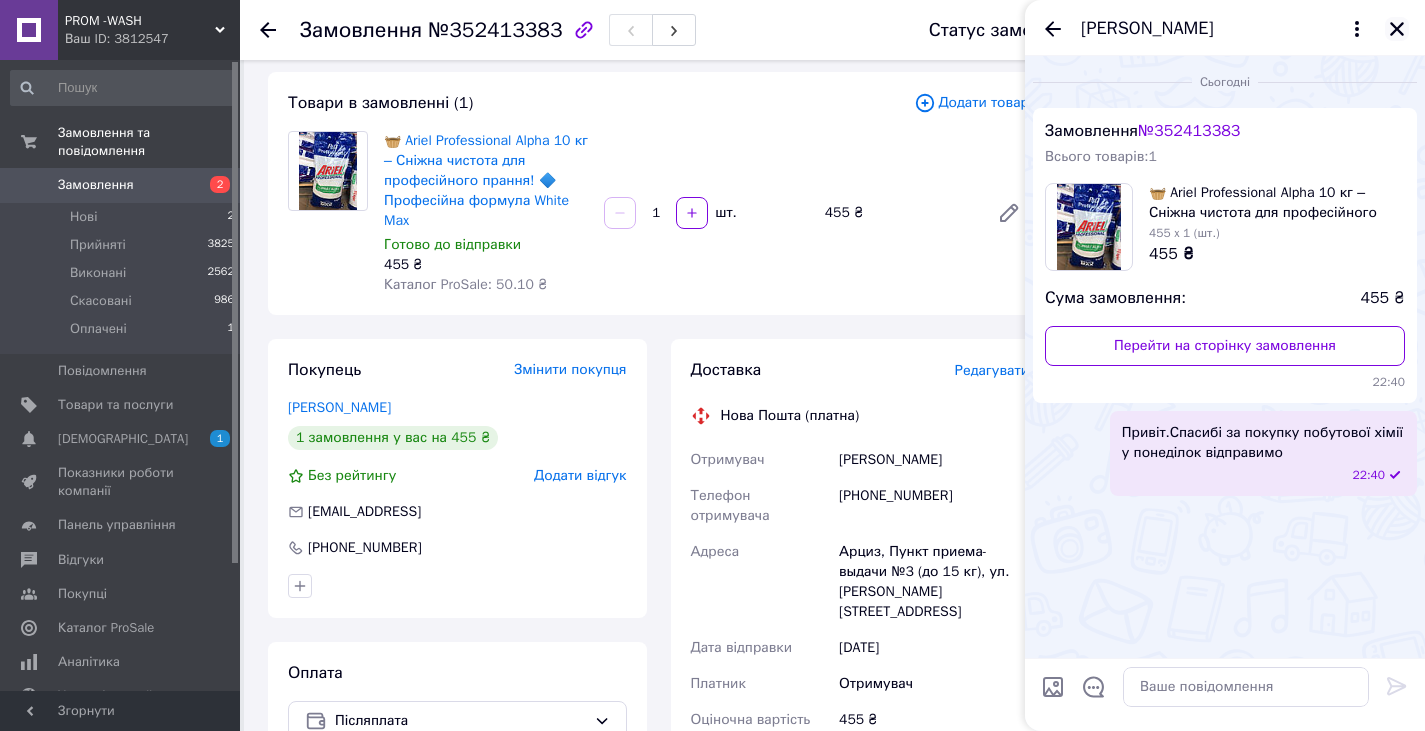 click 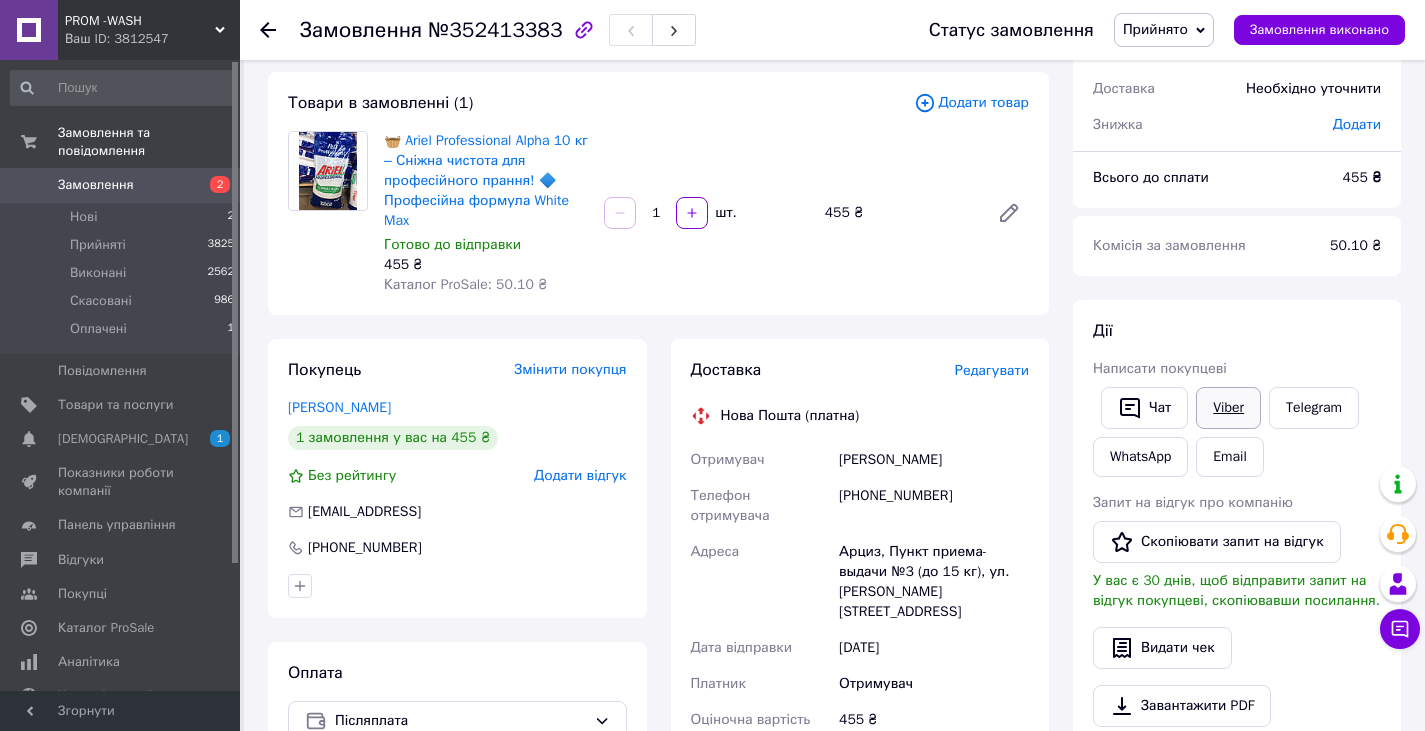 click on "Viber" at bounding box center (1228, 408) 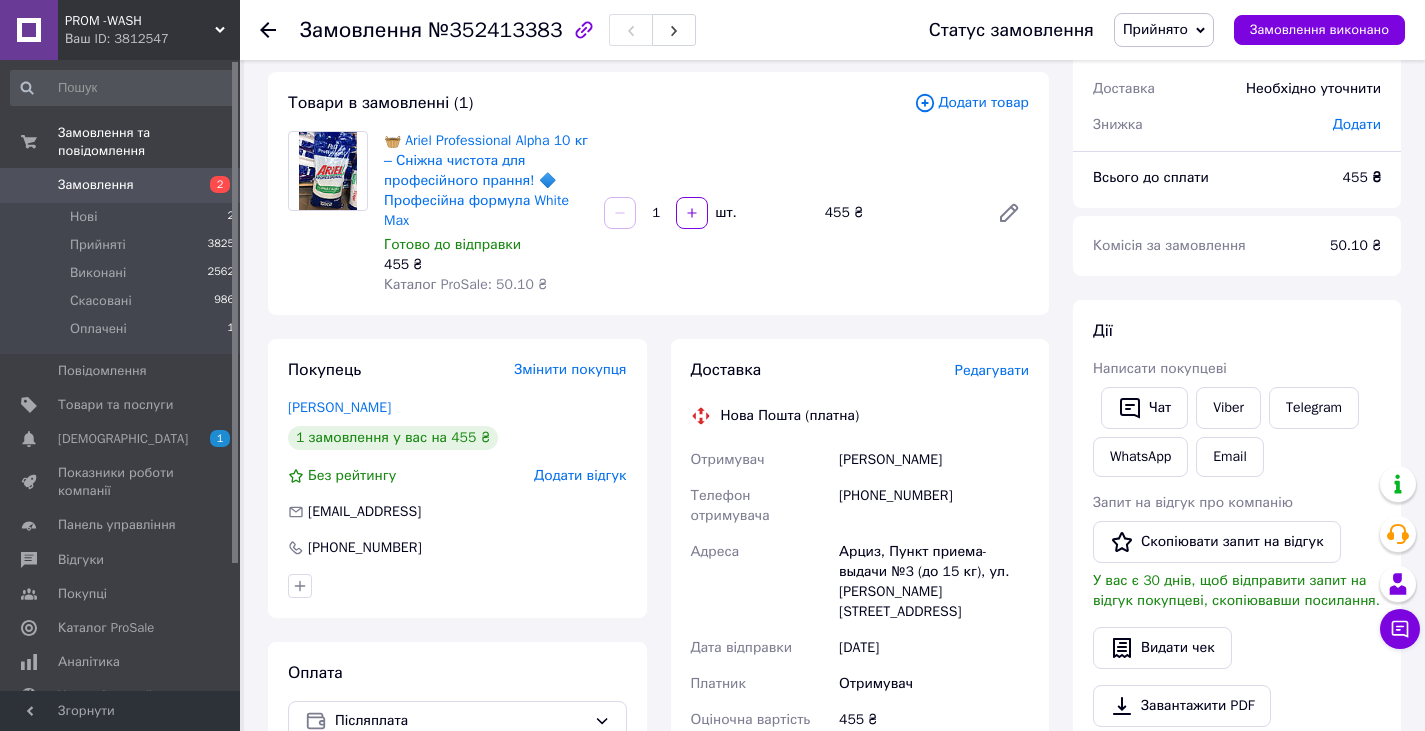 click on "Завантажити PDF   Друк PDF   Дублювати замовлення" at bounding box center (1237, 756) 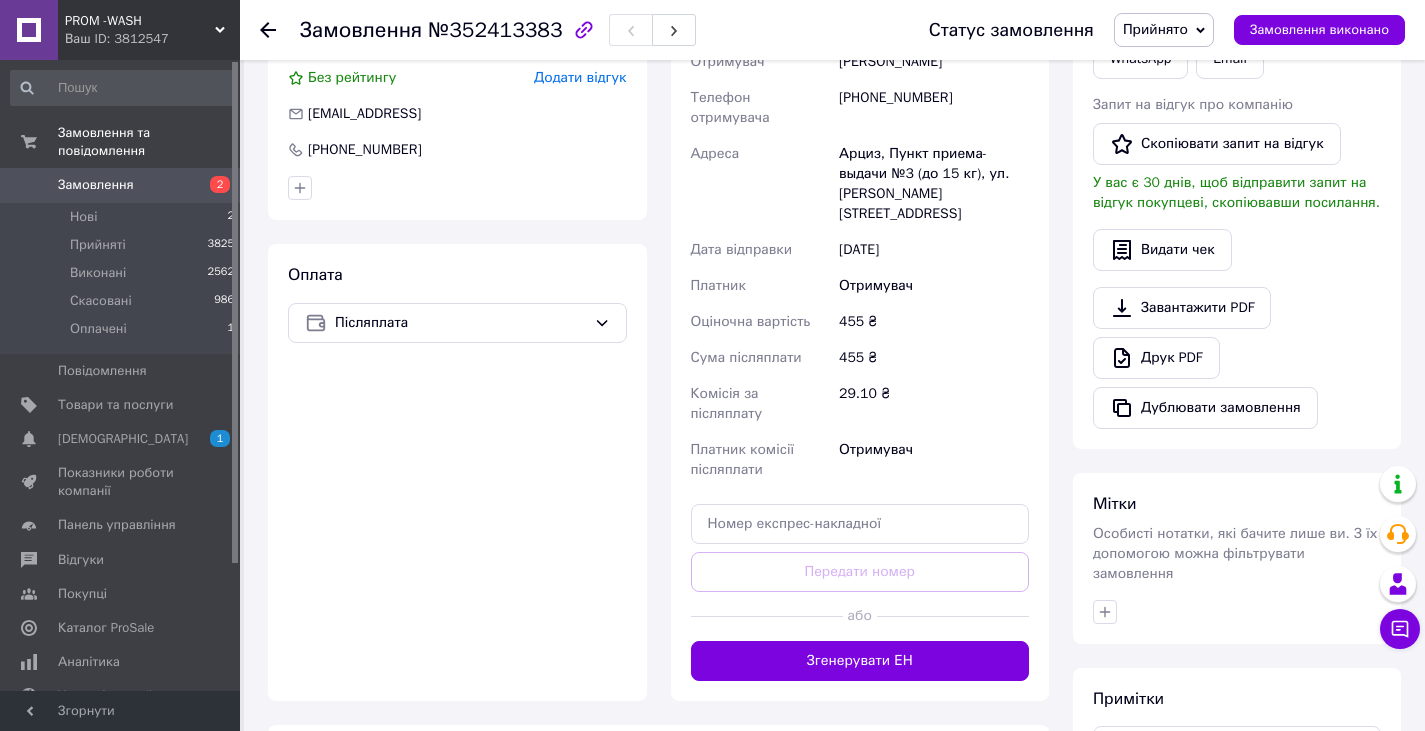 scroll, scrollTop: 500, scrollLeft: 0, axis: vertical 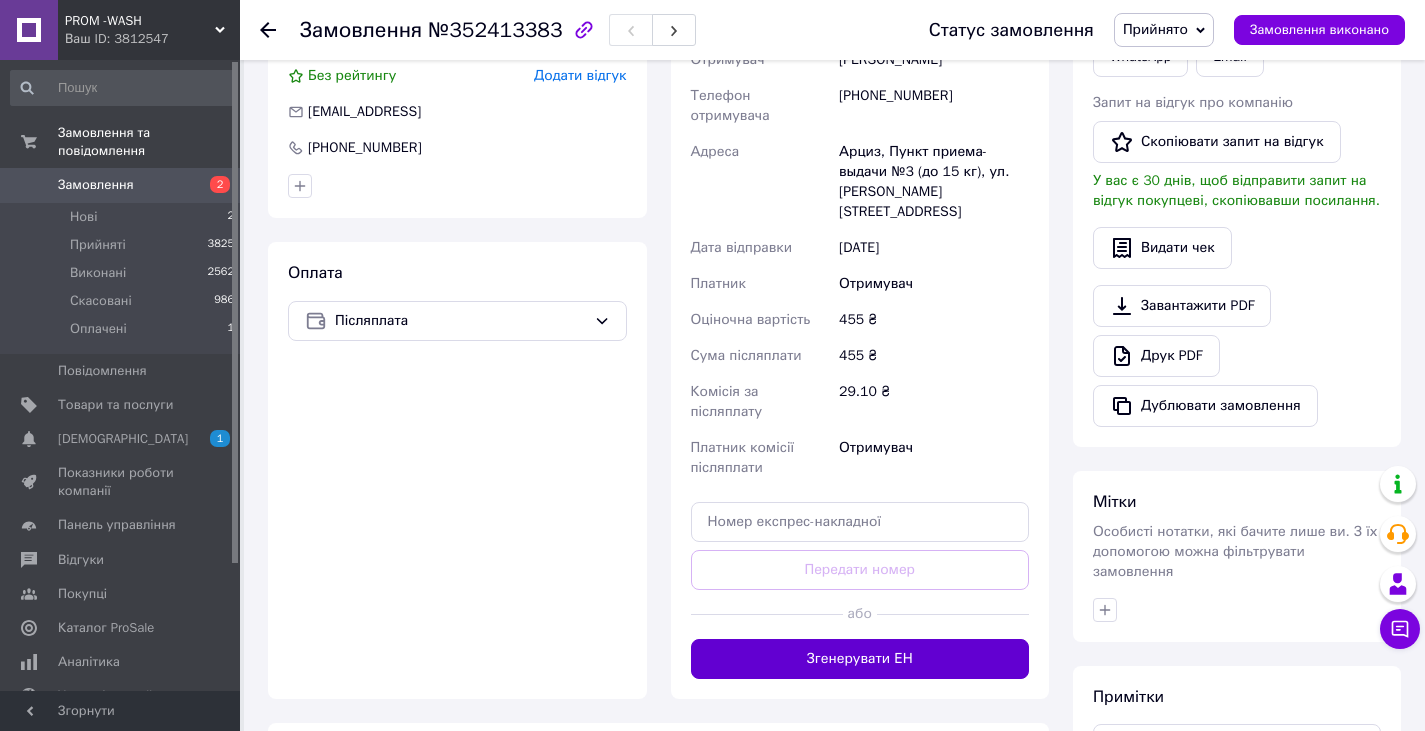 click on "Згенерувати ЕН" at bounding box center [860, 659] 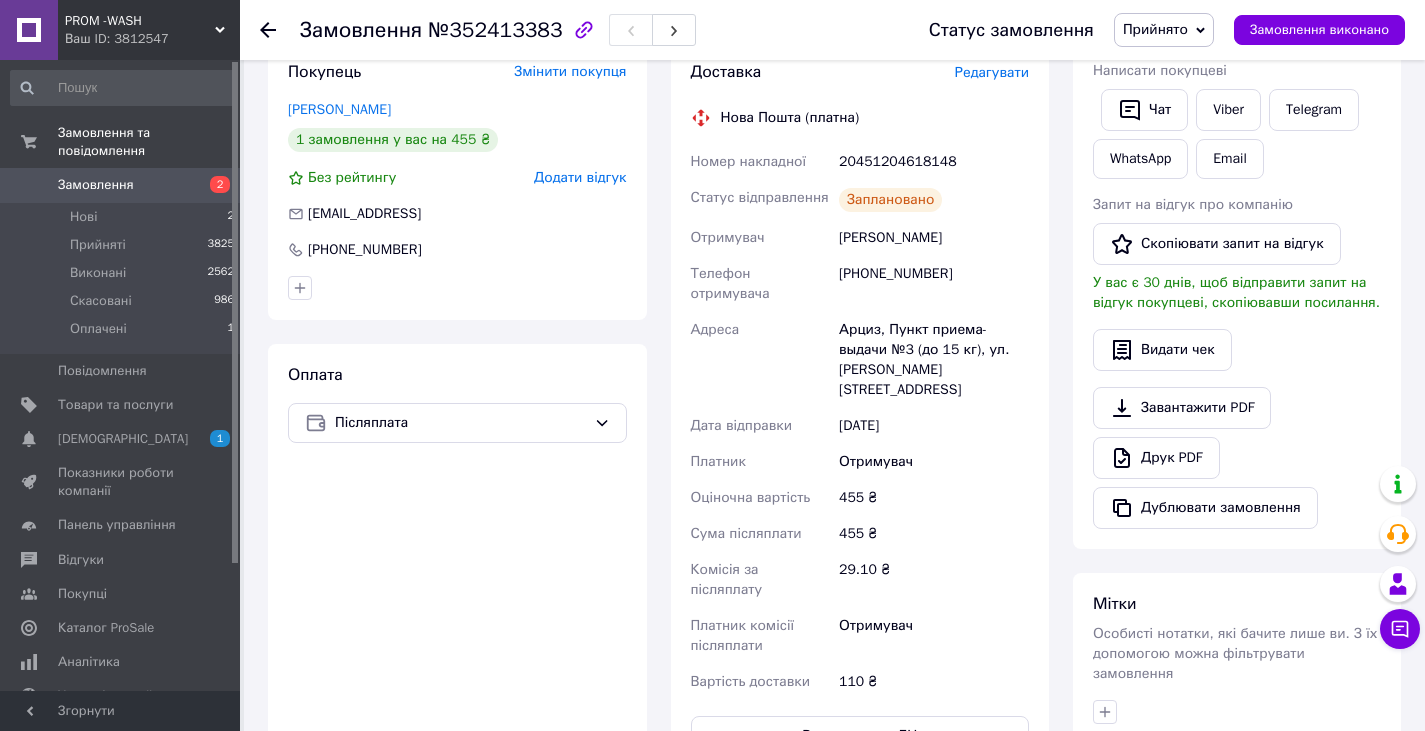scroll, scrollTop: 400, scrollLeft: 0, axis: vertical 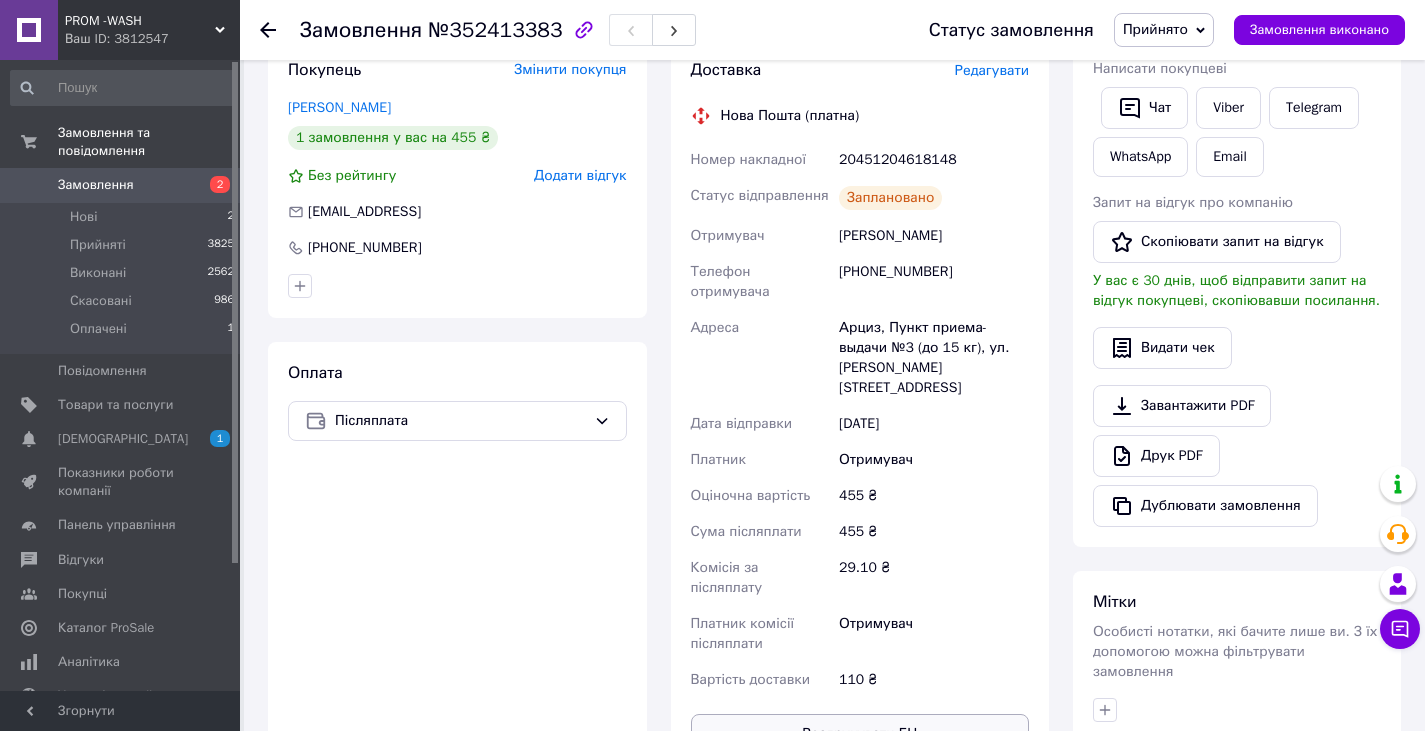 click on "Роздрукувати ЕН" at bounding box center (860, 734) 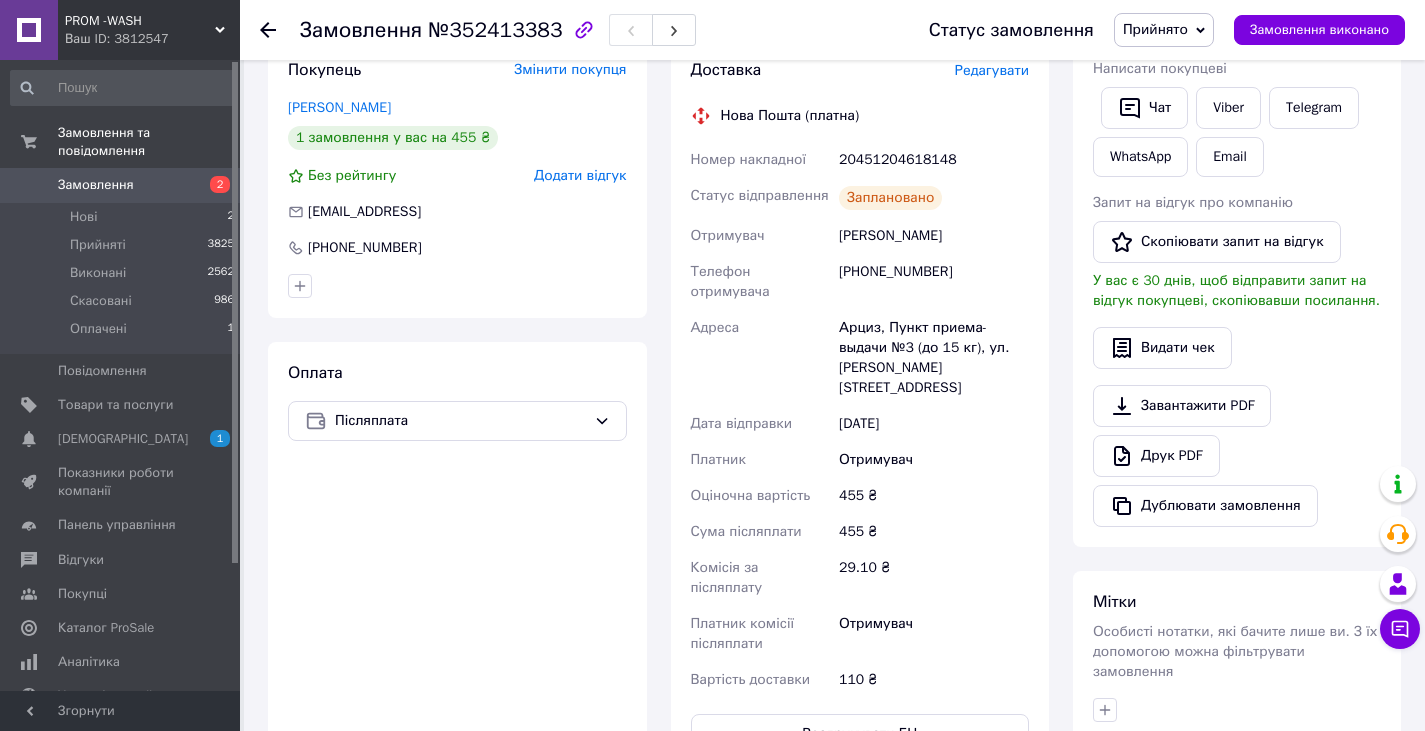 click 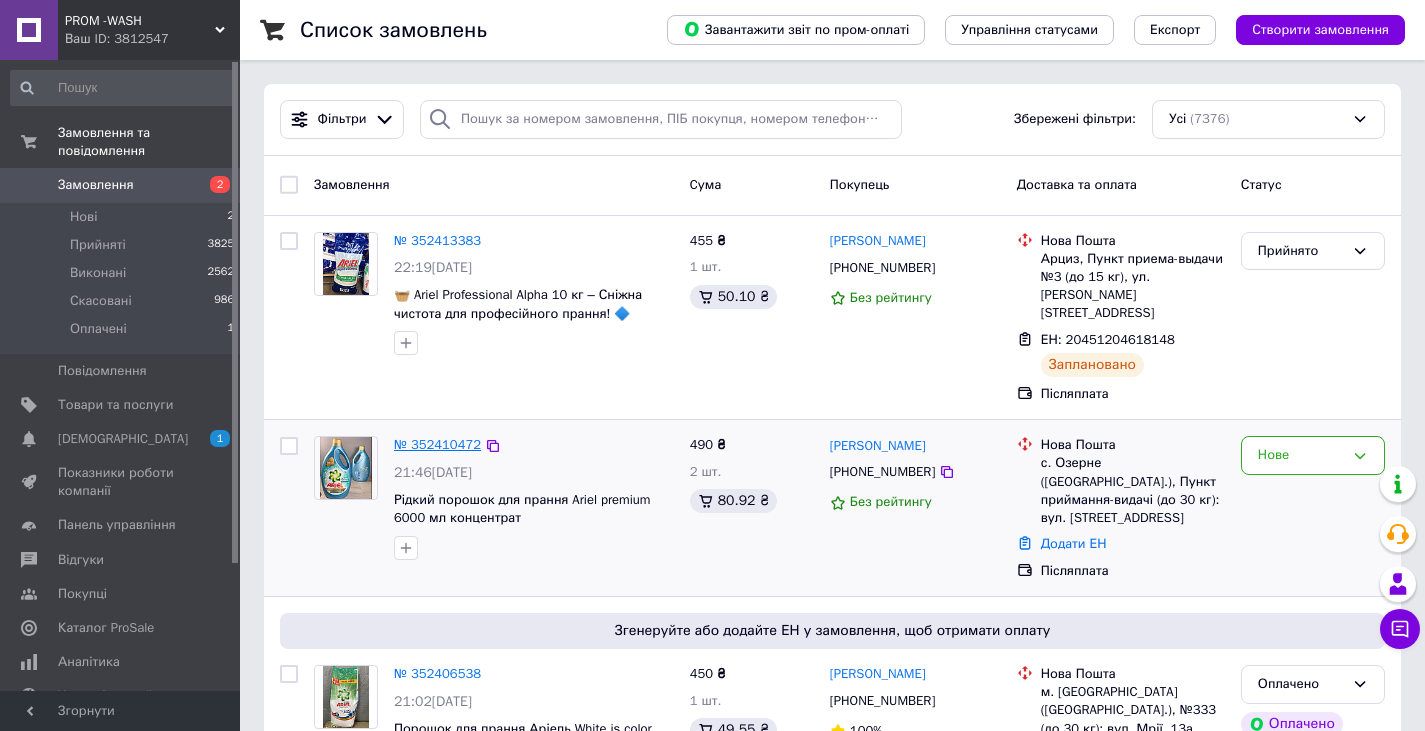 click on "№ 352410472" at bounding box center [437, 444] 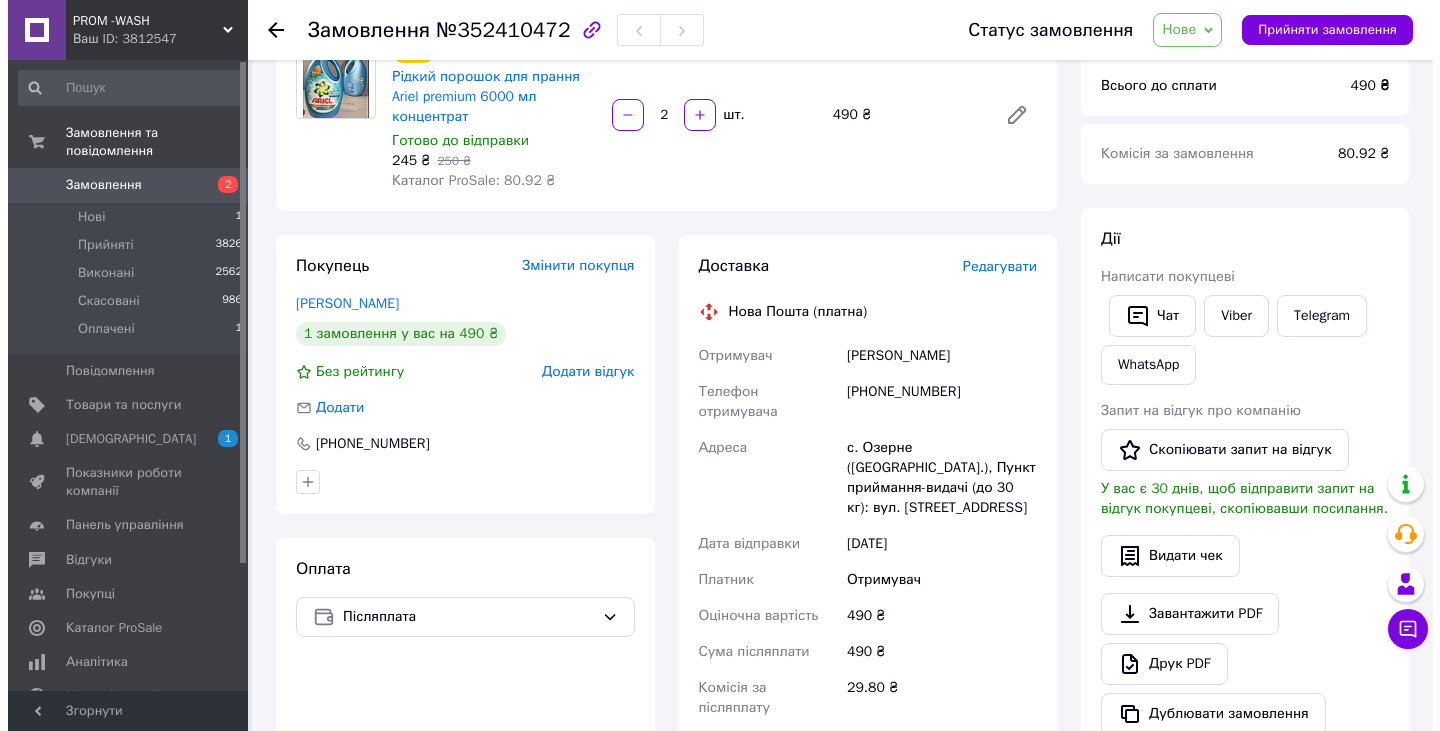 scroll, scrollTop: 100, scrollLeft: 0, axis: vertical 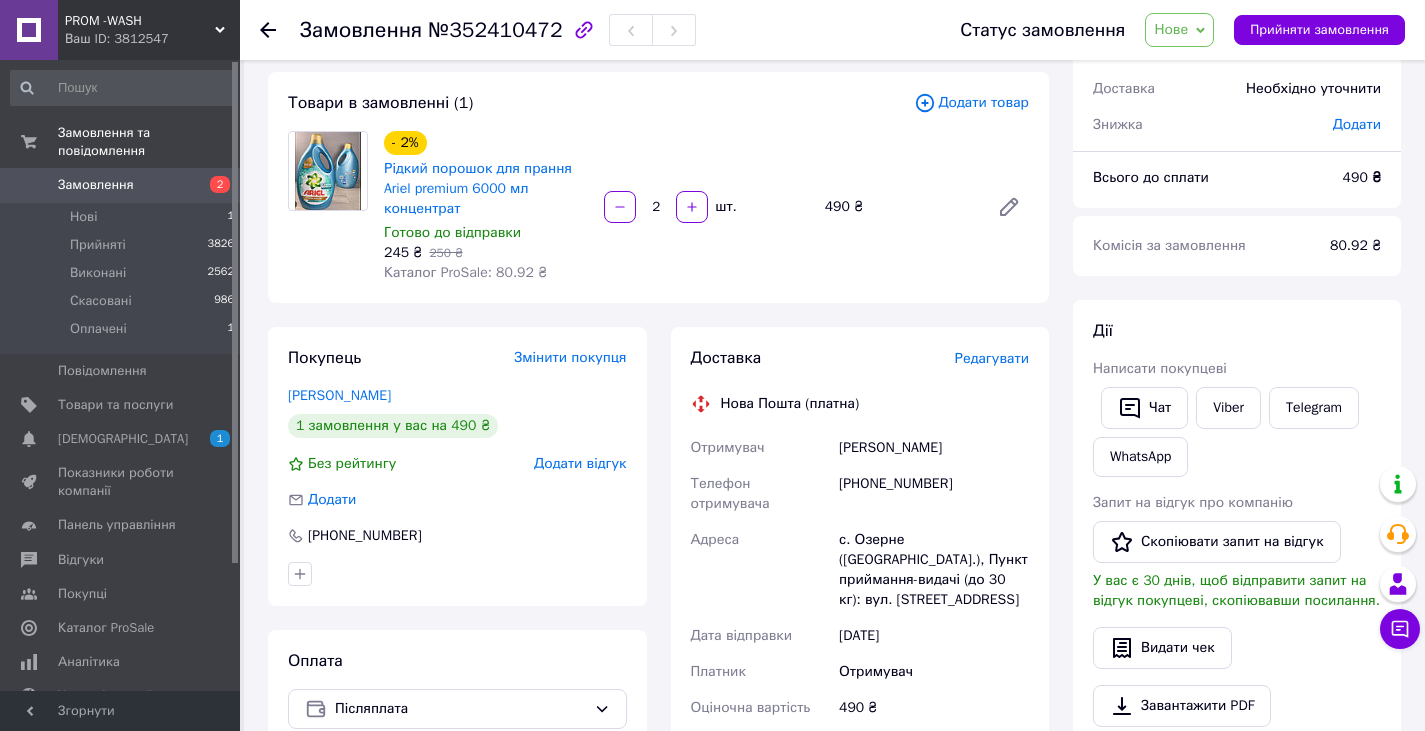 click on "Редагувати" at bounding box center (992, 358) 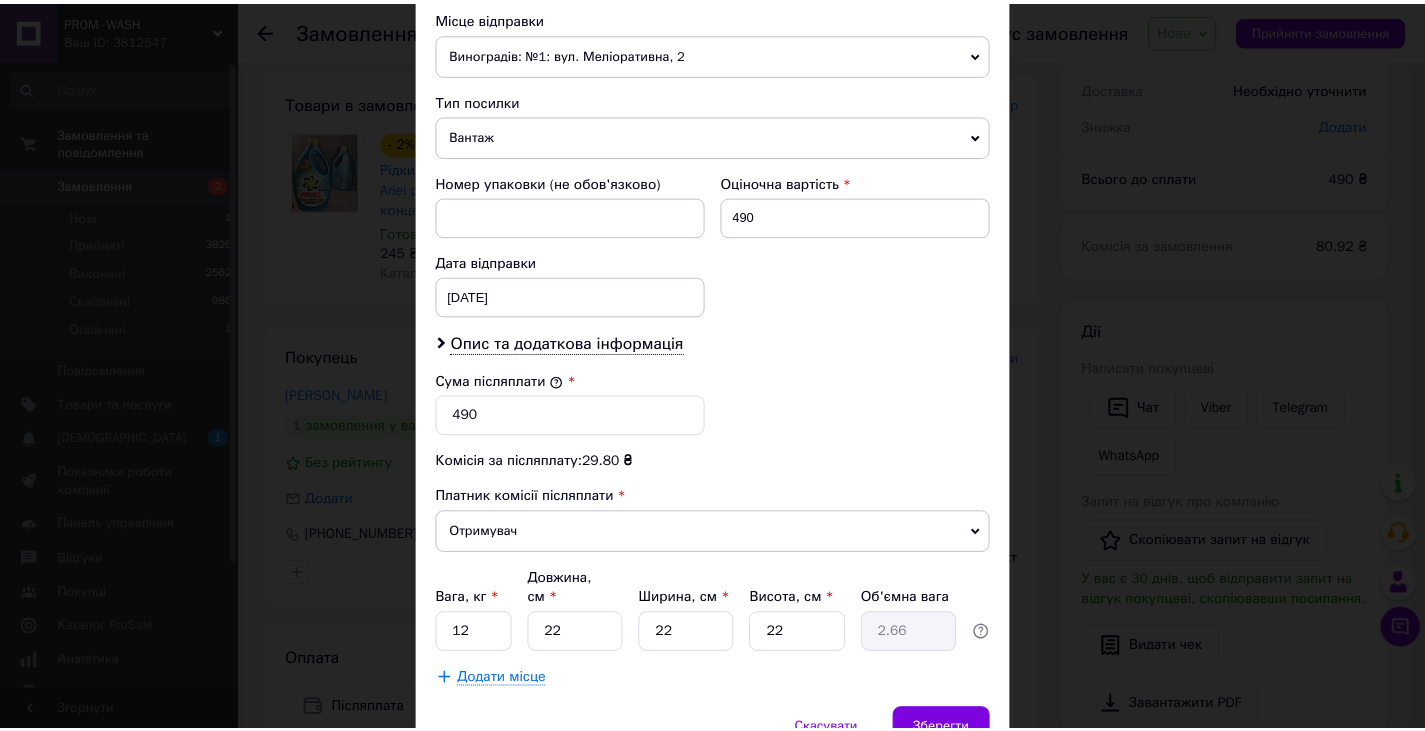 scroll, scrollTop: 795, scrollLeft: 0, axis: vertical 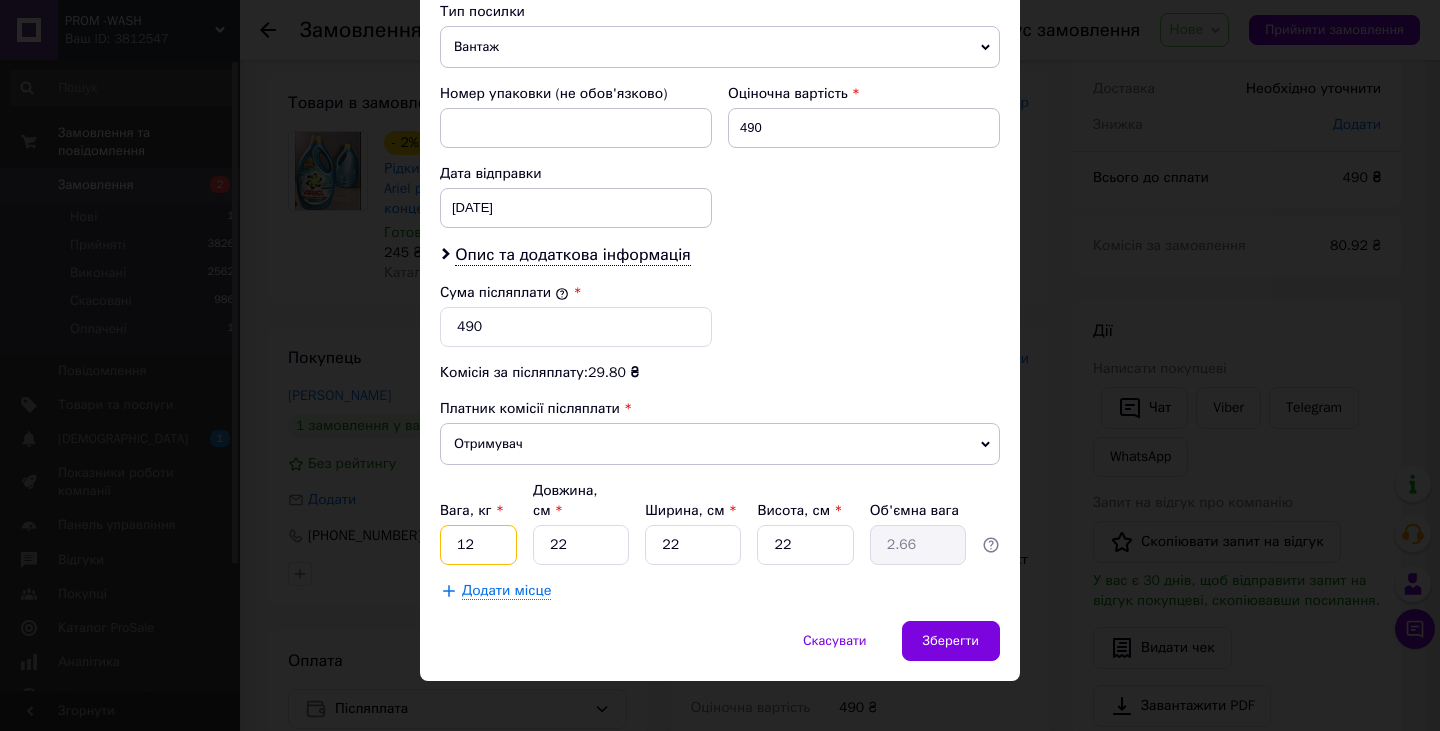 click on "12" at bounding box center (478, 545) 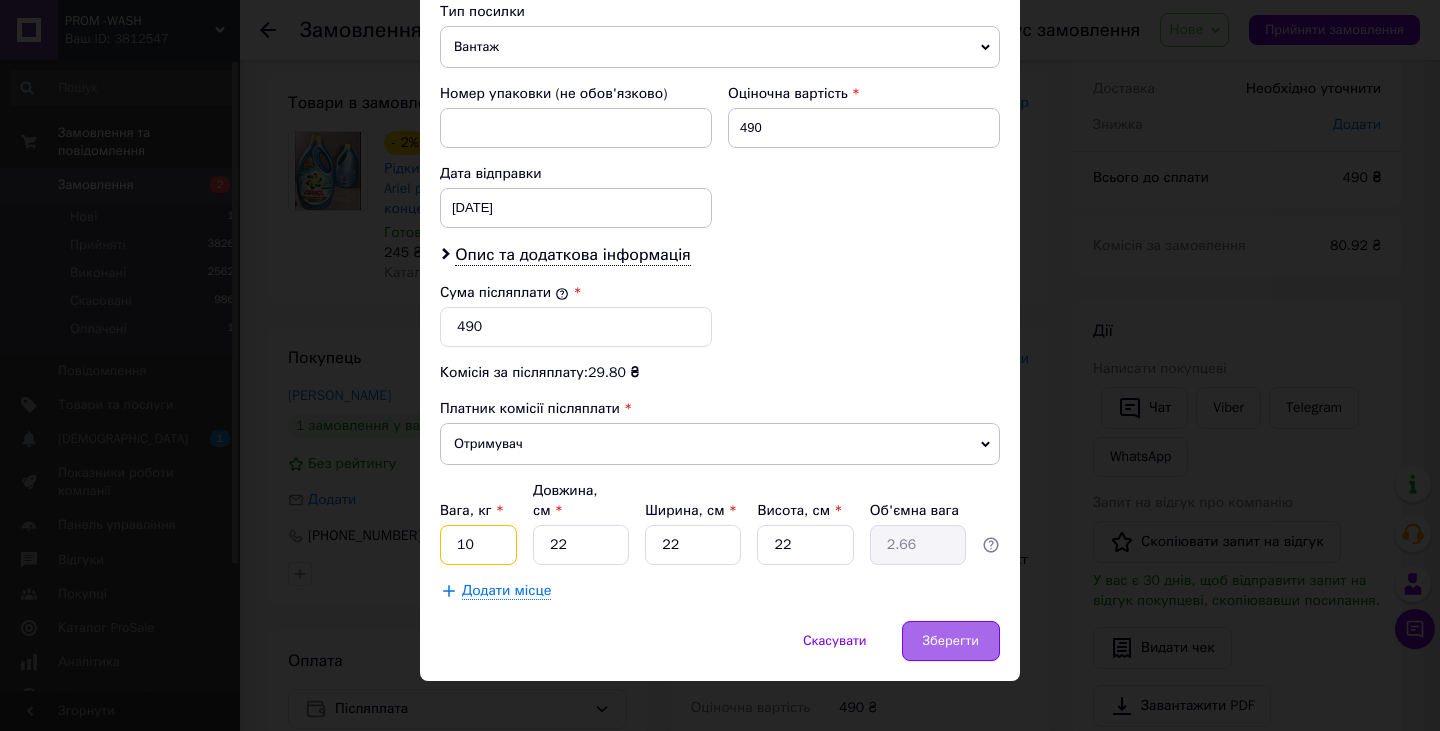 type on "10" 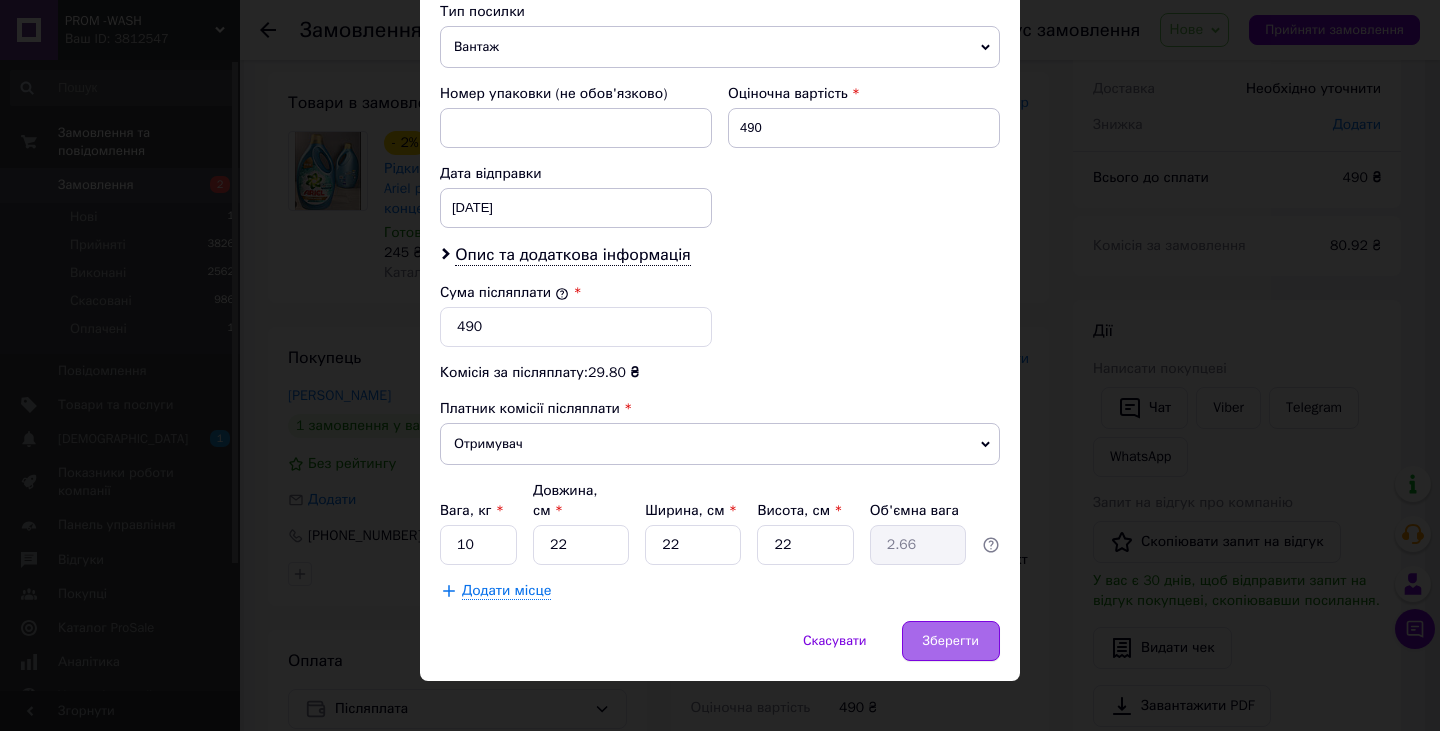 click on "Зберегти" at bounding box center (951, 641) 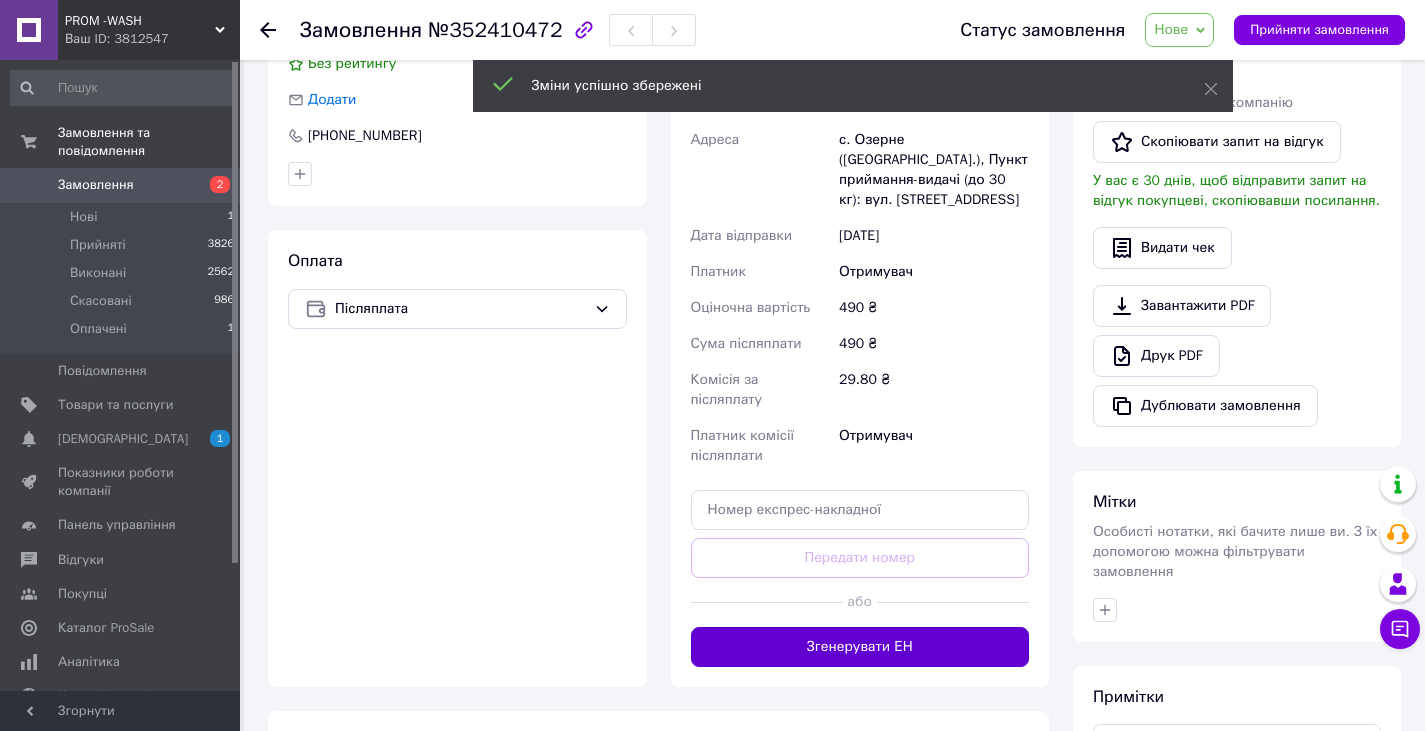 click on "Згенерувати ЕН" at bounding box center [860, 647] 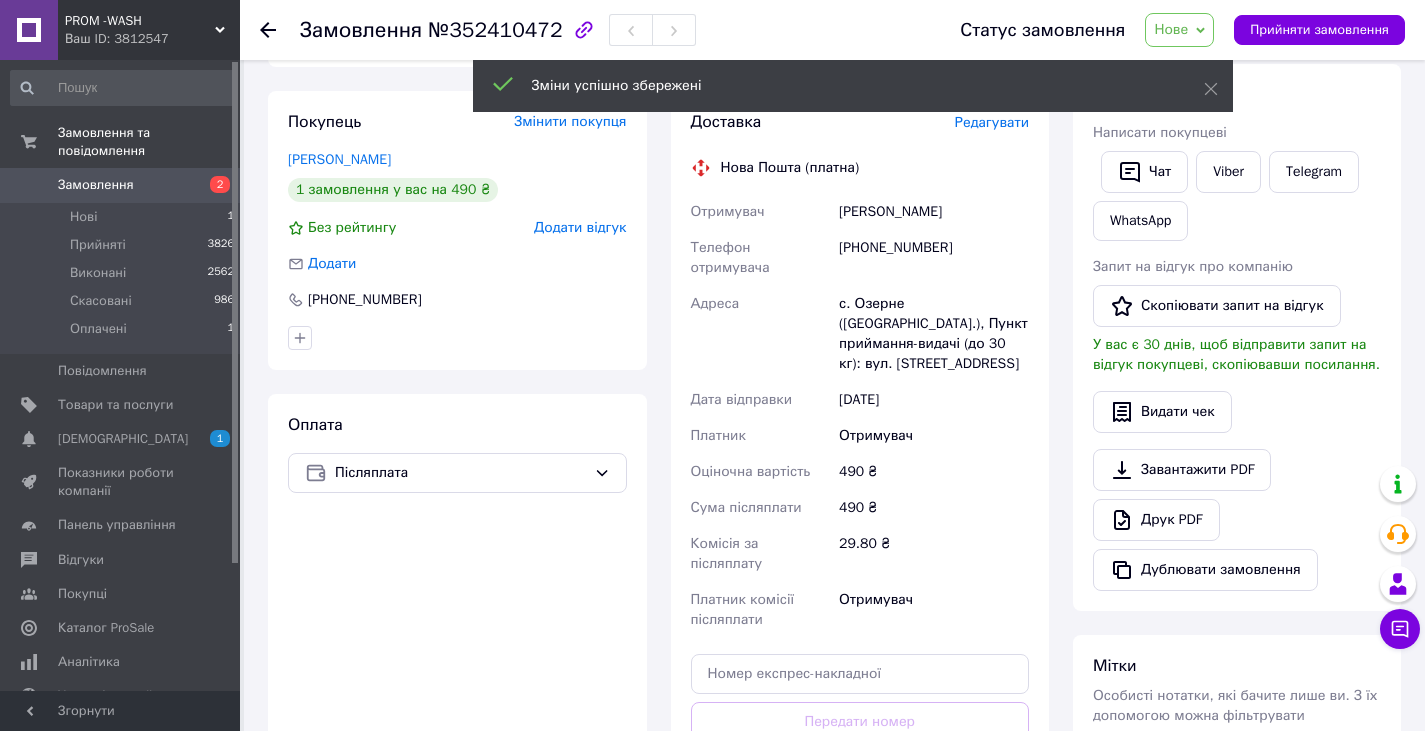 scroll, scrollTop: 0, scrollLeft: 0, axis: both 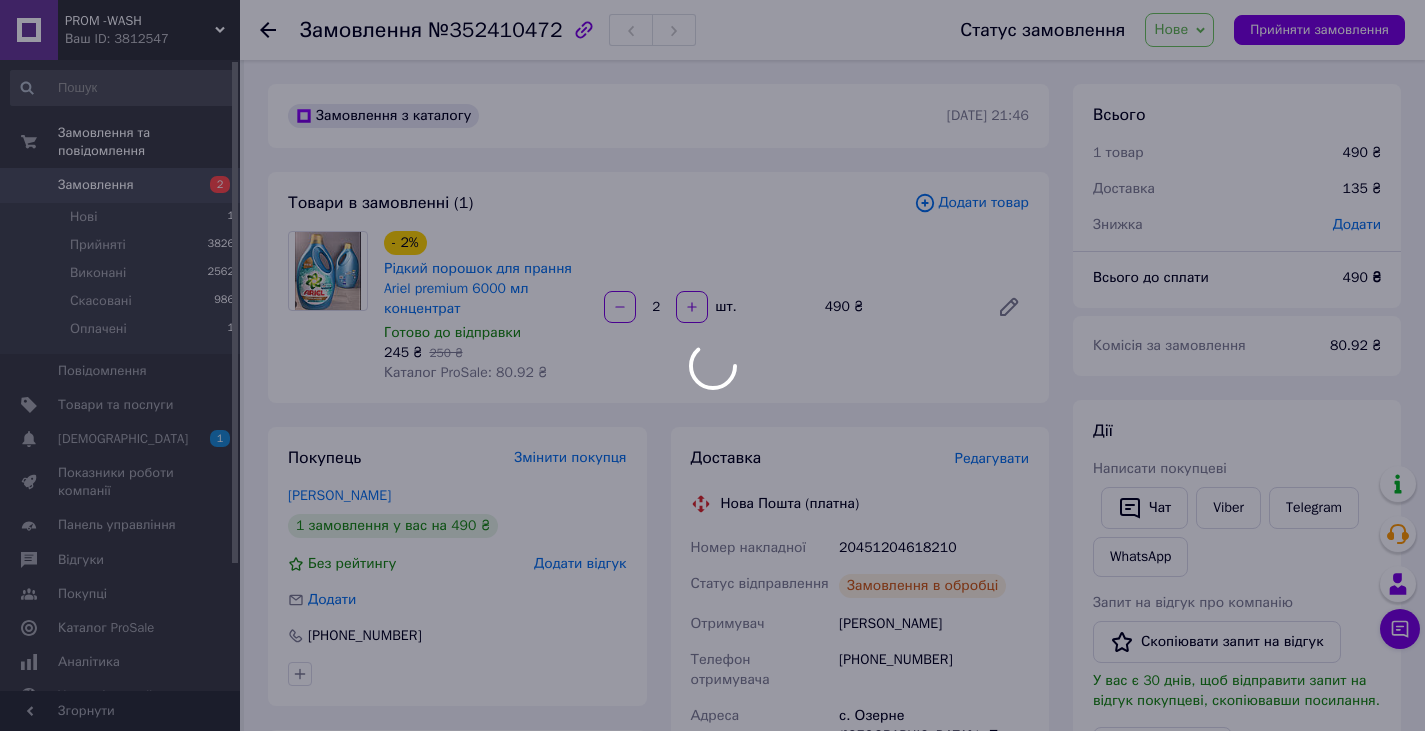 click on "PROM -WASH Ваш ID: 3812547 Сайт PROM -WASH Кабінет покупця Перевірити стан системи Сторінка на порталі івамивачсм Довідка Вийти Замовлення та повідомлення Замовлення 2 Нові 1 Прийняті 3826 Виконані 2562 Скасовані 986 Оплачені 1 Повідомлення 0 Товари та послуги Сповіщення 1 0 Показники роботи компанії Панель управління Відгуки Покупці Каталог ProSale Аналітика Управління сайтом Гаманець компанії [PERSON_NAME] Тарифи та рахунки Prom мікс 1 000 Згорнути
Замовлення №352410472 Статус замовлення [GEOGRAPHIC_DATA] - 2%" at bounding box center [712, 772] 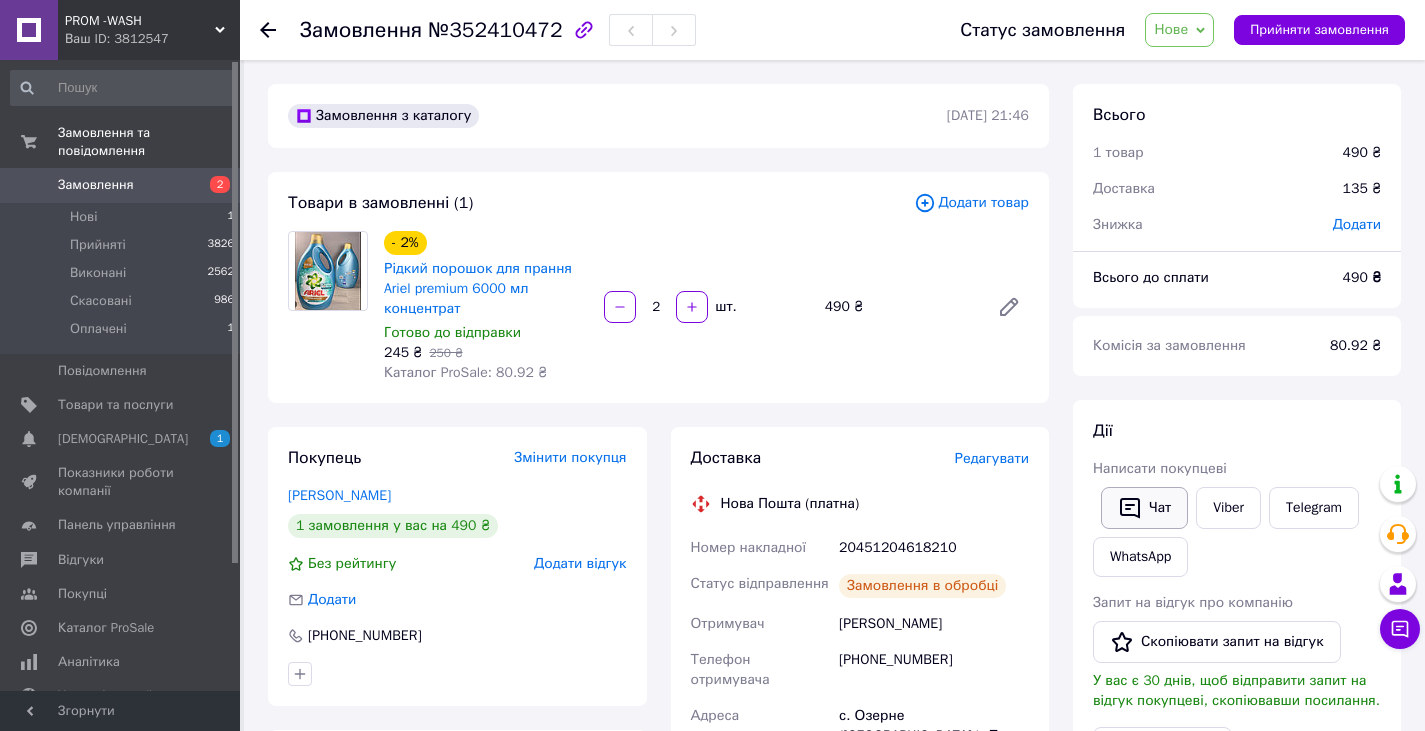 click 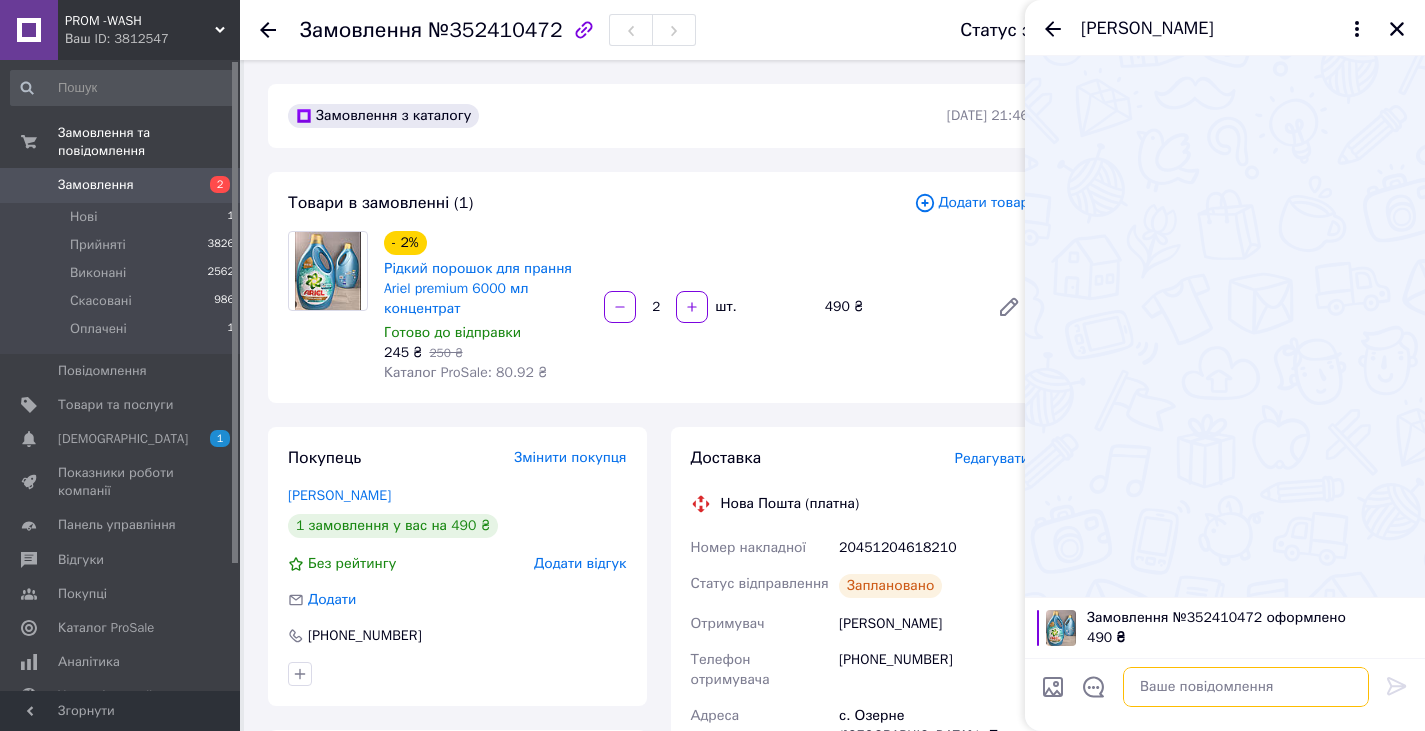 paste on "Привіт.Спасибі за покупку побутової хімії у понеділок відправимо" 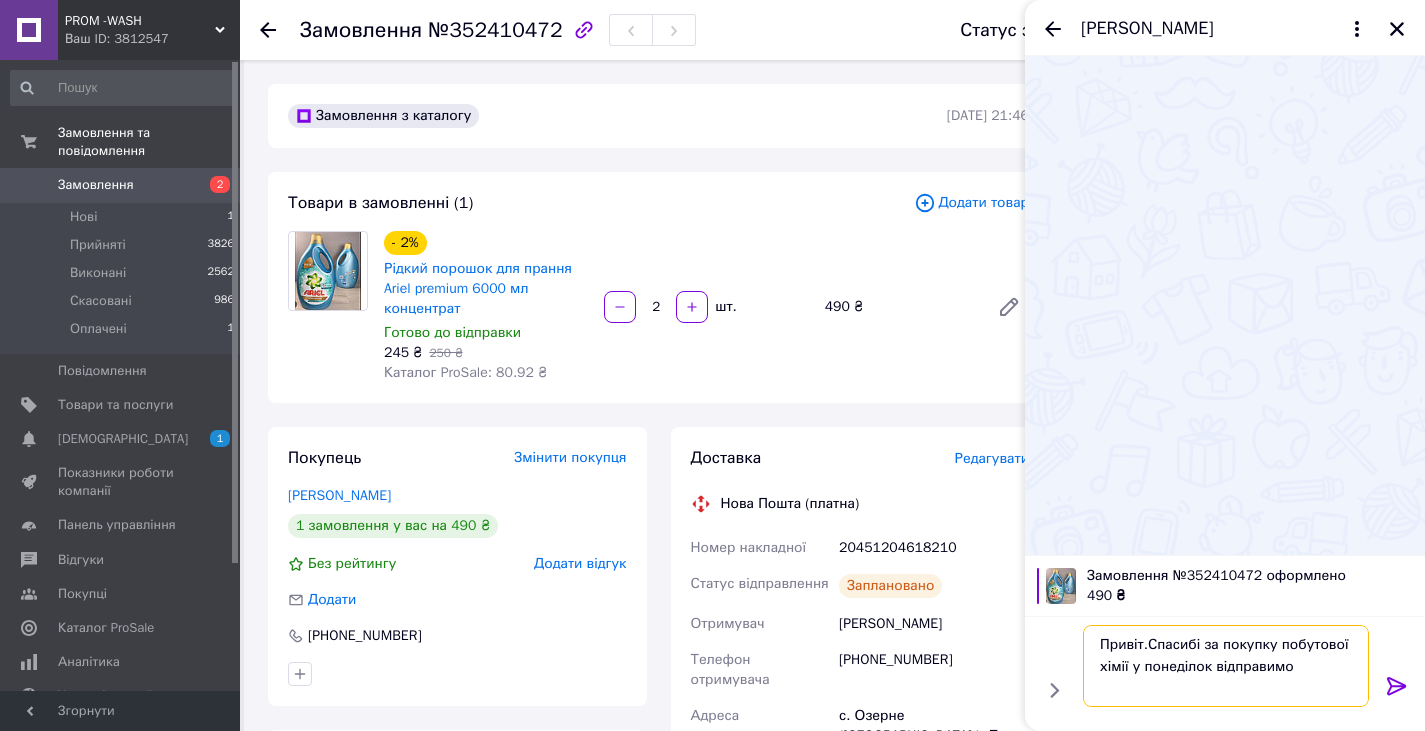 type on "Привіт.Спасибі за покупку побутової хімії у понеділок відправимо" 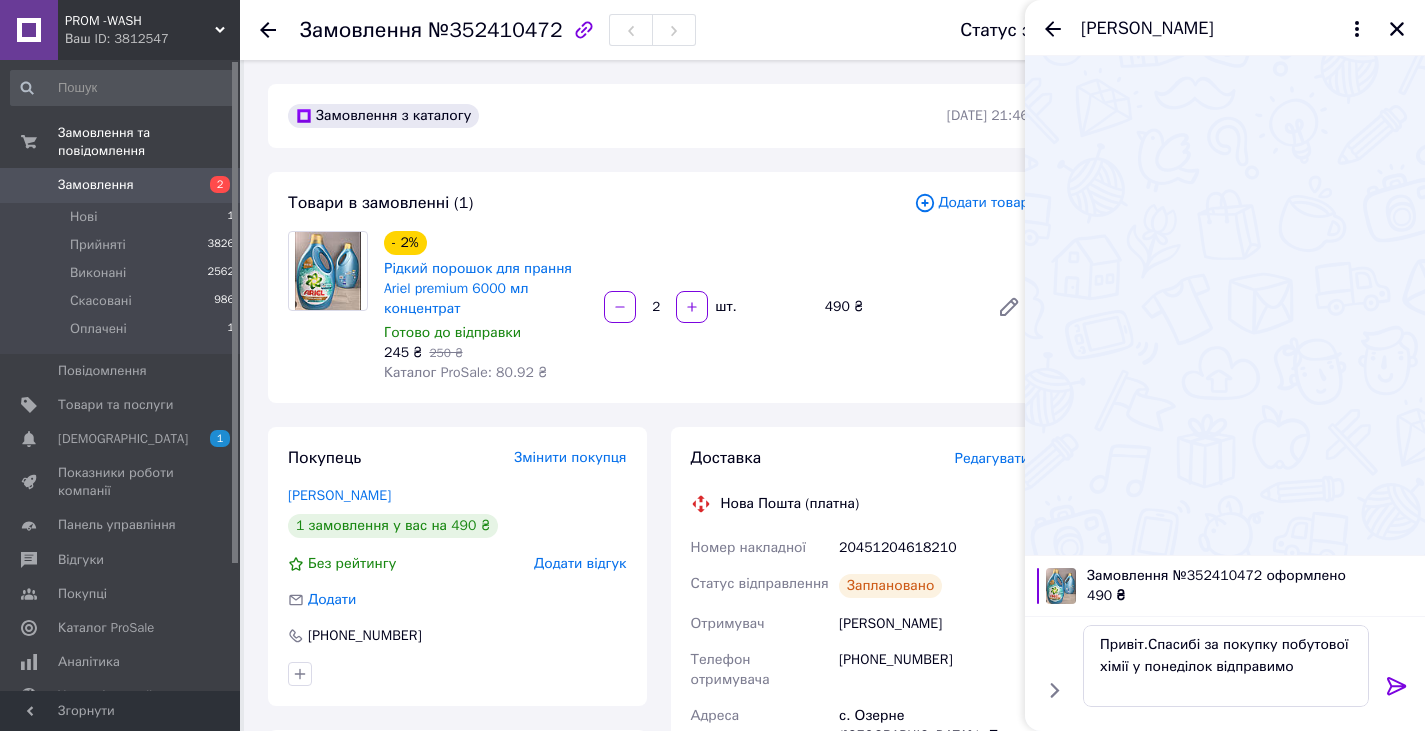 click 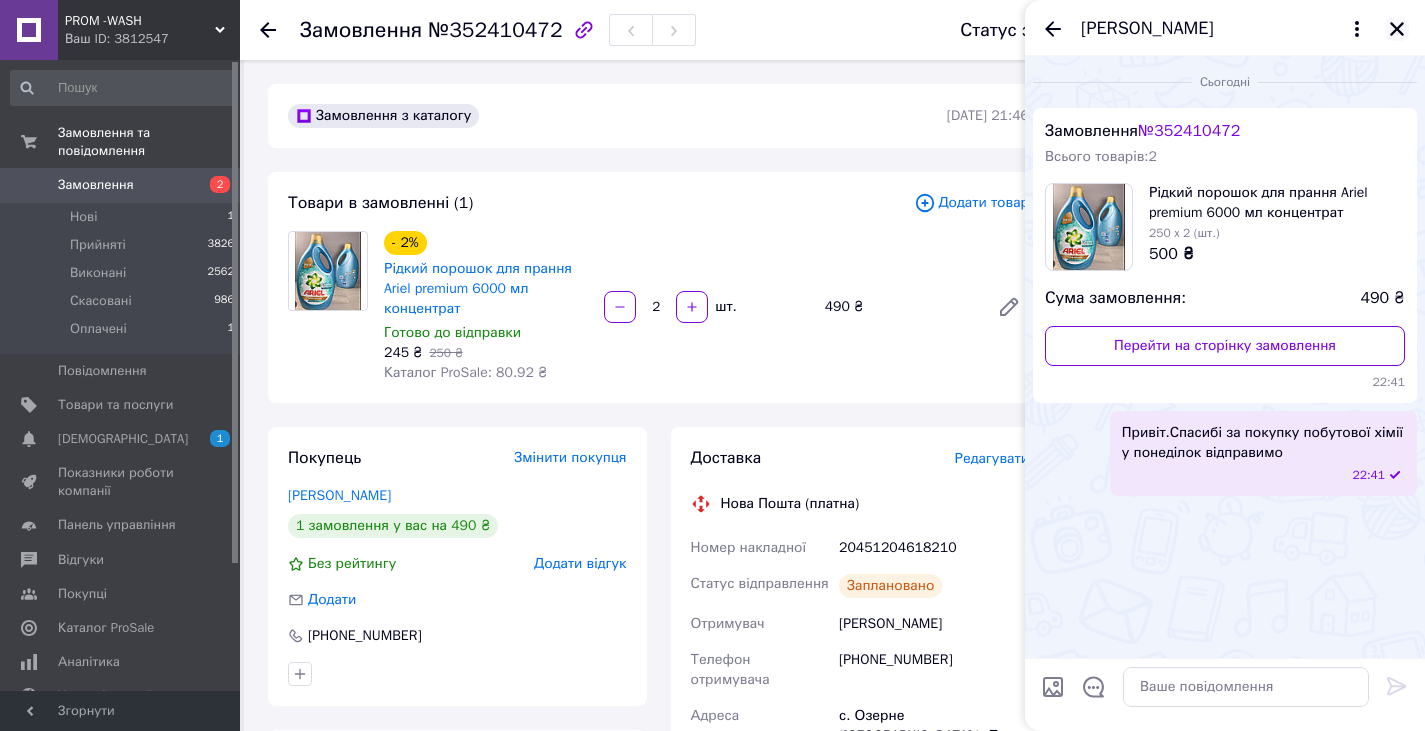 click 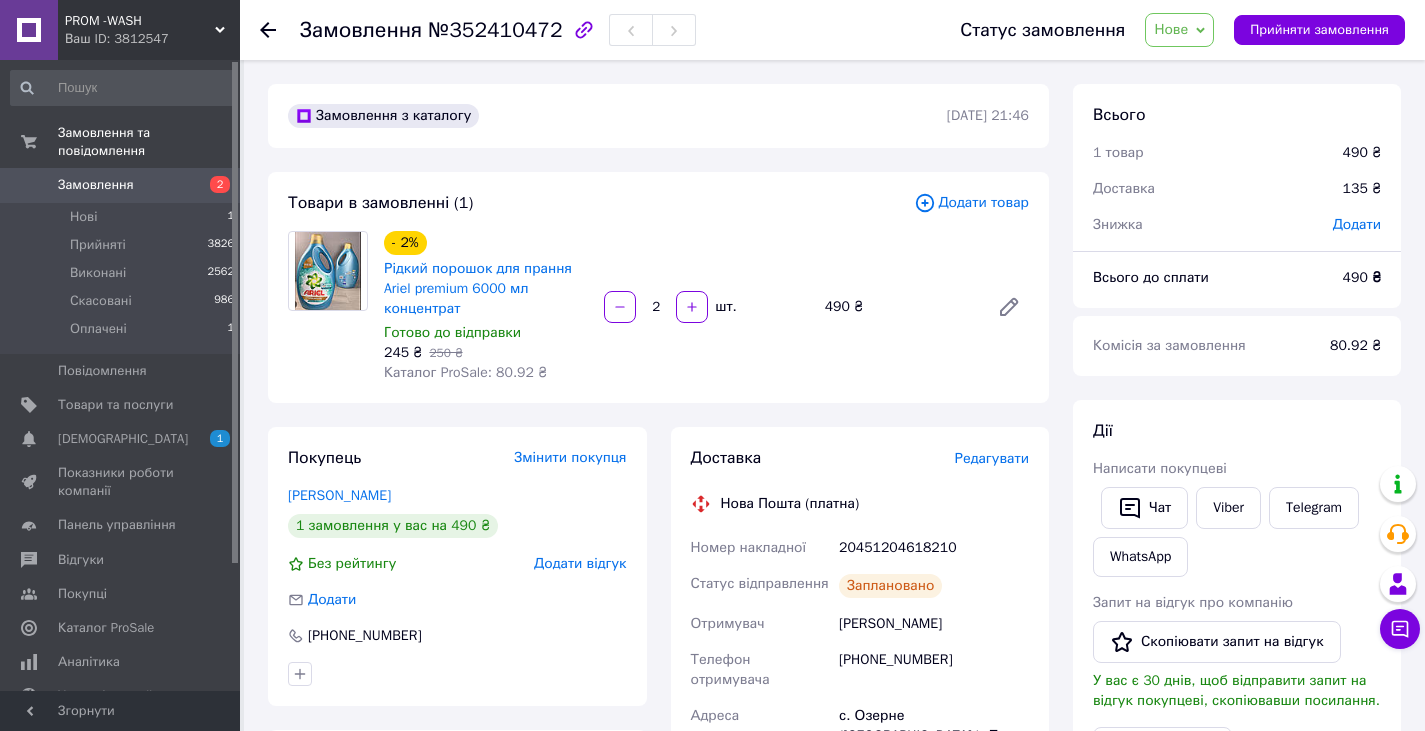 click on "Нове" at bounding box center (1171, 29) 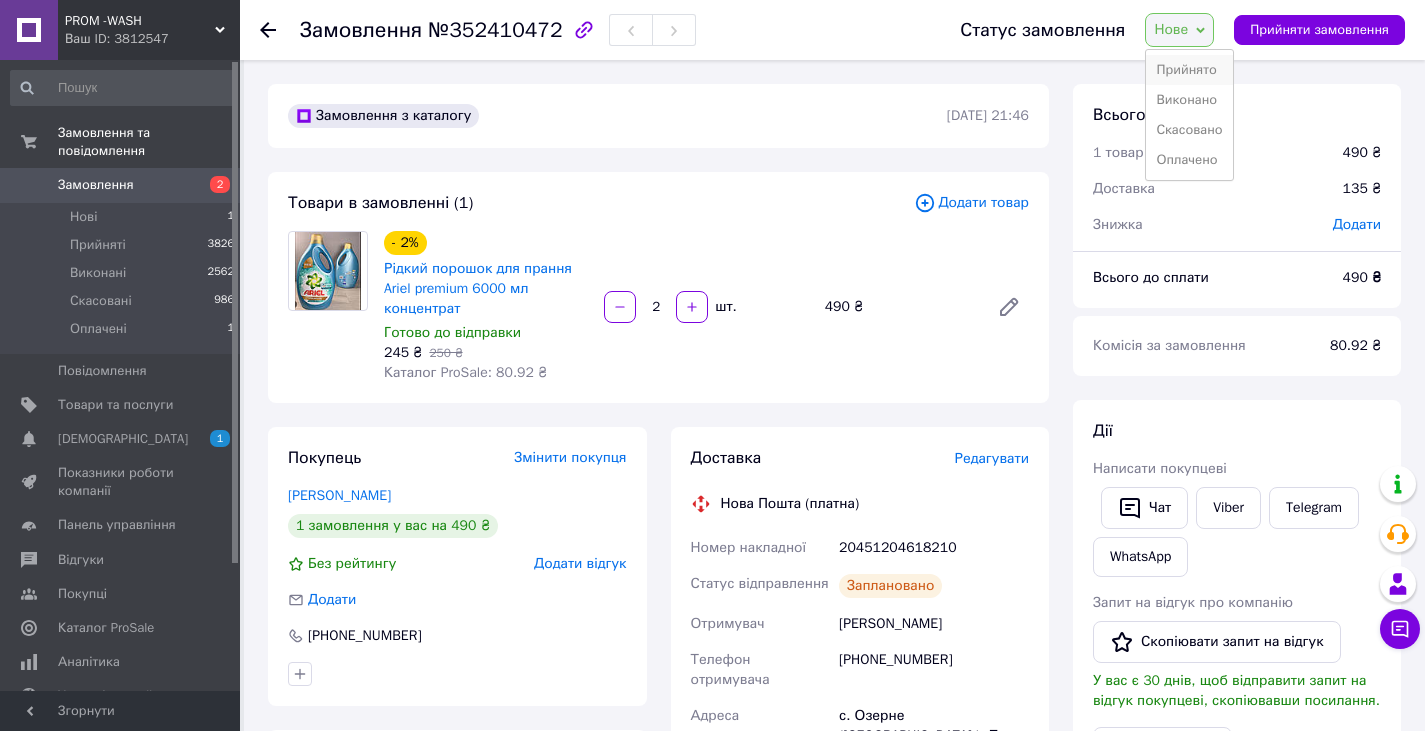 click on "Прийнято" at bounding box center (1189, 70) 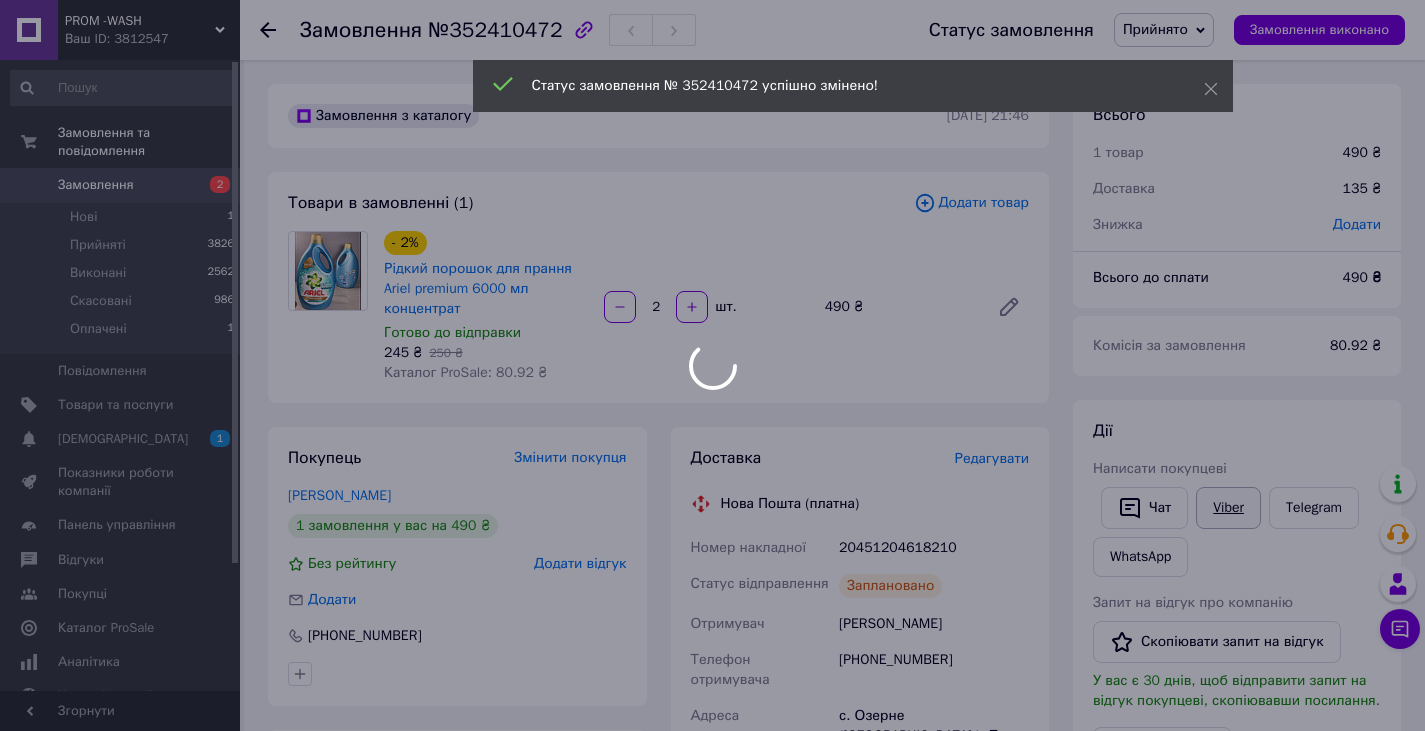 click on "PROM -WASH Ваш ID: 3812547 Сайт PROM -WASH Кабінет покупця Перевірити стан системи Сторінка на порталі івамивачсм Довідка Вийти Замовлення та повідомлення Замовлення 2 Нові 1 Прийняті 3826 Виконані 2562 Скасовані 986 Оплачені 1 Повідомлення 0 Товари та послуги Сповіщення 1 0 Показники роботи компанії Панель управління Відгуки Покупці Каталог ProSale Аналітика Управління сайтом Гаманець компанії [PERSON_NAME] Тарифи та рахунки Prom мікс 1 000 Згорнути
Замовлення №352410472 Статус замовлення Прийнято Виконано Скасовано" at bounding box center (712, 796) 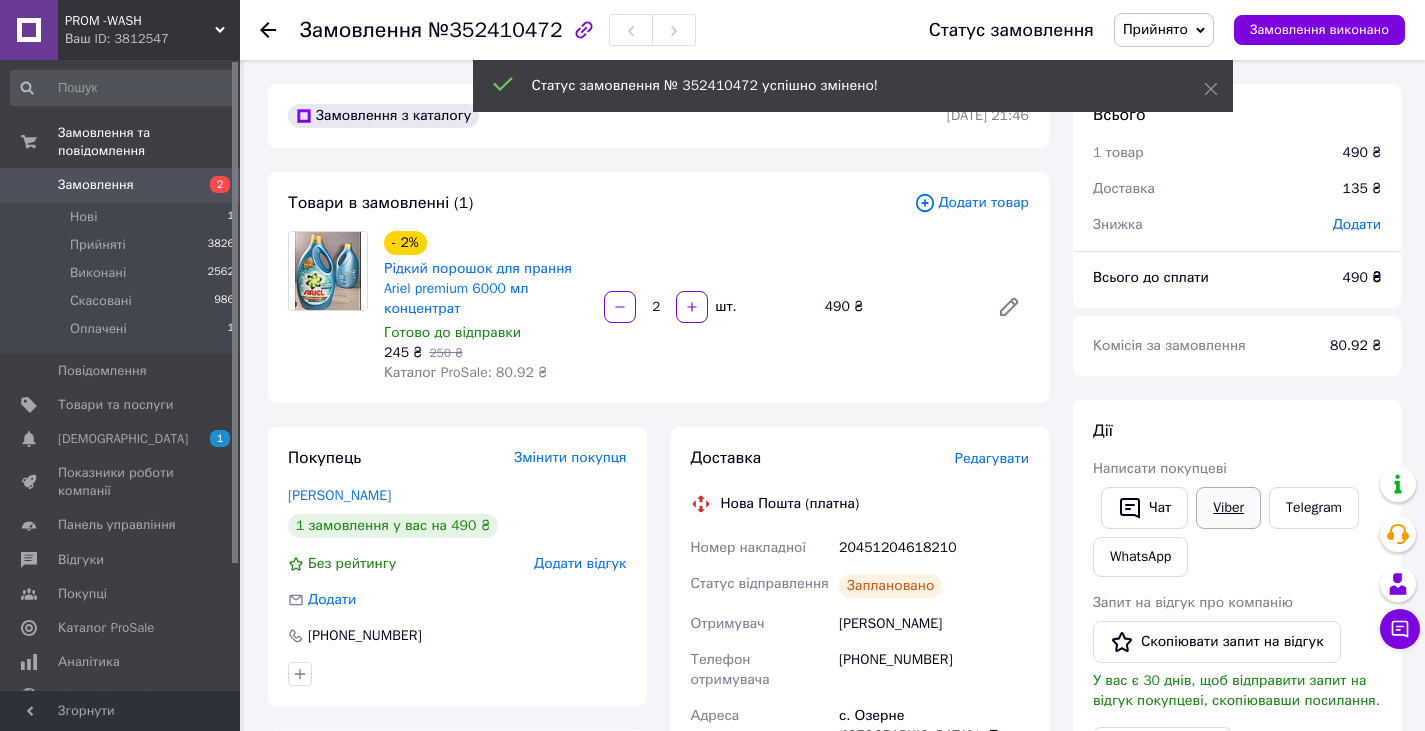 click on "Viber" at bounding box center (1228, 508) 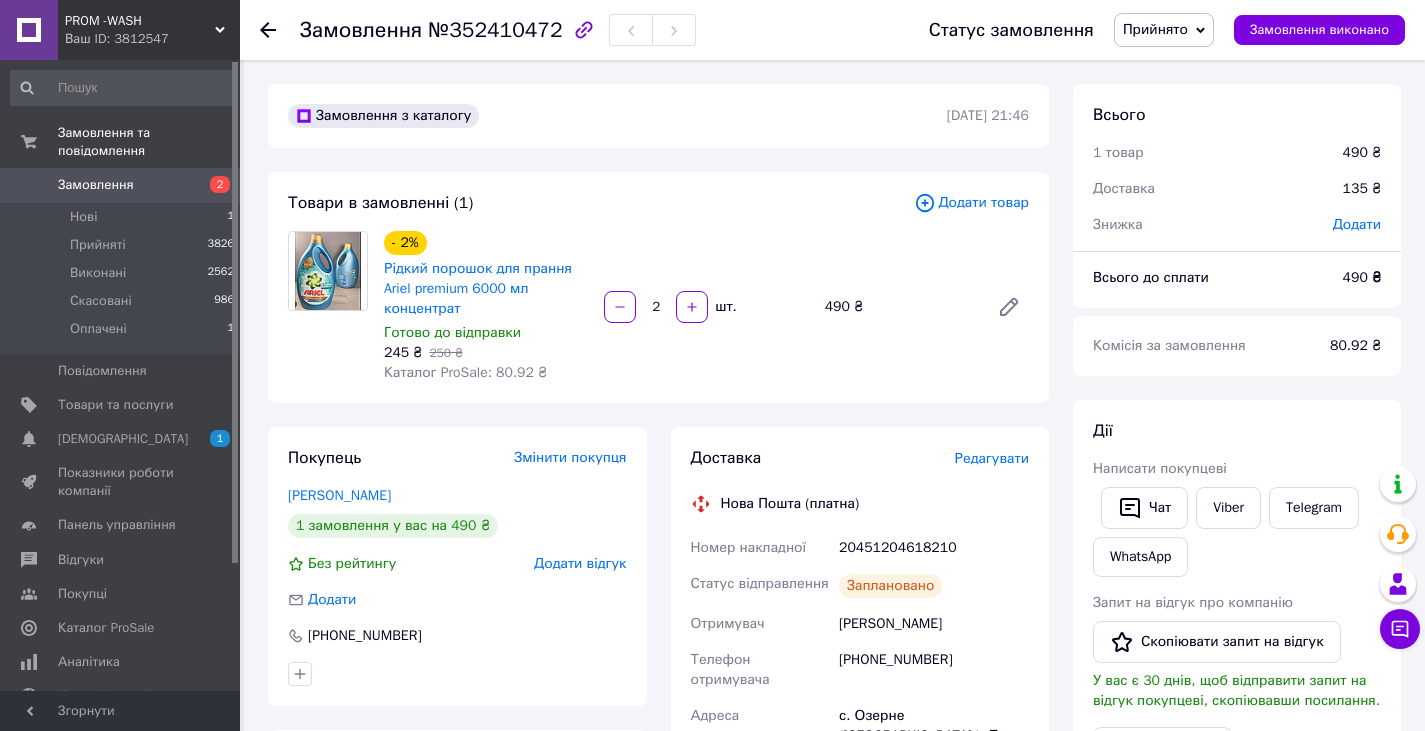 click on "[PERSON_NAME] покупцеві   Чат Viber Telegram WhatsApp Запит на відгук про компанію   Скопіювати запит на відгук У вас є 30 днів, щоб відправити запит на відгук покупцеві, скопіювавши посилання.   Видати чек   Завантажити PDF   Друк PDF   Дублювати замовлення" at bounding box center [1237, 673] 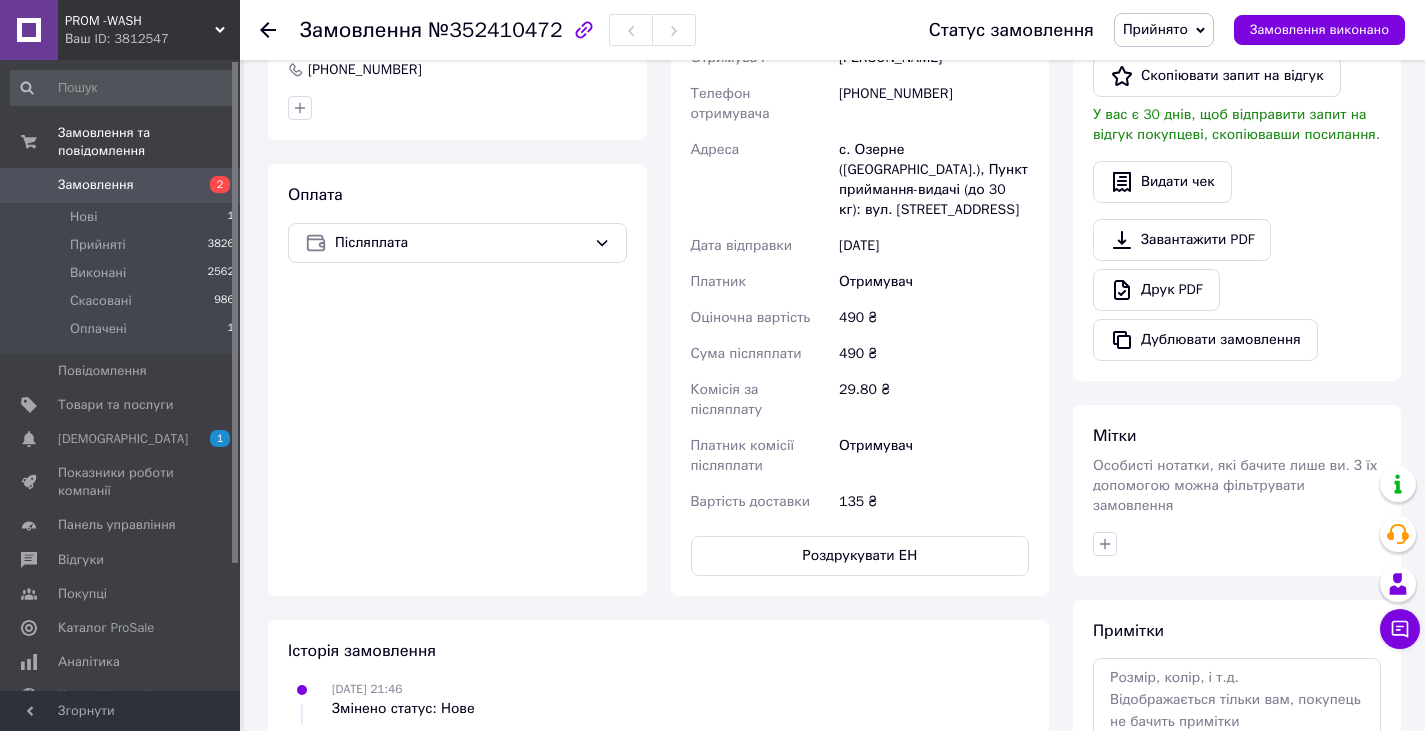scroll, scrollTop: 600, scrollLeft: 0, axis: vertical 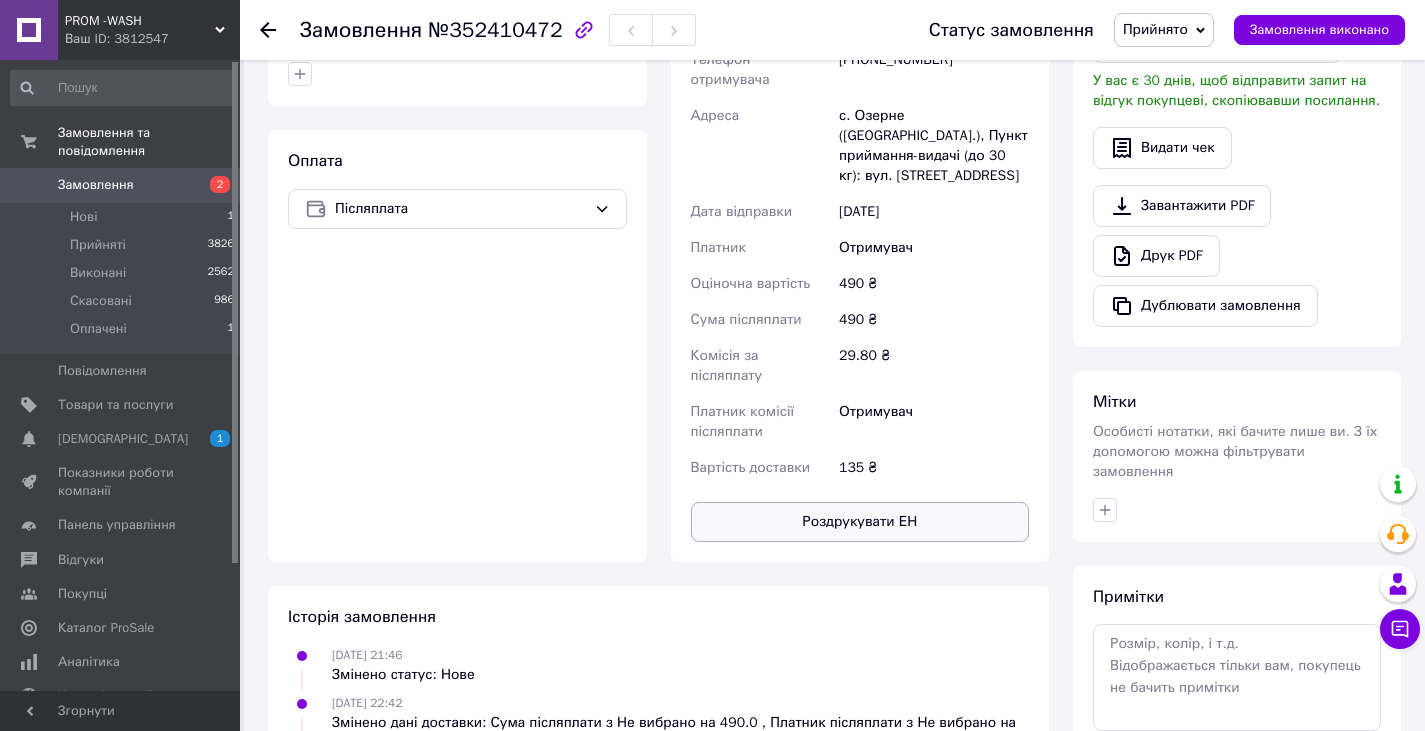 click on "Роздрукувати ЕН" at bounding box center (860, 522) 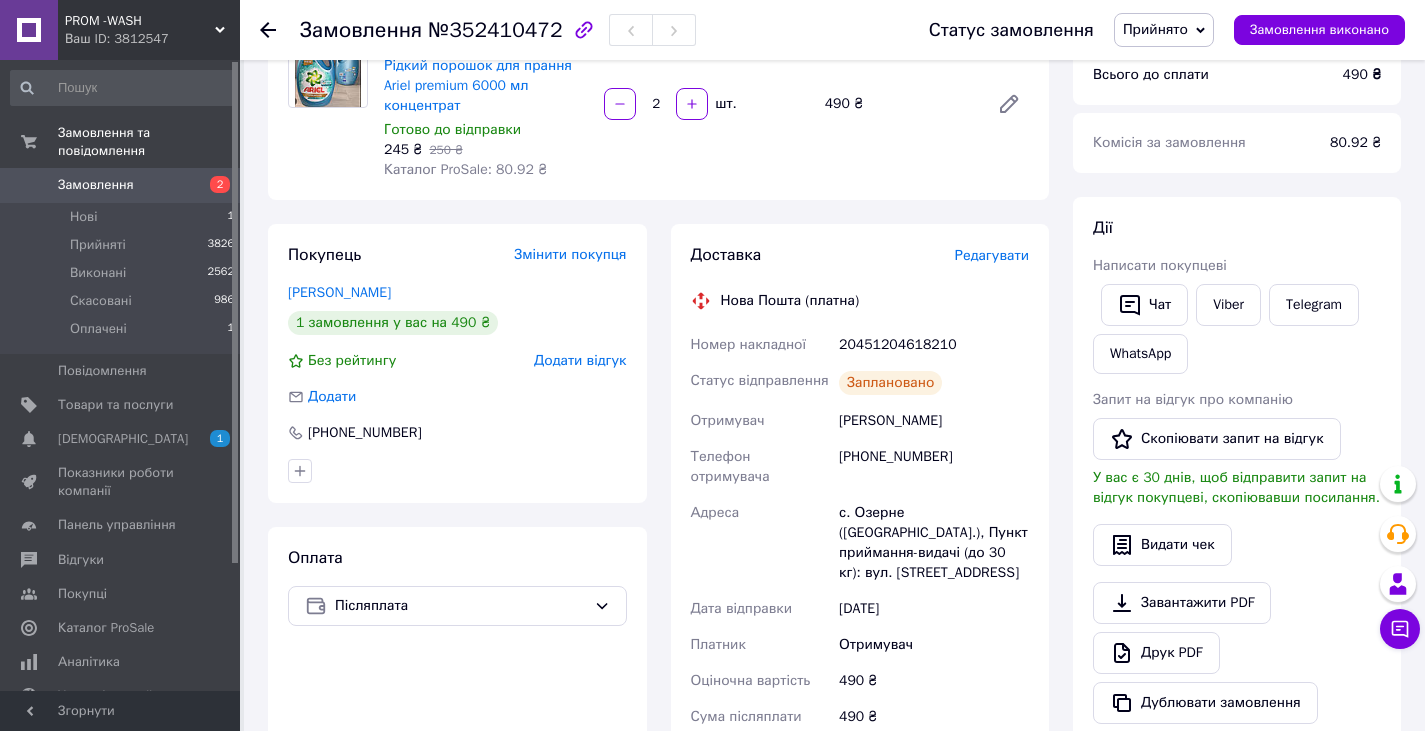scroll, scrollTop: 200, scrollLeft: 0, axis: vertical 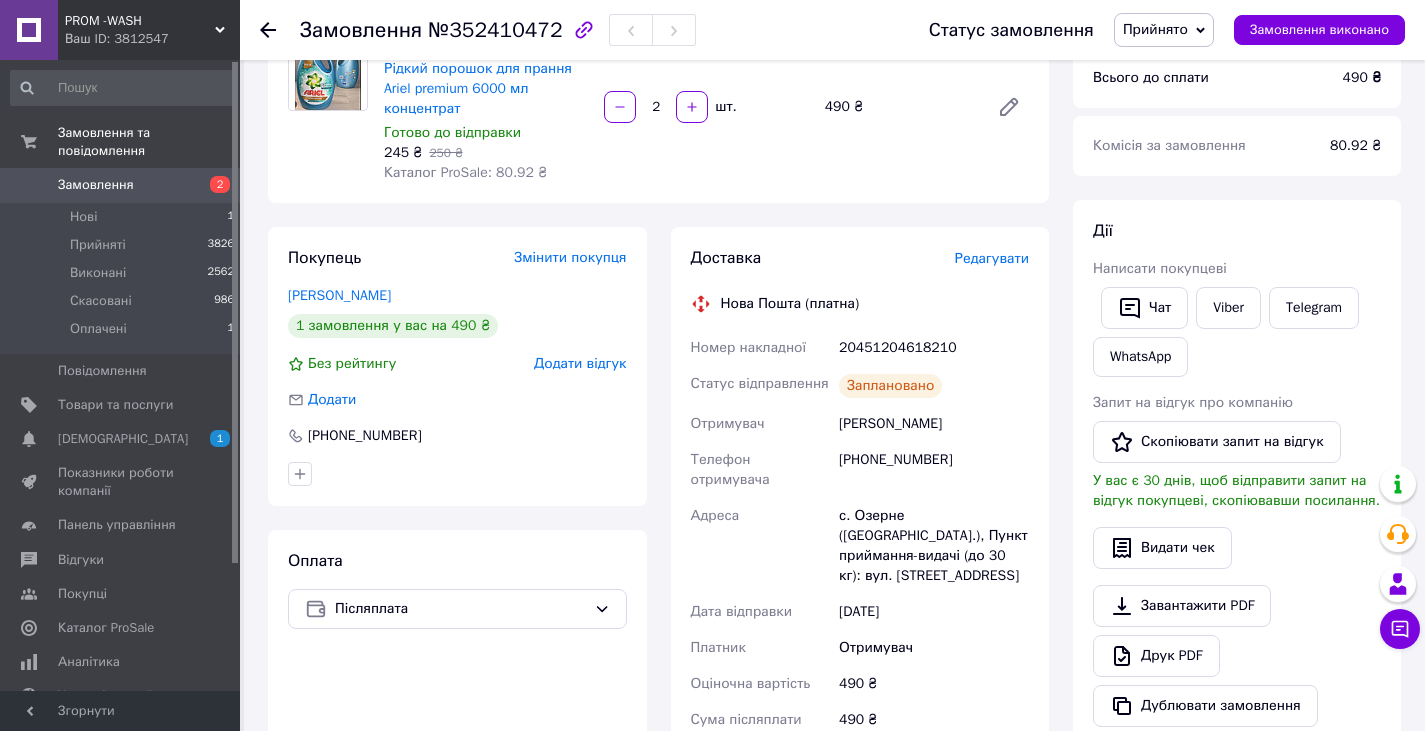 click 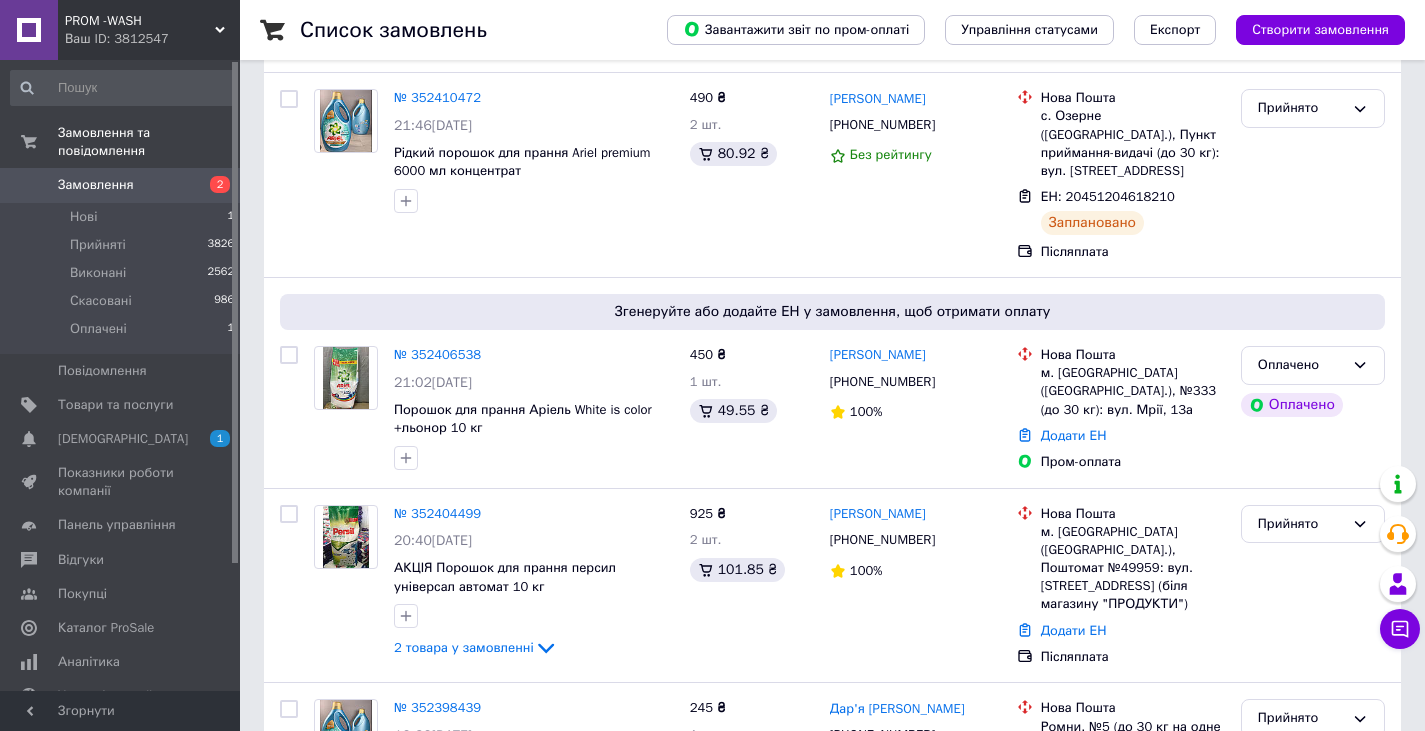 scroll, scrollTop: 400, scrollLeft: 0, axis: vertical 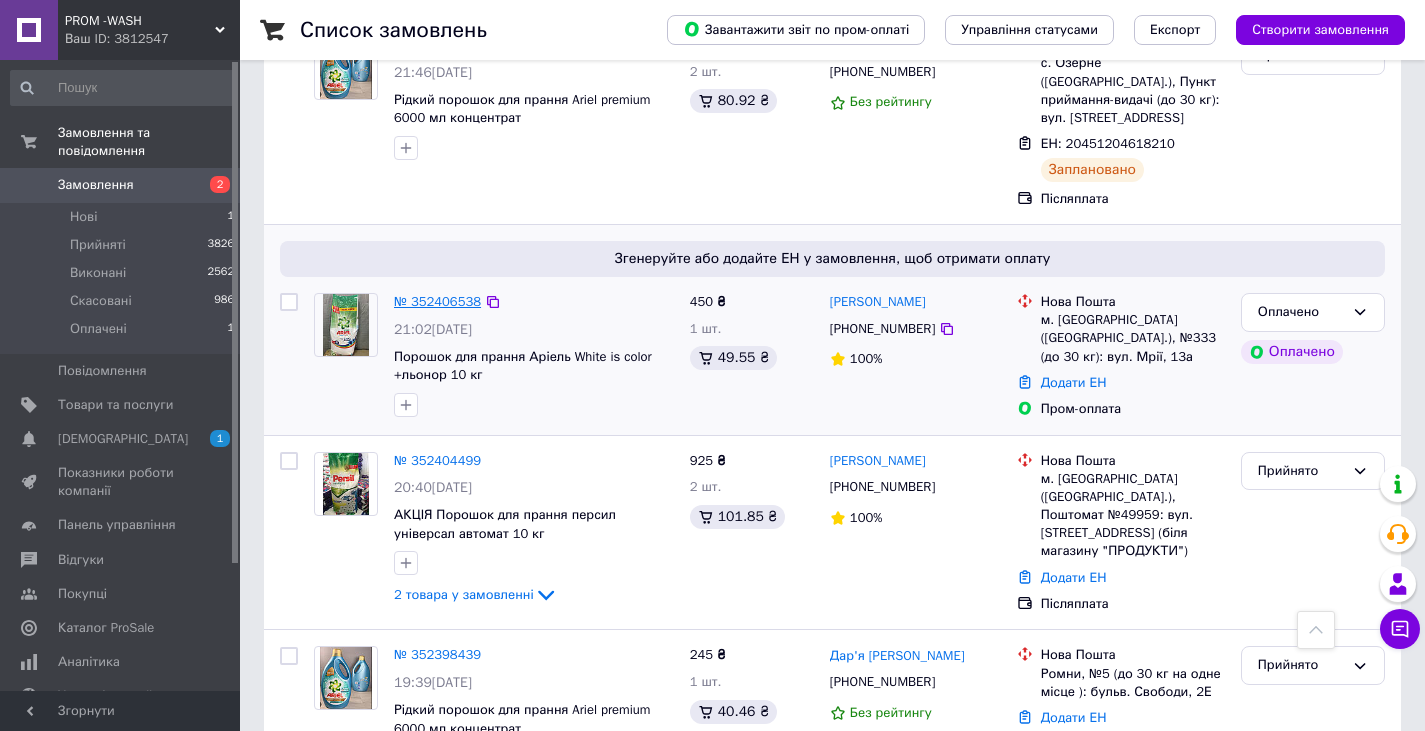click on "№ 352406538" at bounding box center (437, 301) 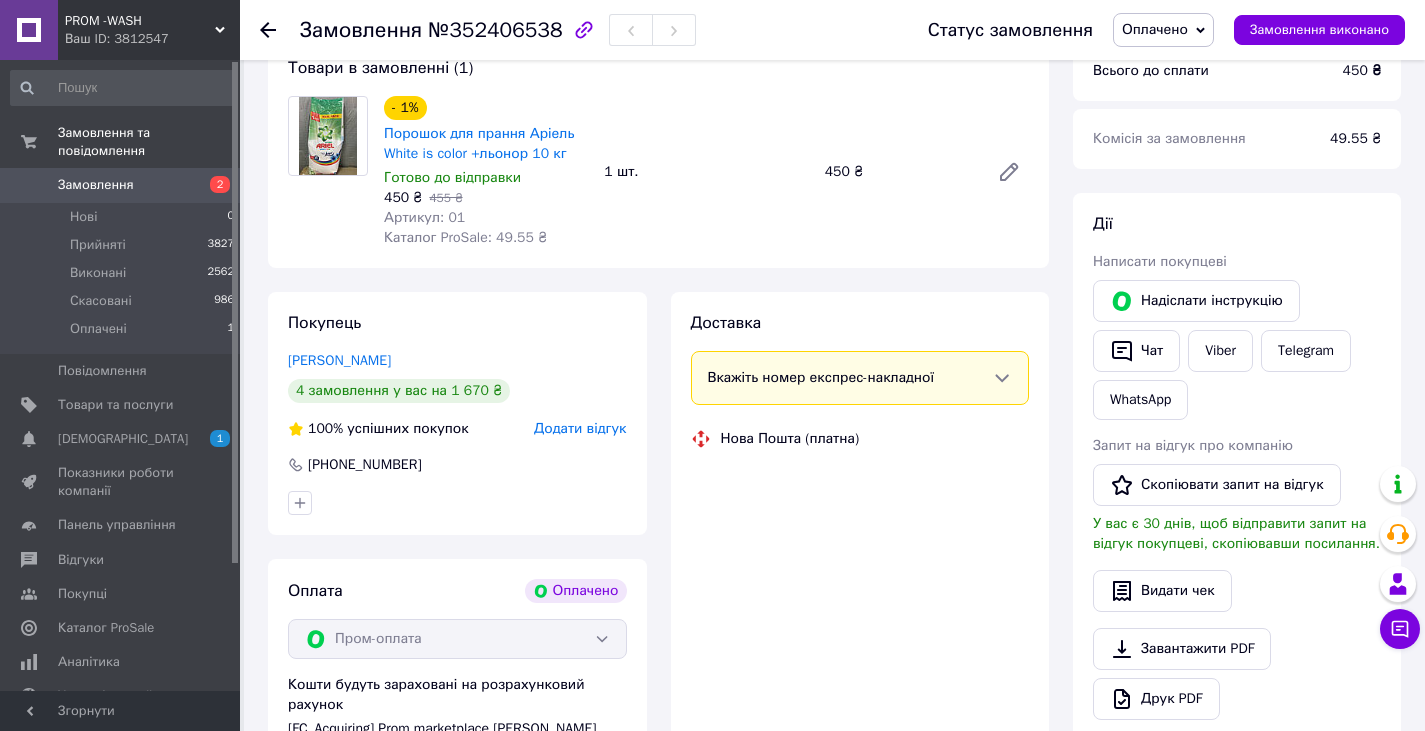 scroll, scrollTop: 400, scrollLeft: 0, axis: vertical 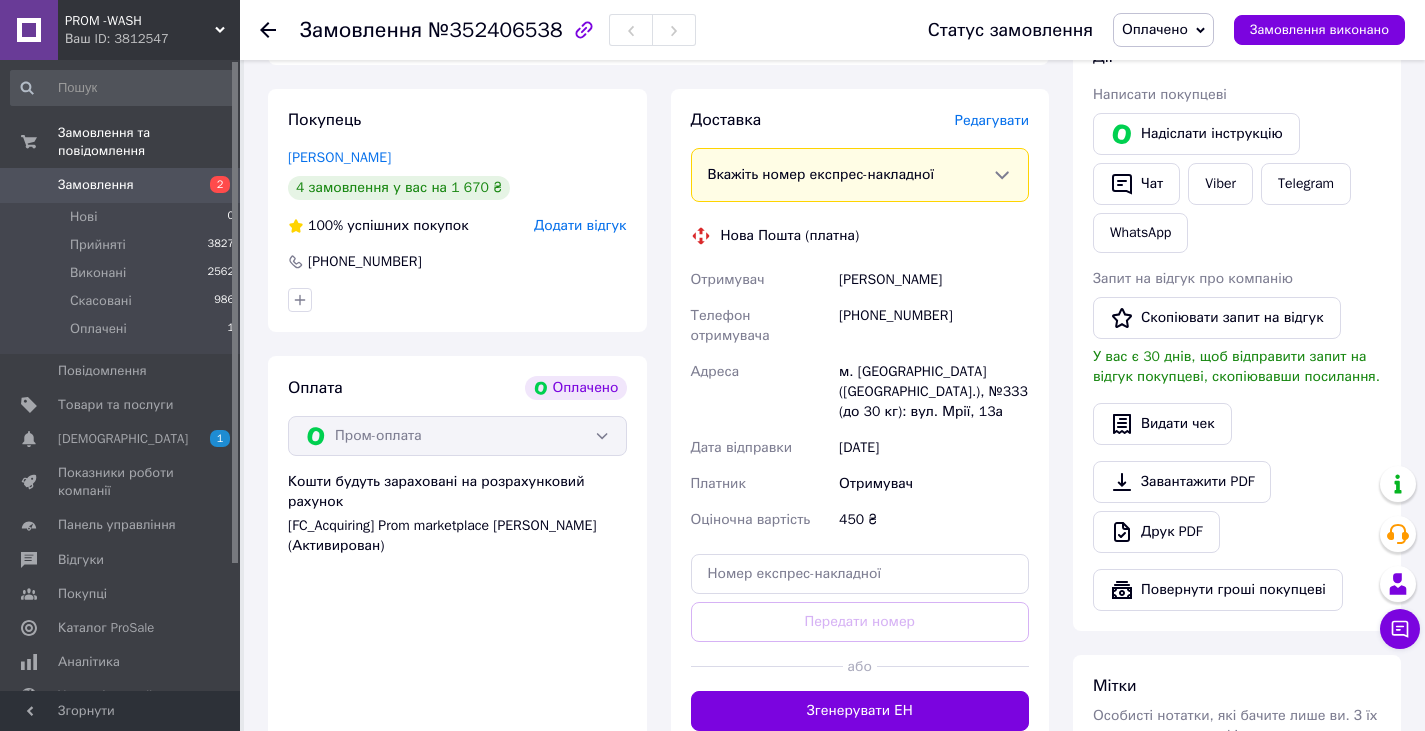 click on "Оплачено" at bounding box center [1155, 29] 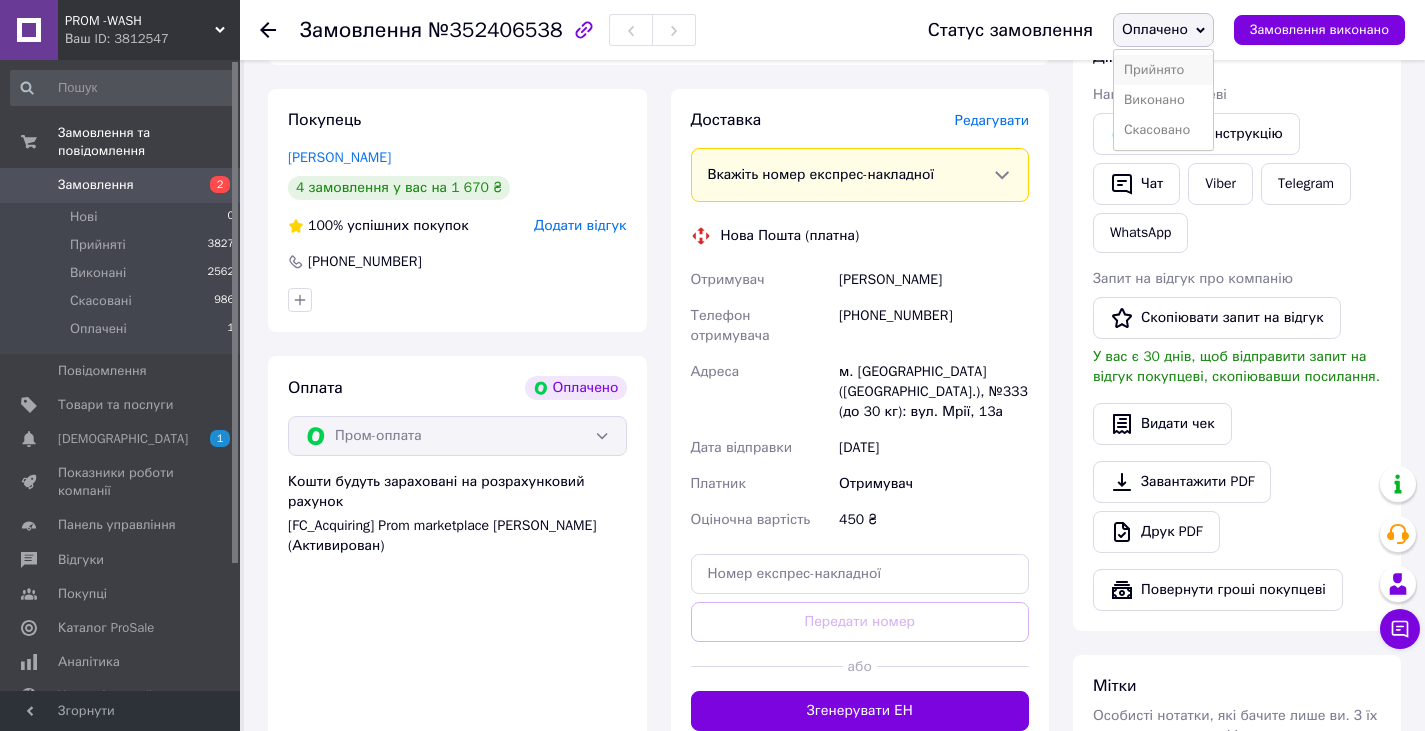 click on "Прийнято" at bounding box center [1163, 70] 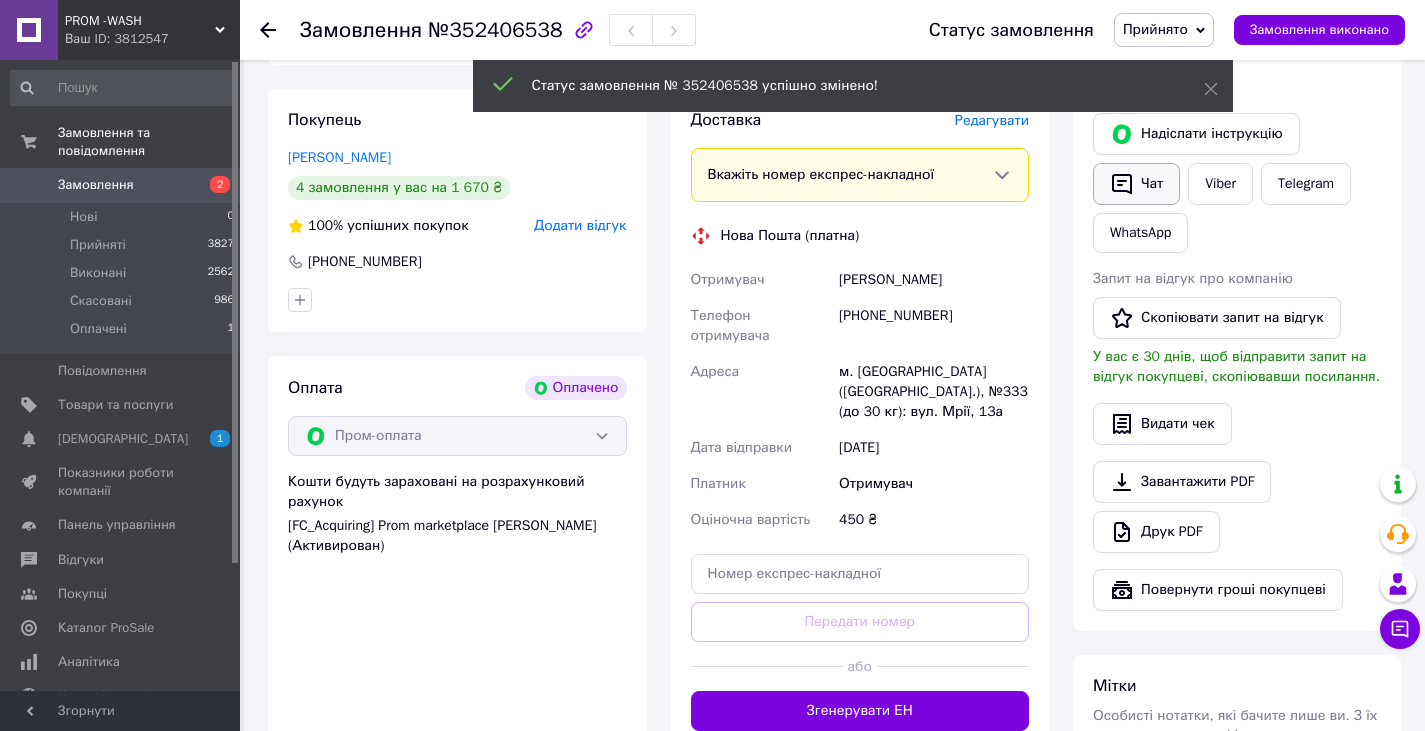click on "Чат" at bounding box center [1136, 184] 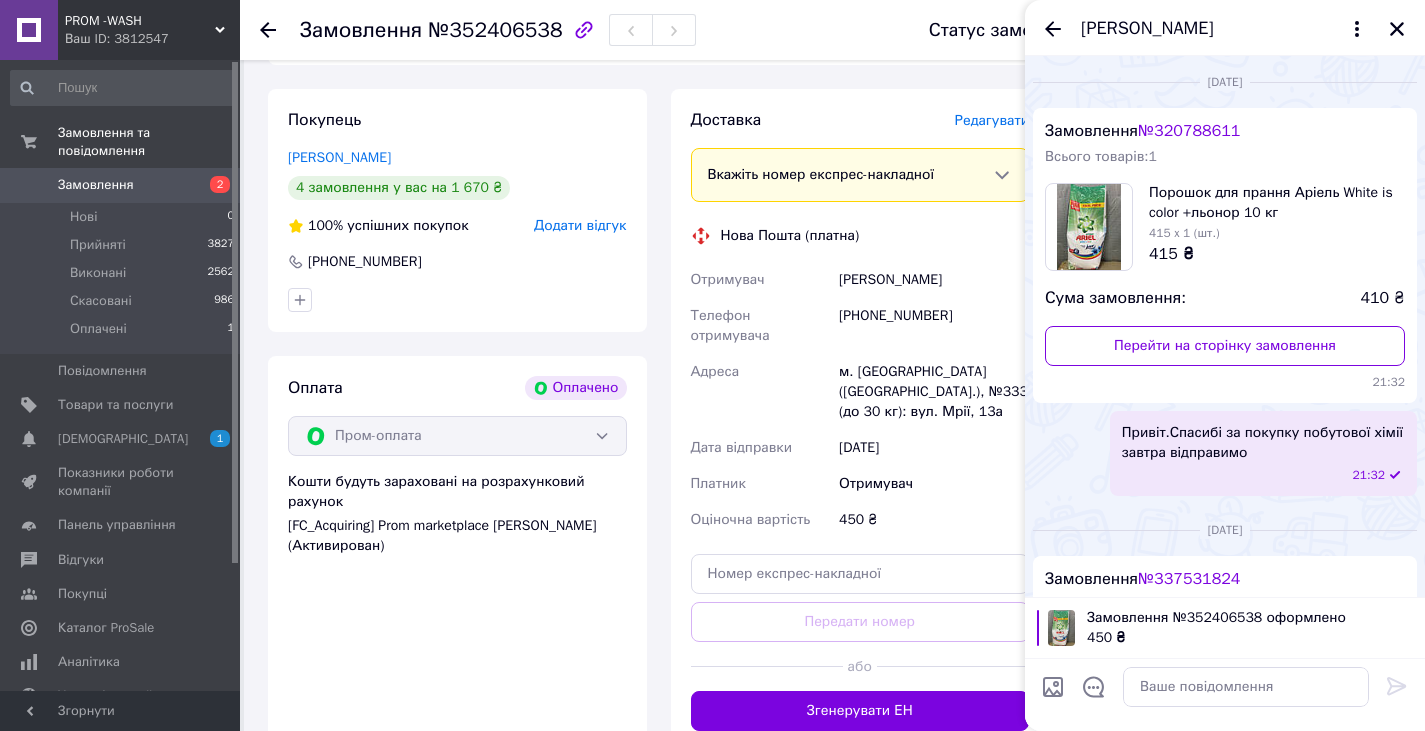 scroll, scrollTop: 242, scrollLeft: 0, axis: vertical 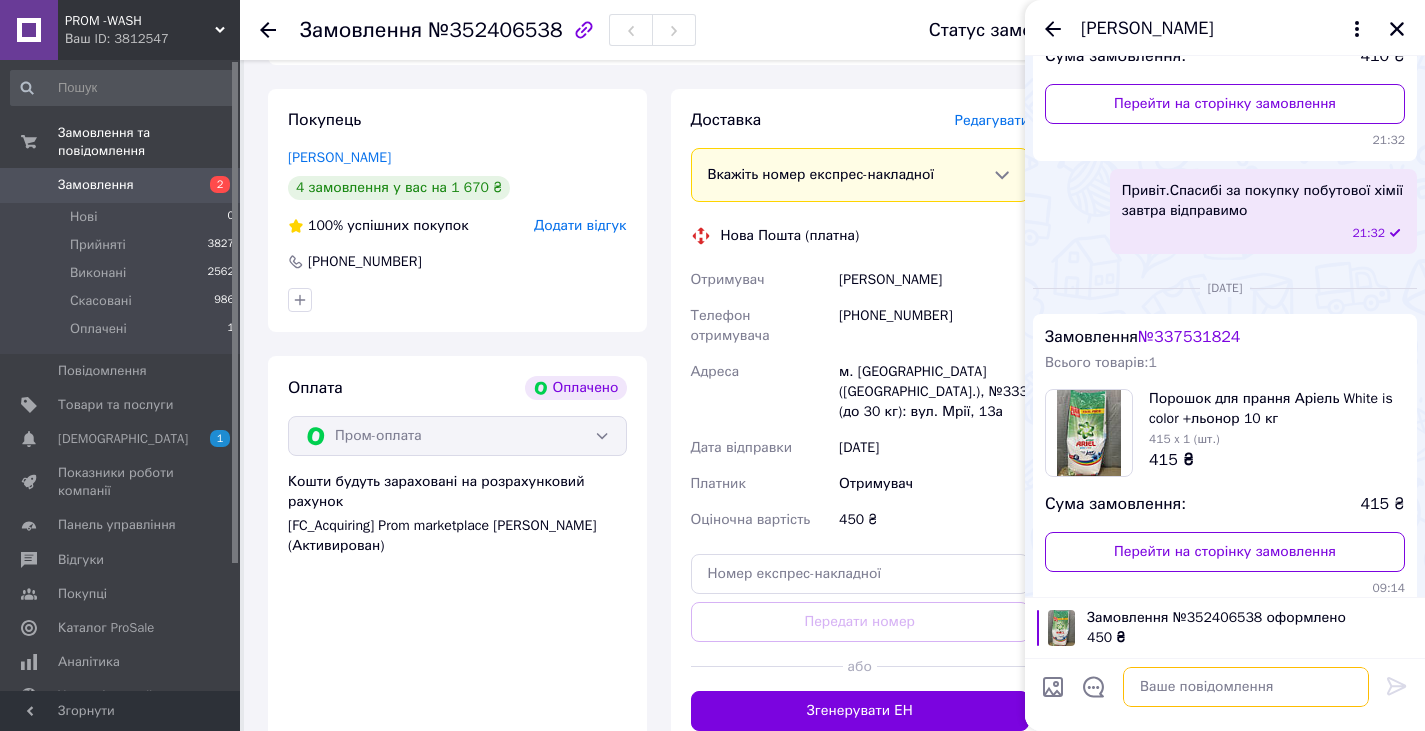 paste on "Привіт.Спасибі за покупку побутової хімії у понеділок відправимо" 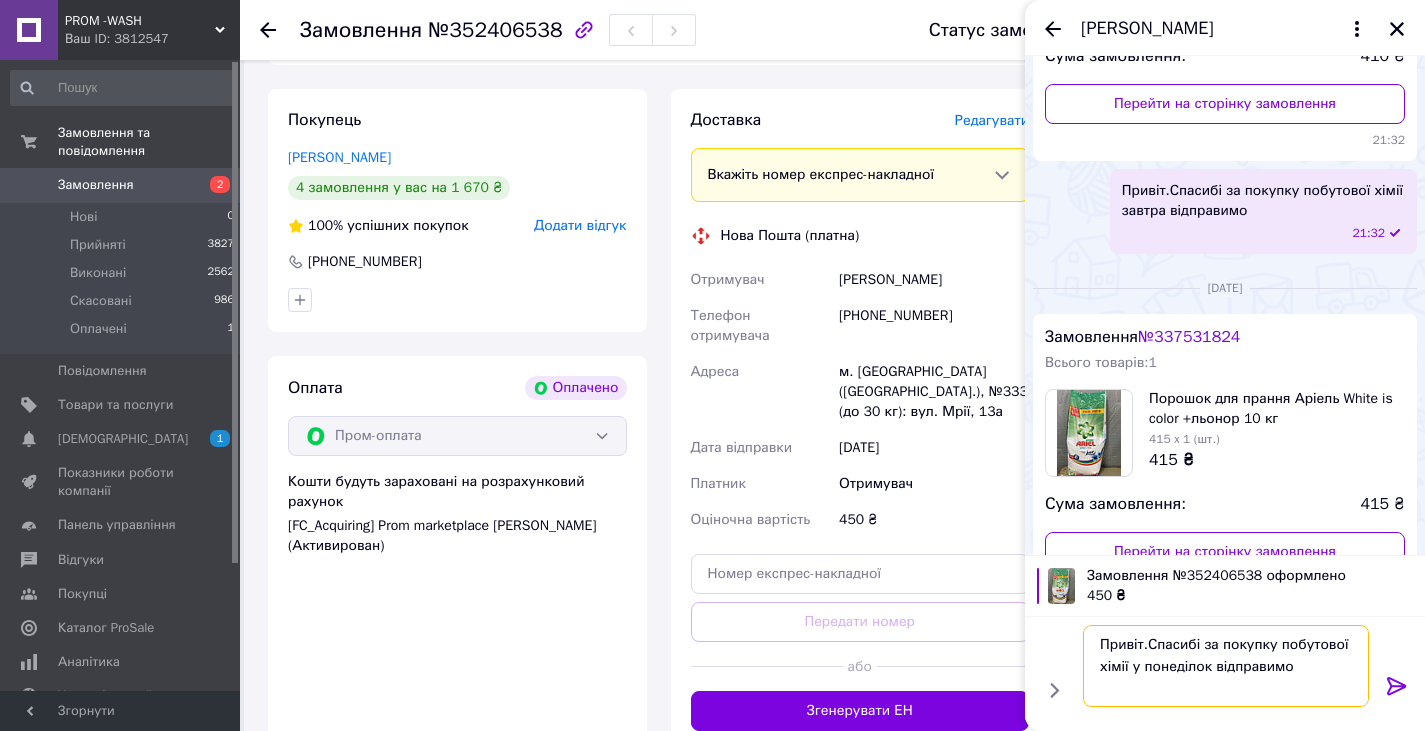 type on "Привіт.Спасибі за покупку побутової хімії у понеділок відправимо" 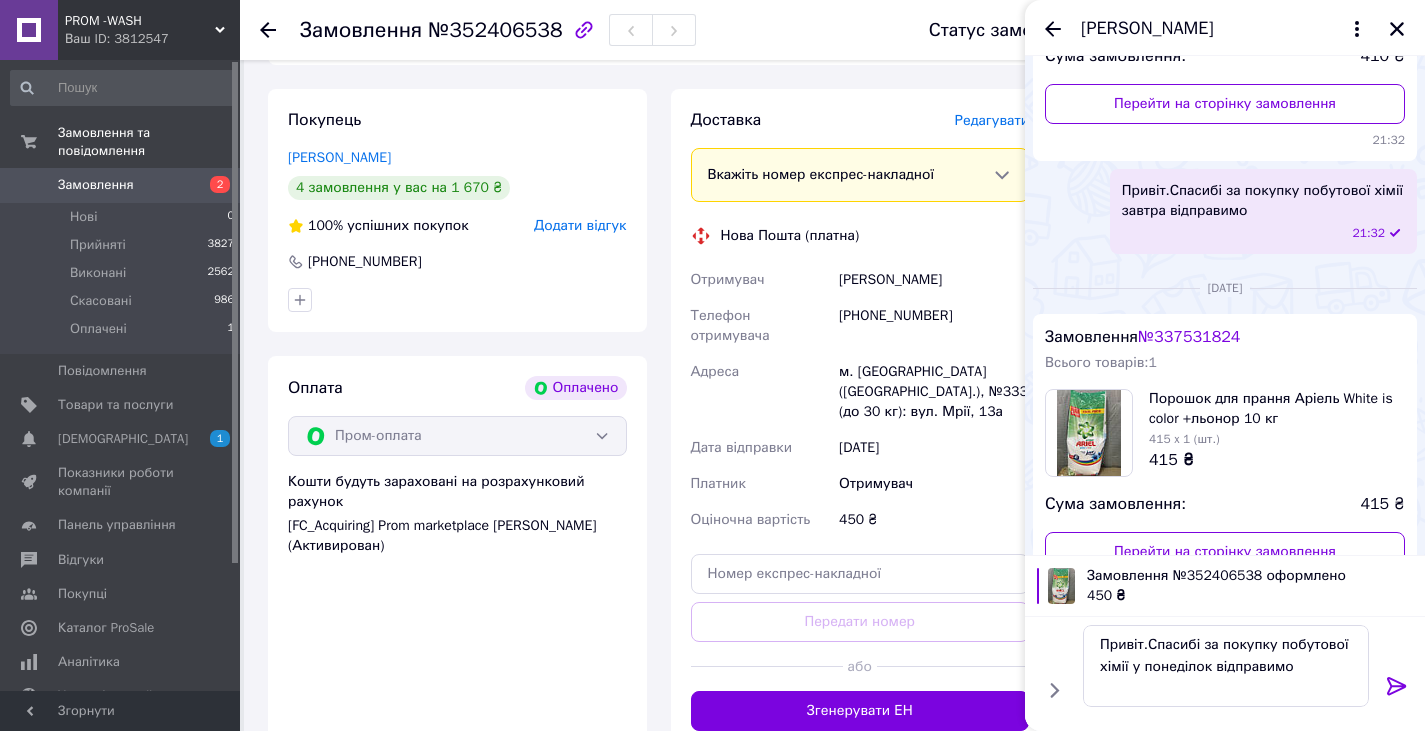 click 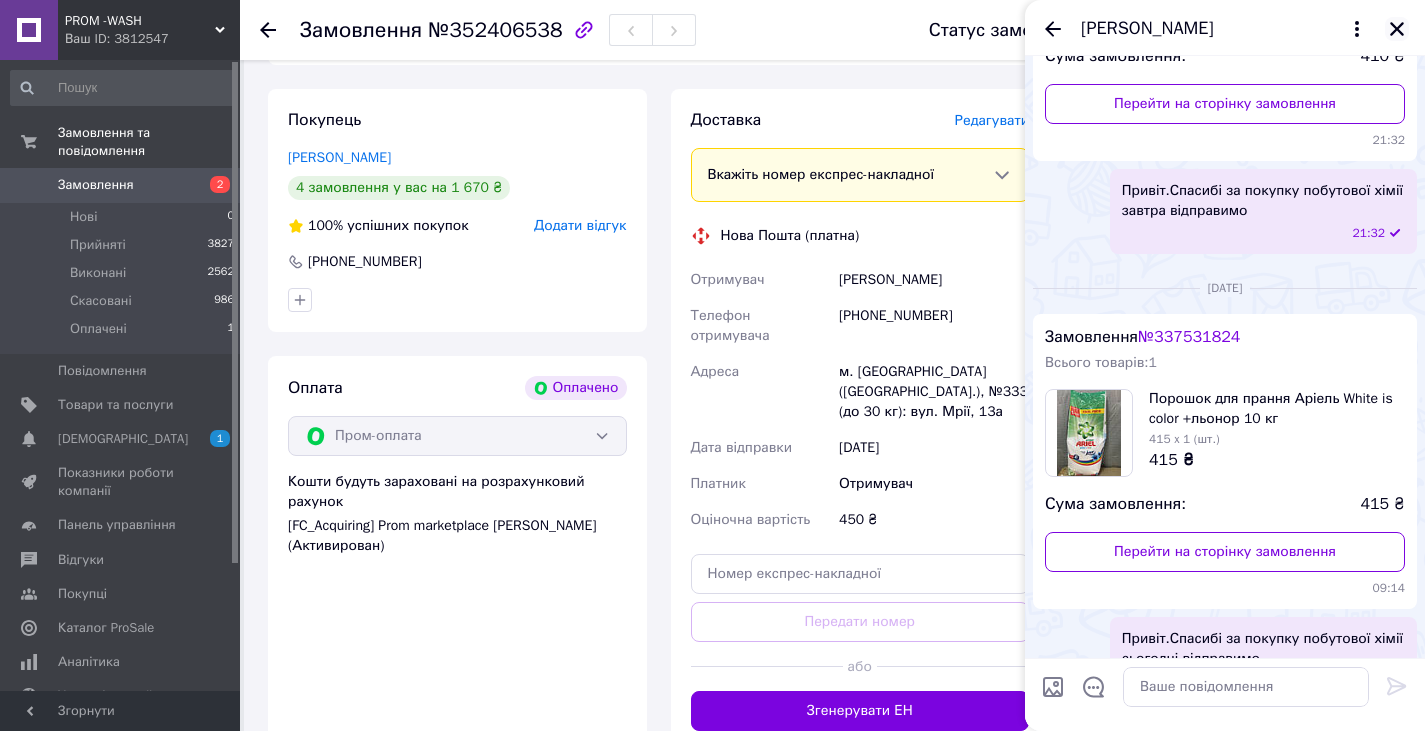 click 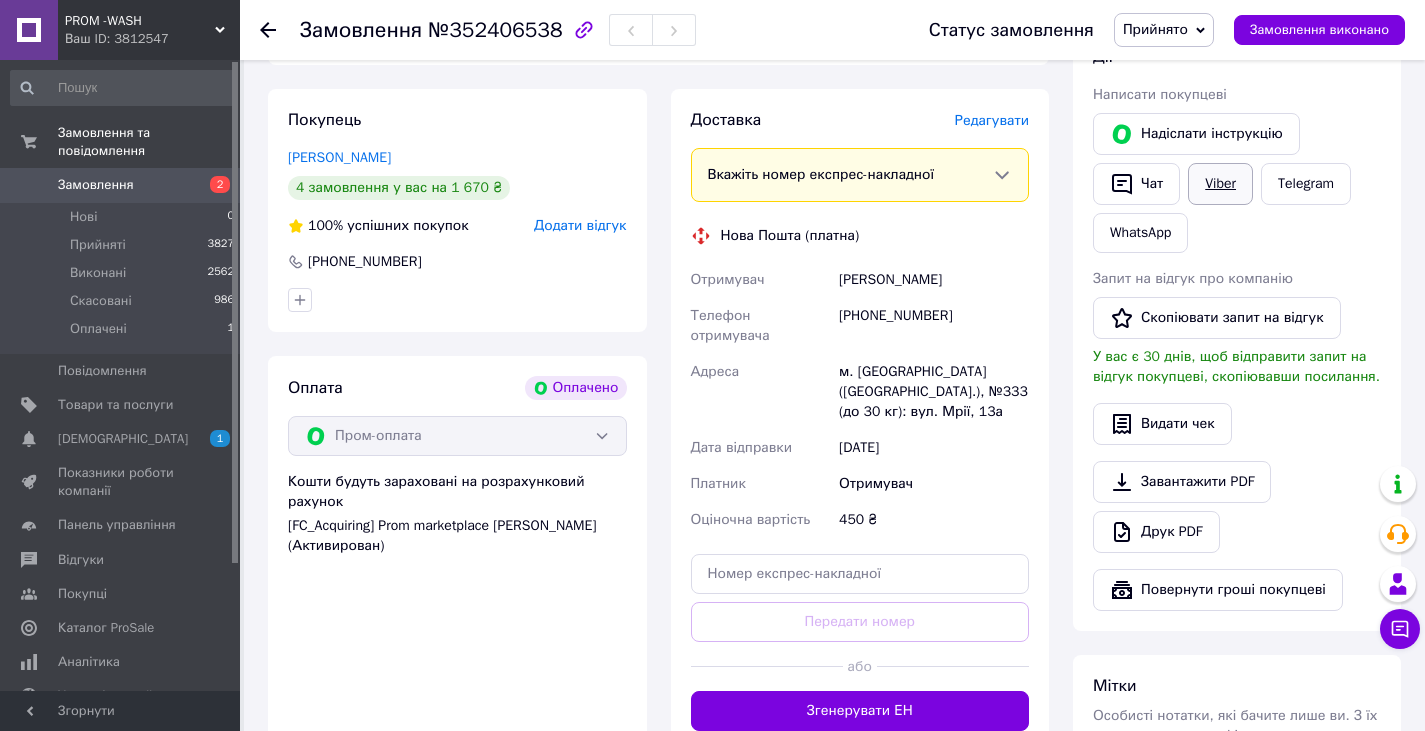 click on "Viber" at bounding box center [1220, 184] 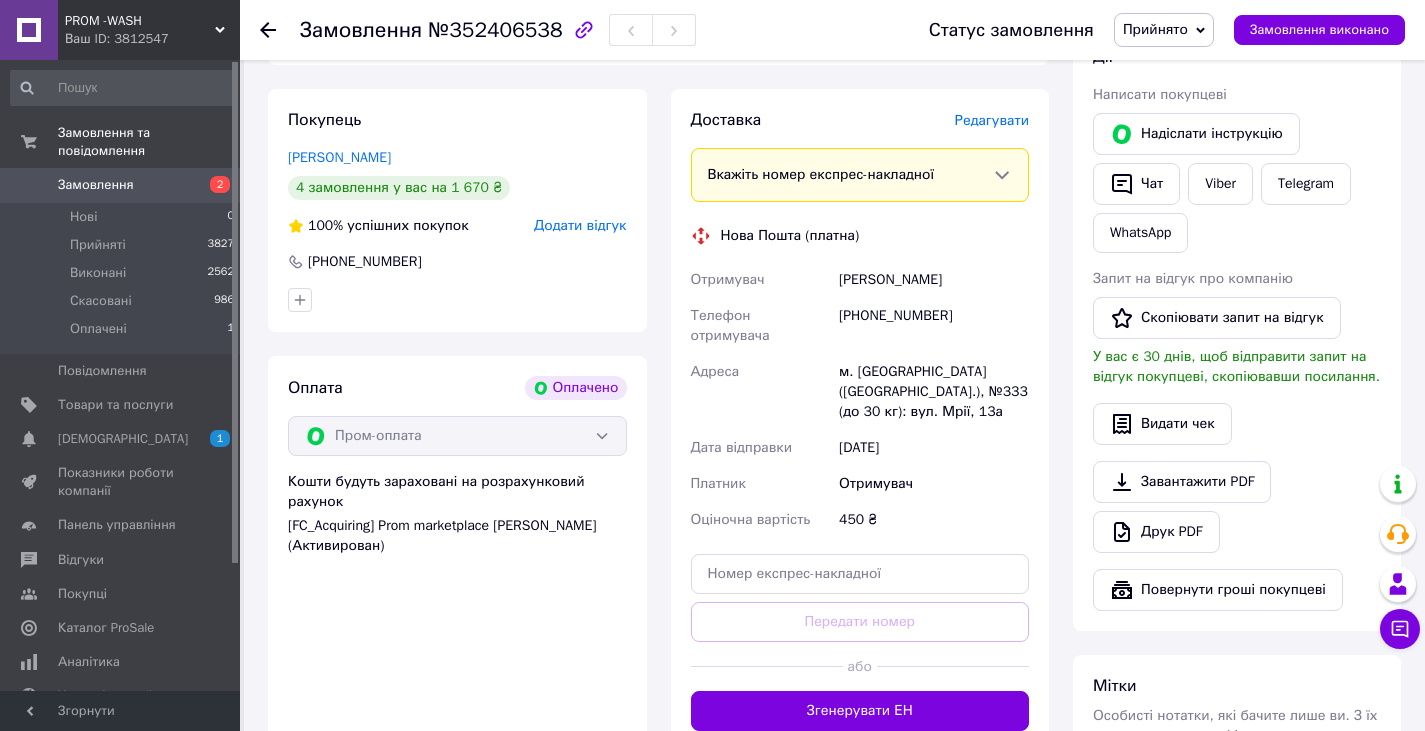 click on "Оплата Оплачено Пром-оплата Кошти будуть зараховані на розрахунковий рахунок [FC_Acquiring] Prom marketplace [PERSON_NAME] (Активирован)" at bounding box center (457, 553) 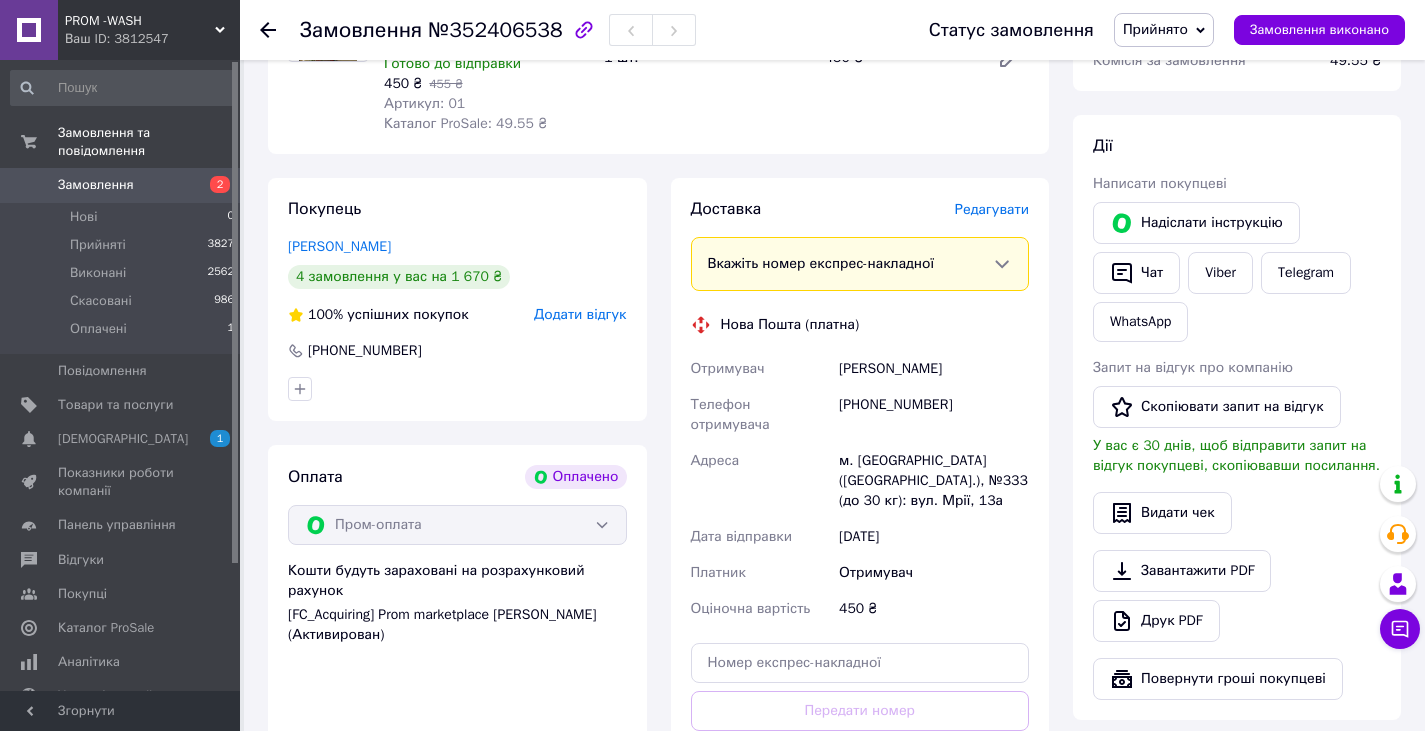 scroll, scrollTop: 100, scrollLeft: 0, axis: vertical 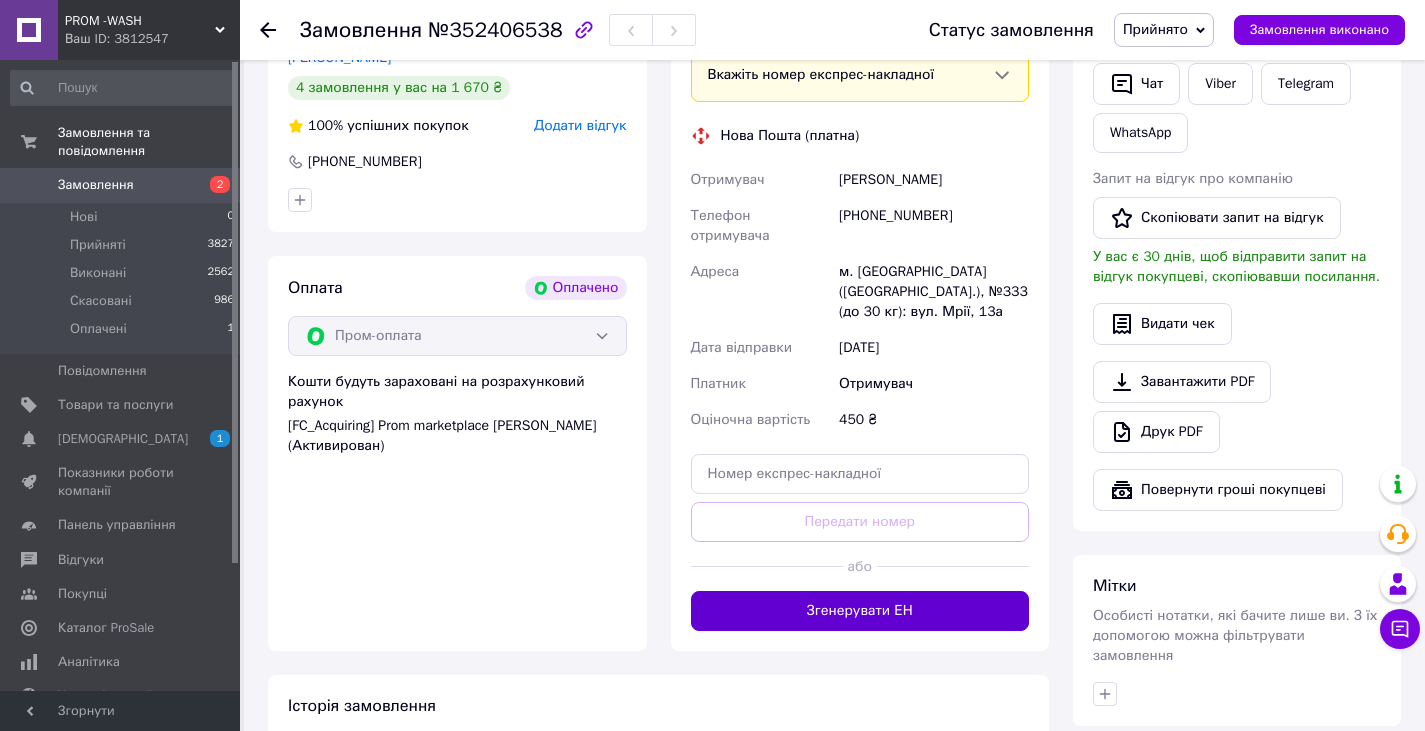 click on "Згенерувати ЕН" at bounding box center [860, 611] 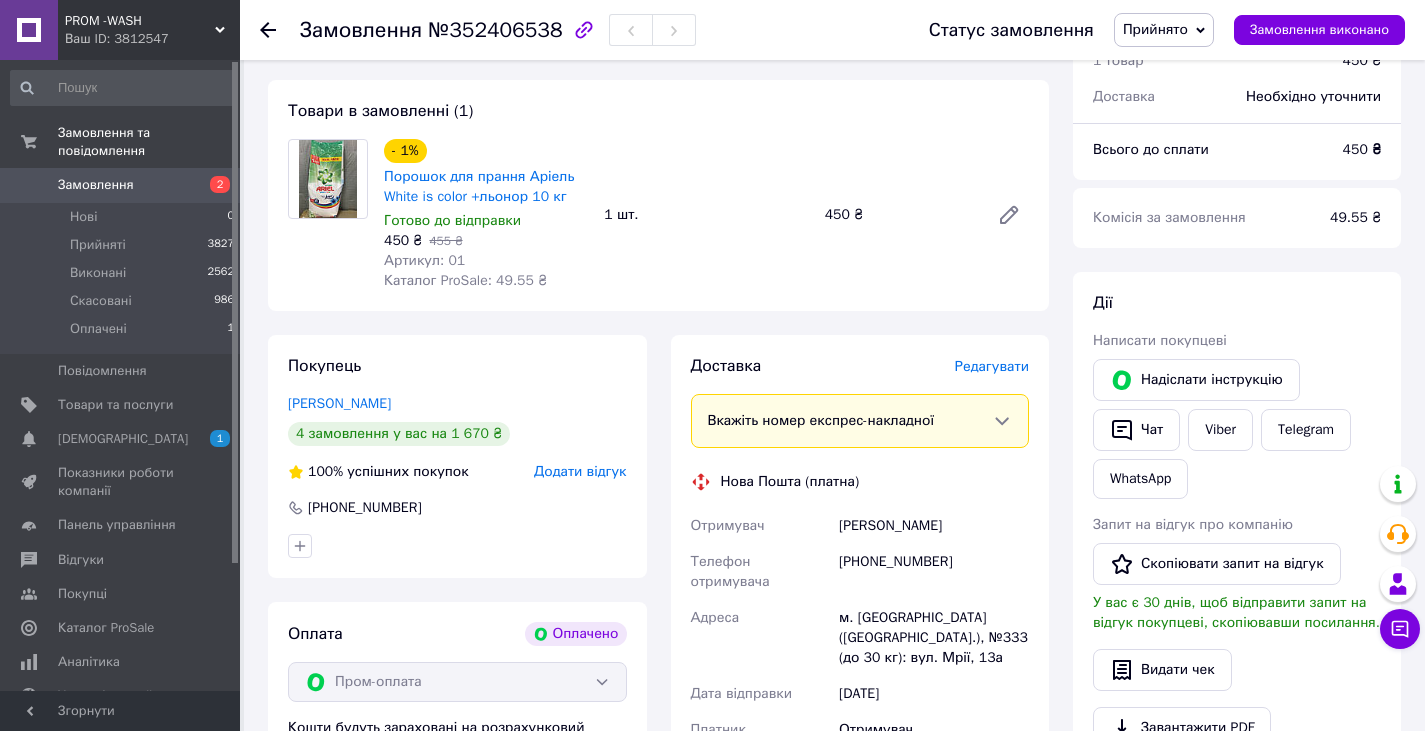 scroll, scrollTop: 100, scrollLeft: 0, axis: vertical 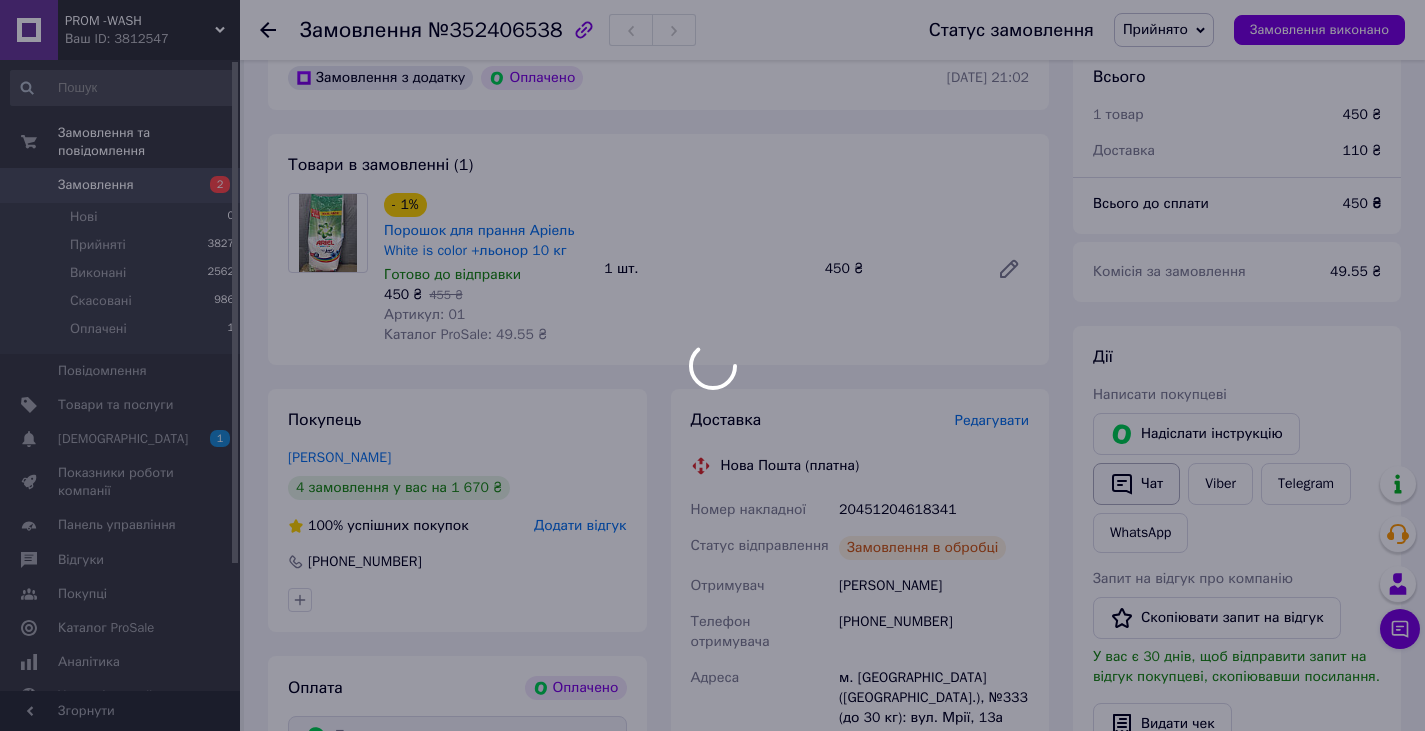 click on "PROM -WASH Ваш ID: 3812547 Сайт PROM -WASH Кабінет покупця Перевірити стан системи Сторінка на порталі івамивачсм Довідка Вийти Замовлення та повідомлення Замовлення 2 Нові 0 Прийняті 3827 Виконані 2562 Скасовані 986 Оплачені 1 Повідомлення 0 Товари та послуги Сповіщення 1 0 Показники роботи компанії Панель управління Відгуки Покупці Каталог ProSale Аналітика Управління сайтом Гаманець компанії [PERSON_NAME] Тарифи та рахунки Prom мікс 1 000 Згорнути
Замовлення №352406538 Статус замовлення Прийнято [PERSON_NAME]" at bounding box center (712, 669) 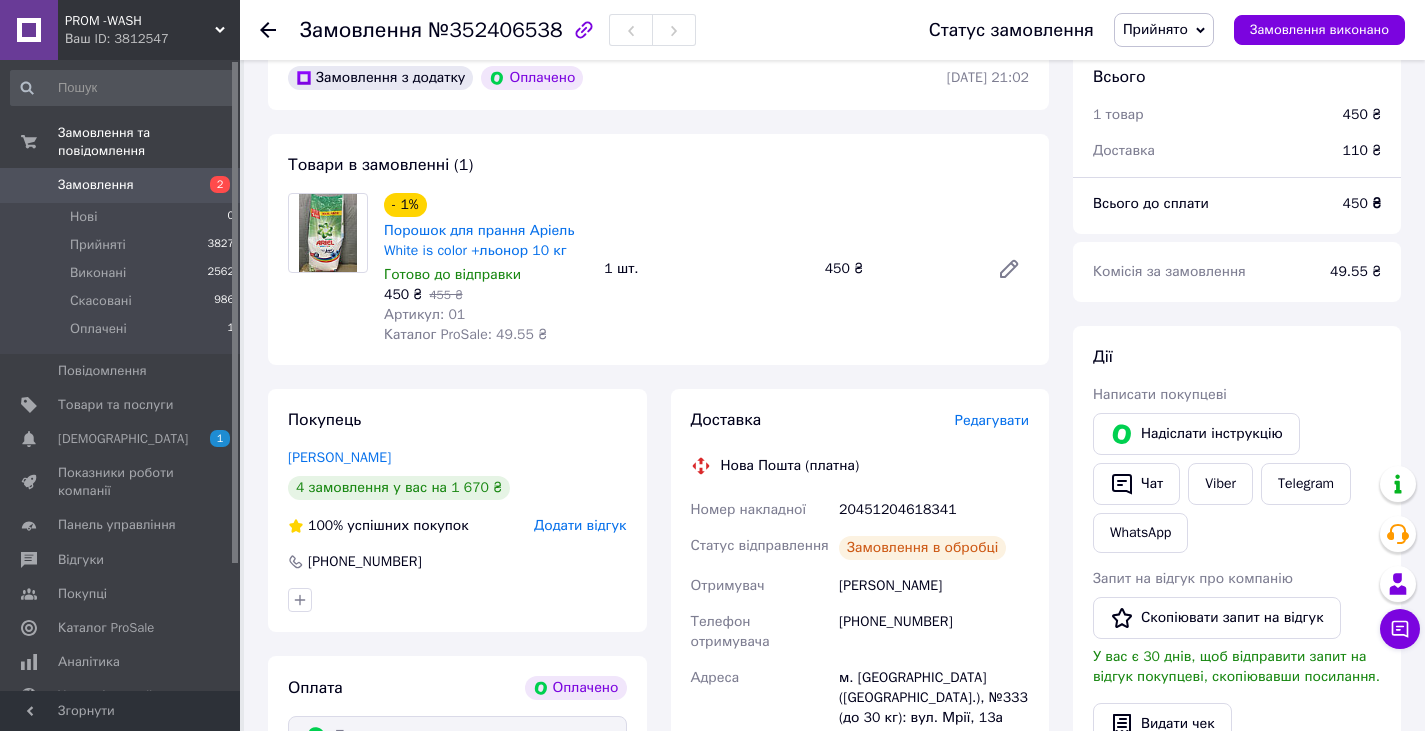 click 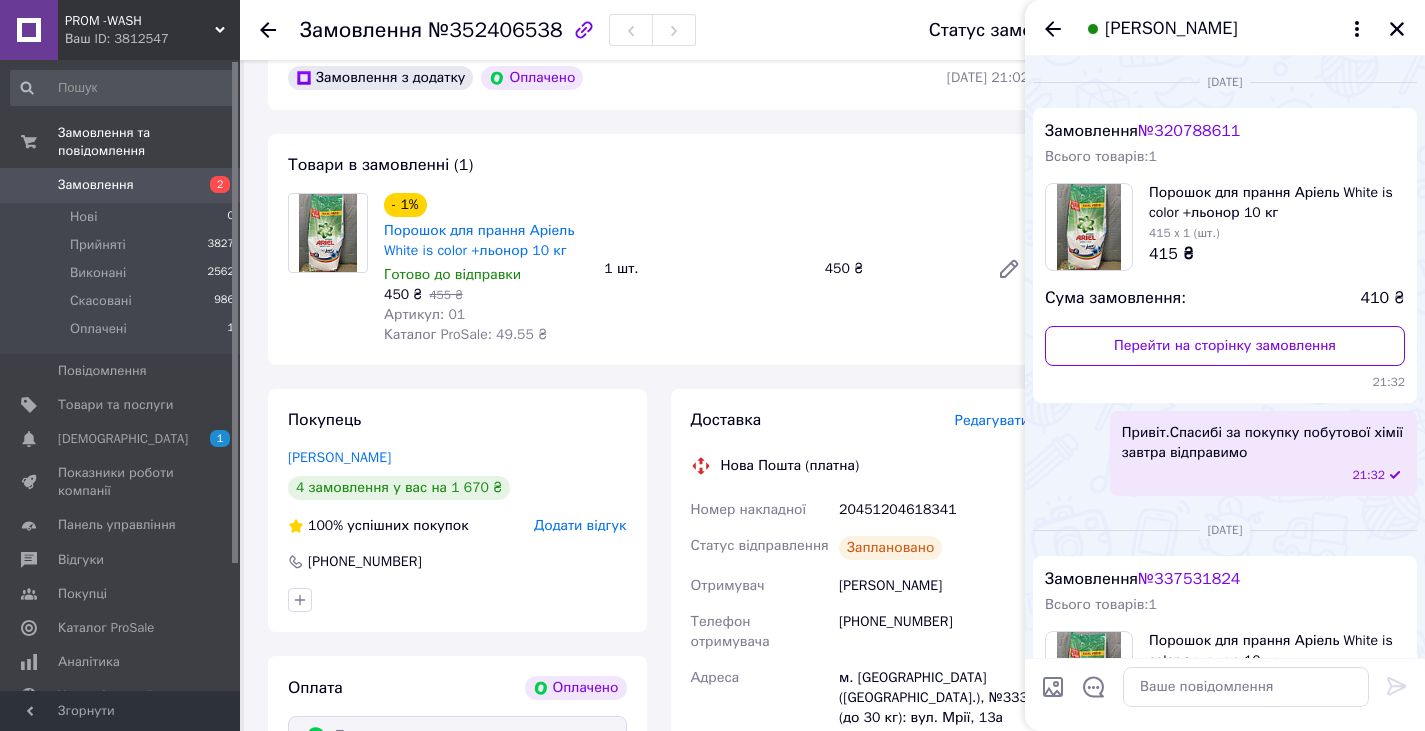 scroll, scrollTop: 1138, scrollLeft: 0, axis: vertical 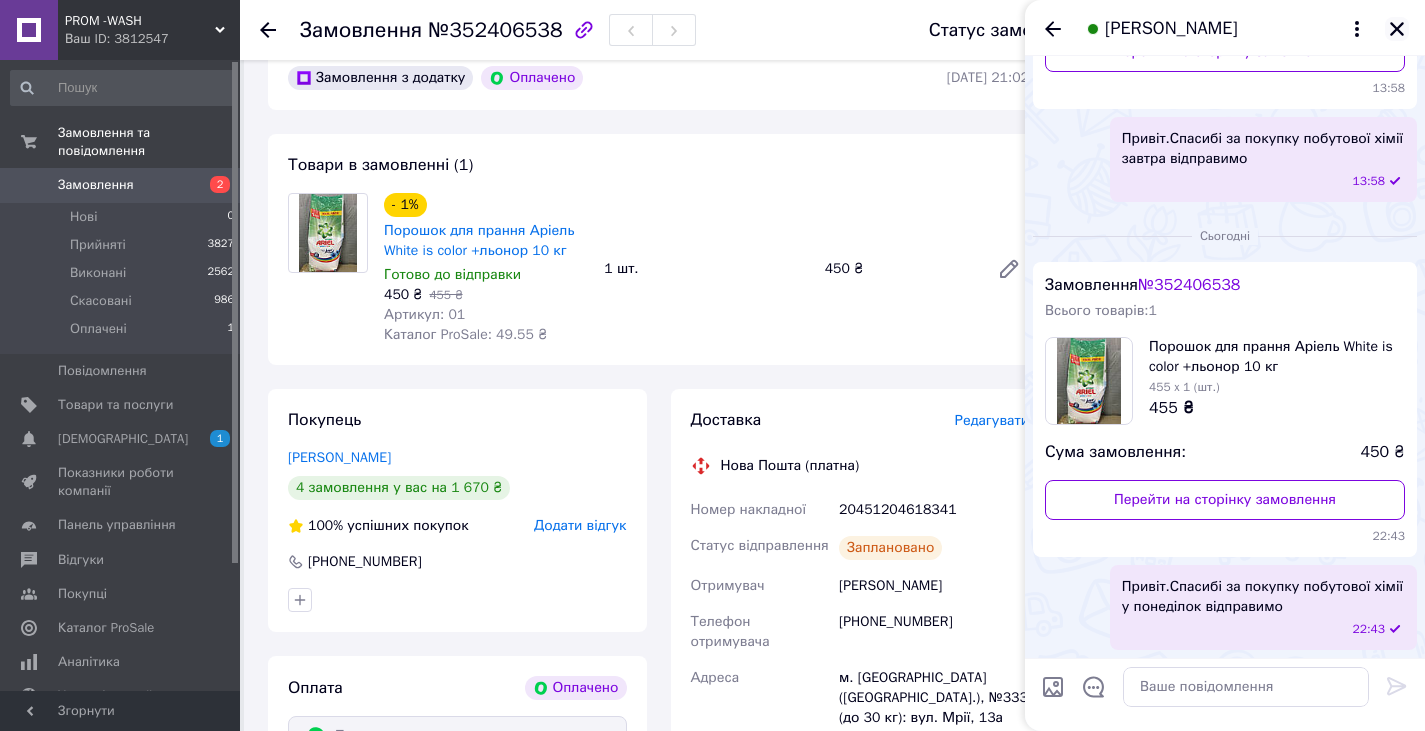 click 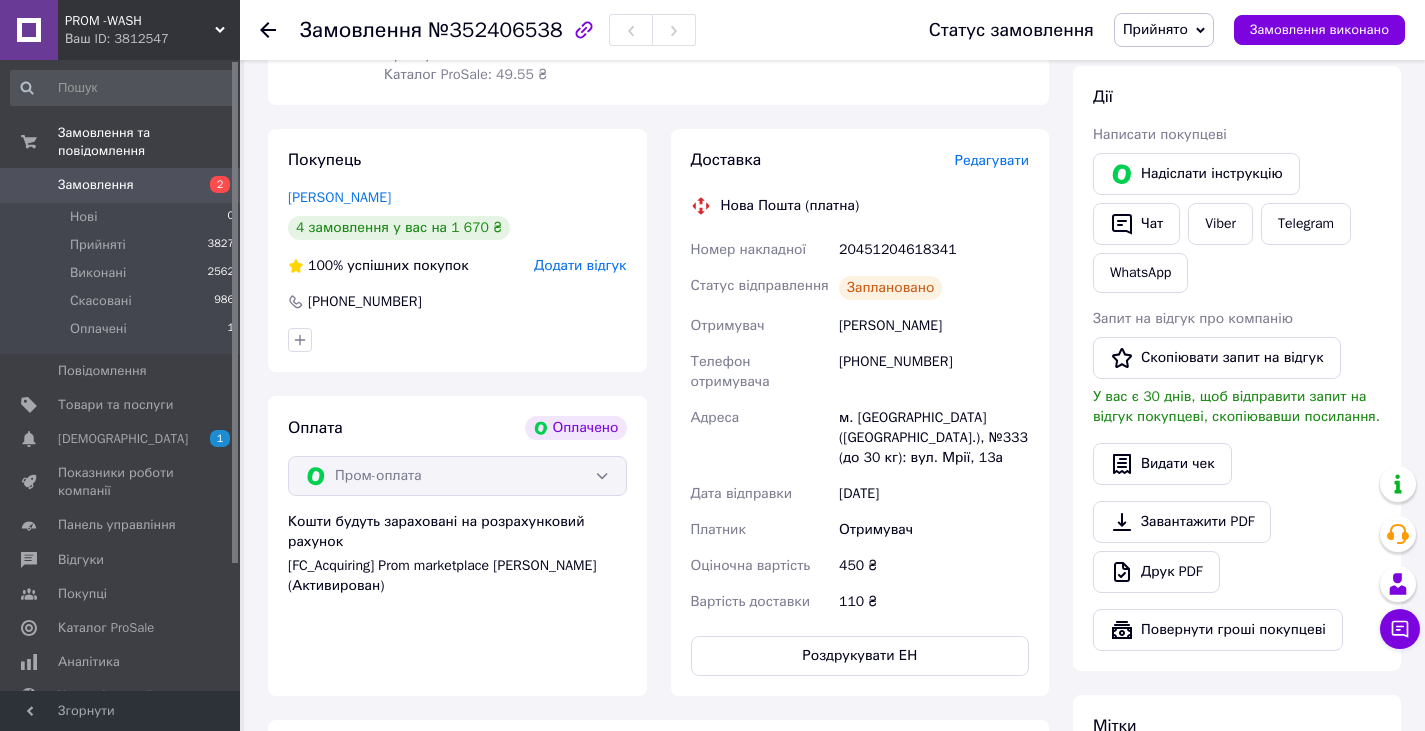 scroll, scrollTop: 400, scrollLeft: 0, axis: vertical 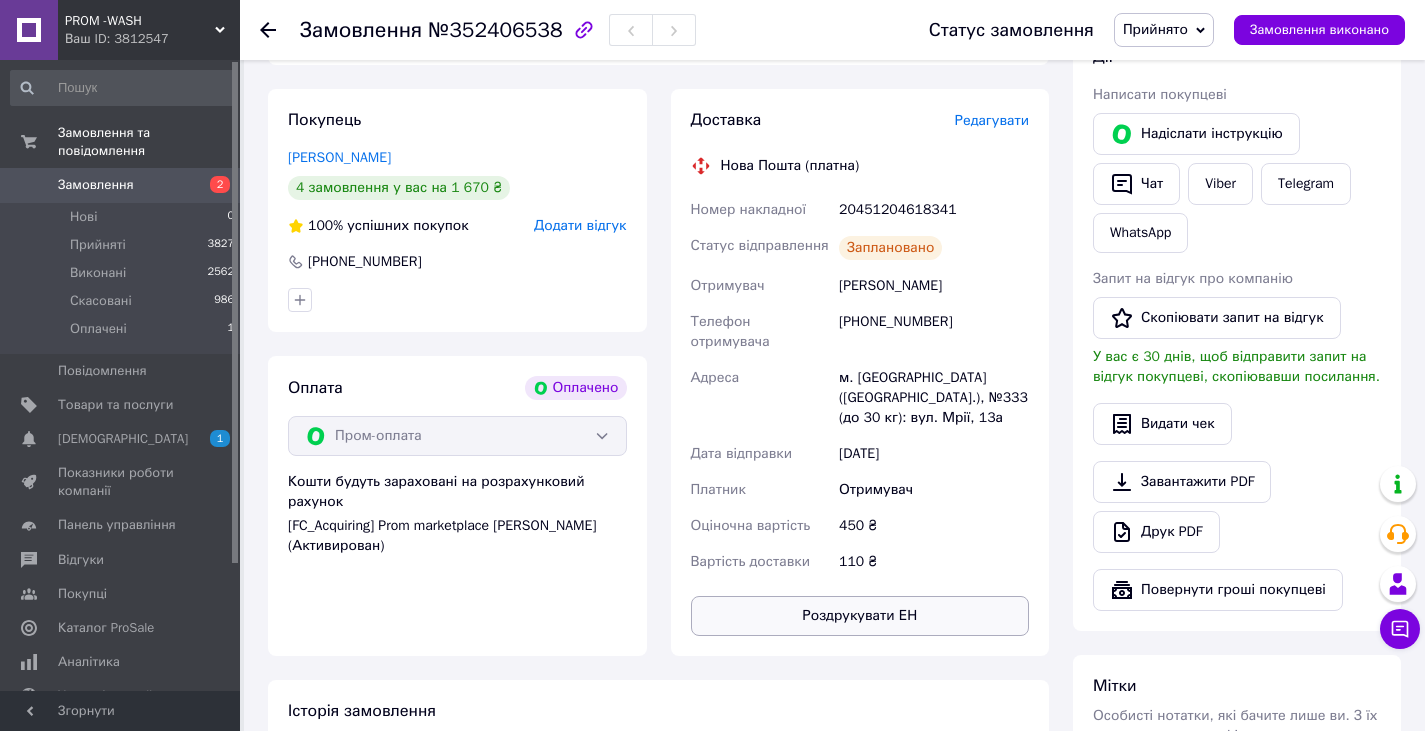 click on "Роздрукувати ЕН" at bounding box center (860, 616) 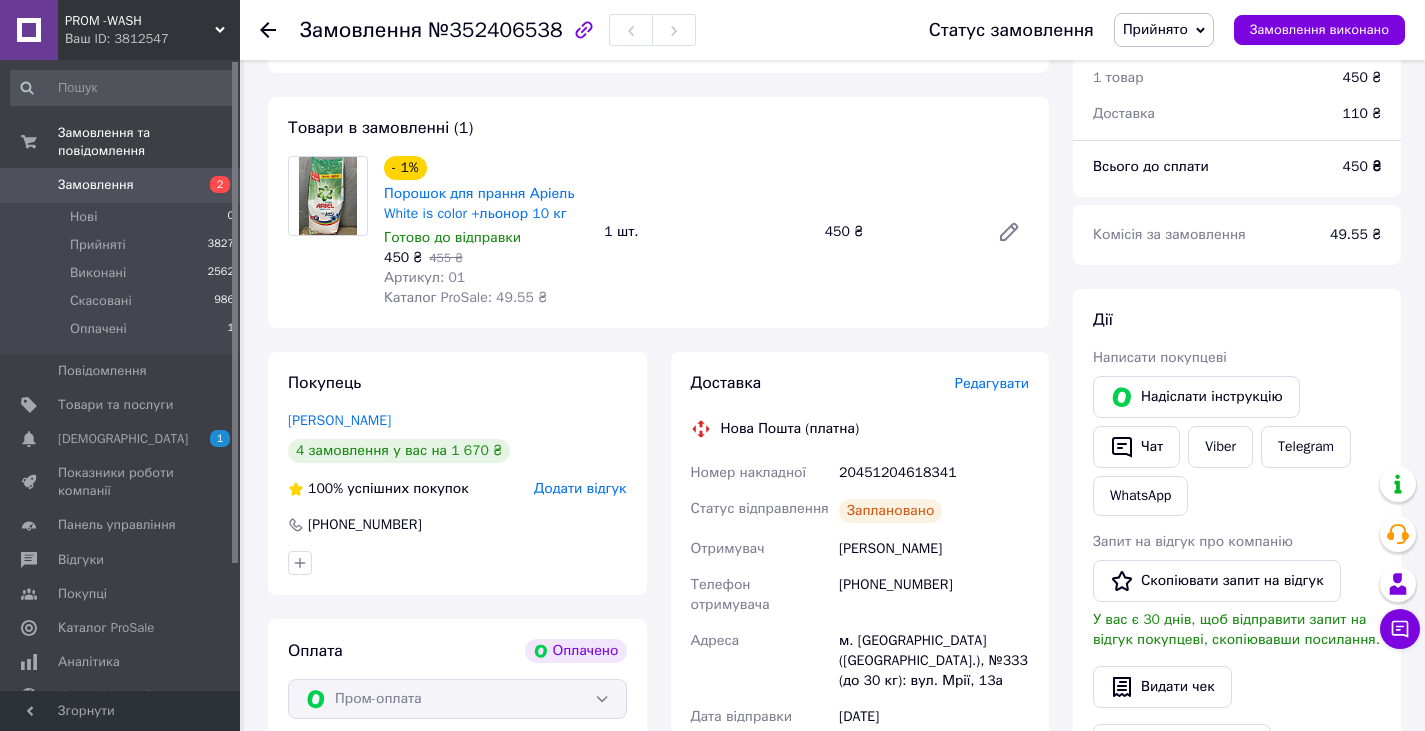 scroll, scrollTop: 100, scrollLeft: 0, axis: vertical 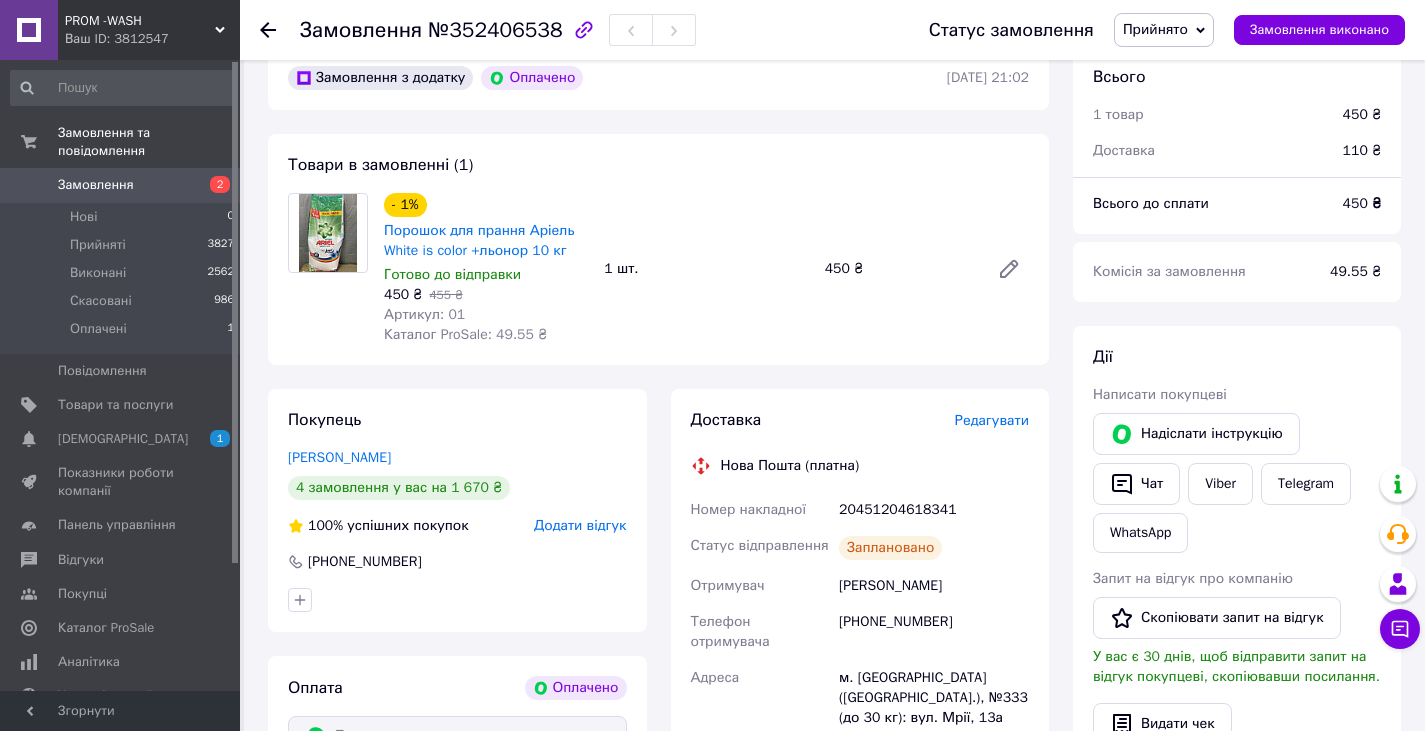 click 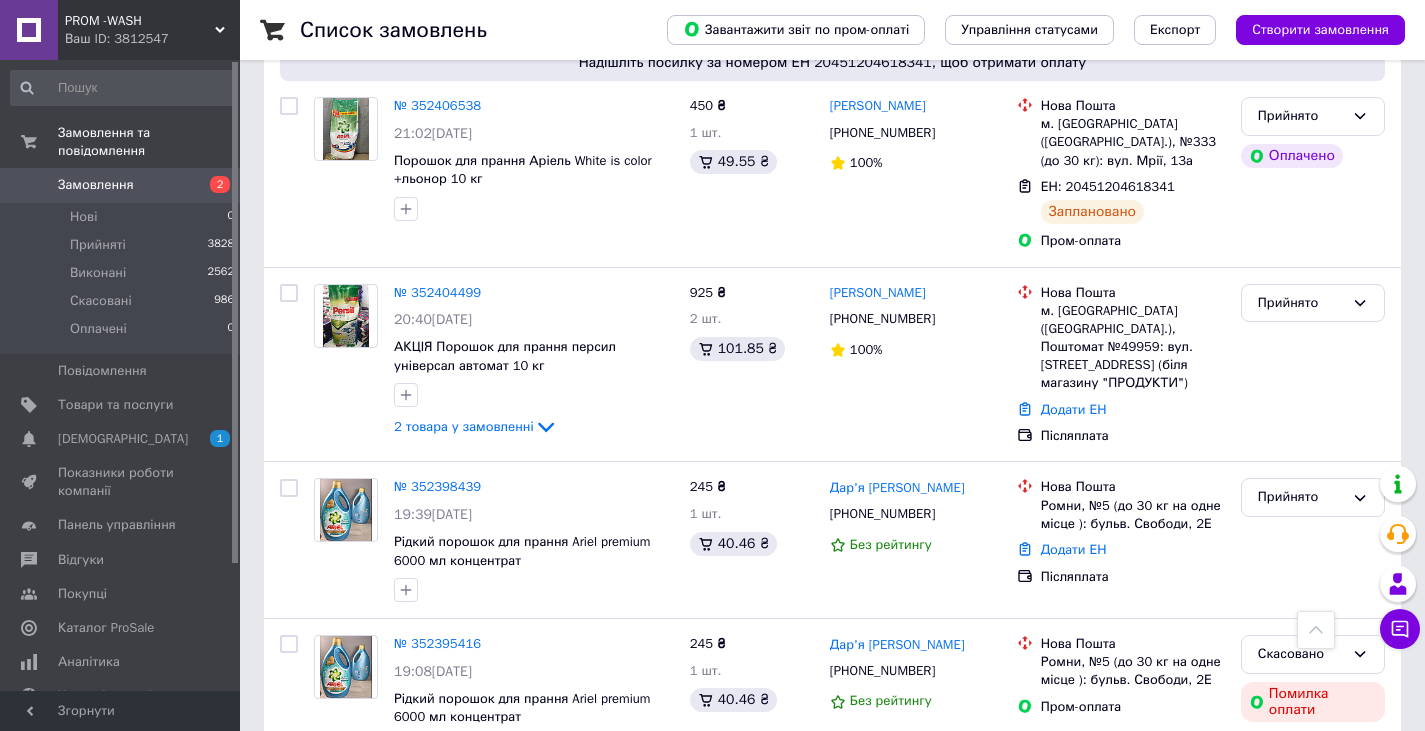 scroll, scrollTop: 600, scrollLeft: 0, axis: vertical 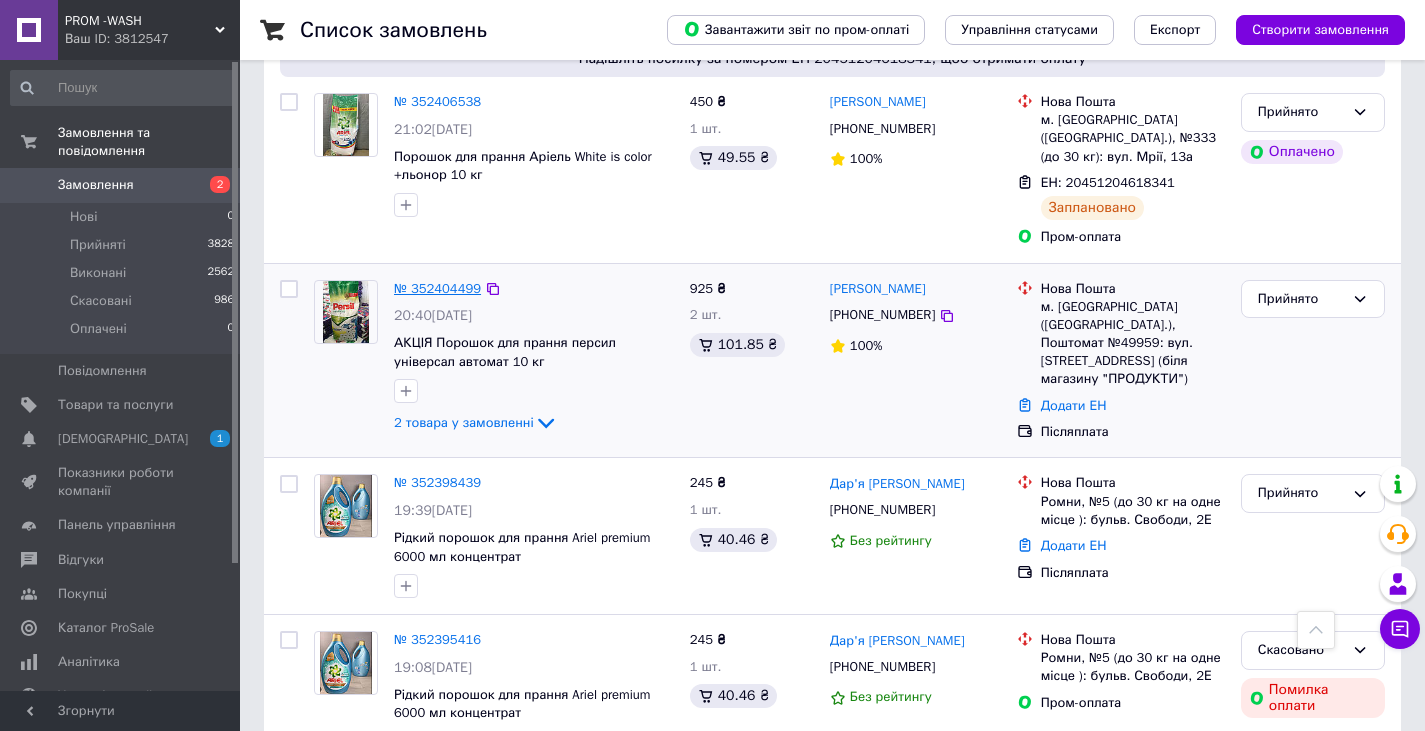 click on "№ 352404499" at bounding box center (437, 288) 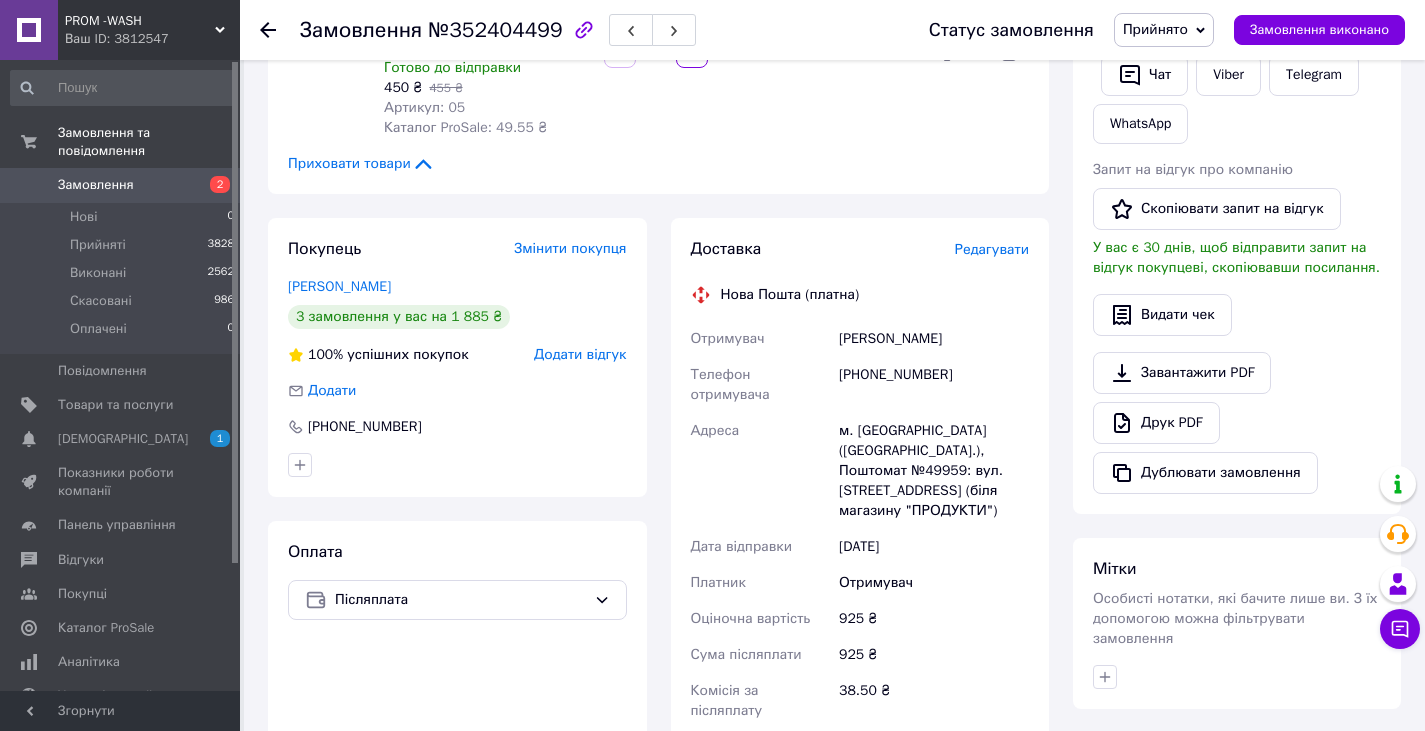 scroll, scrollTop: 100, scrollLeft: 0, axis: vertical 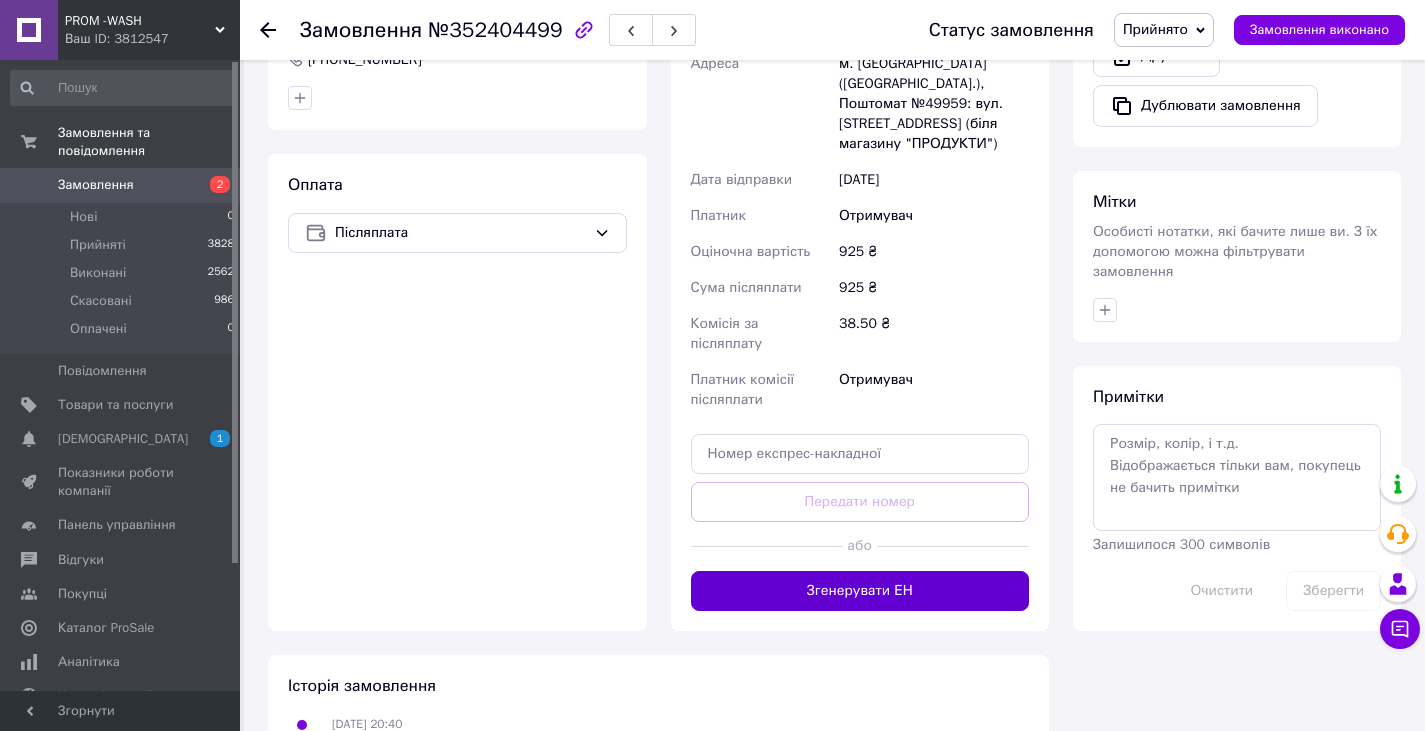 click on "Згенерувати ЕН" at bounding box center (860, 591) 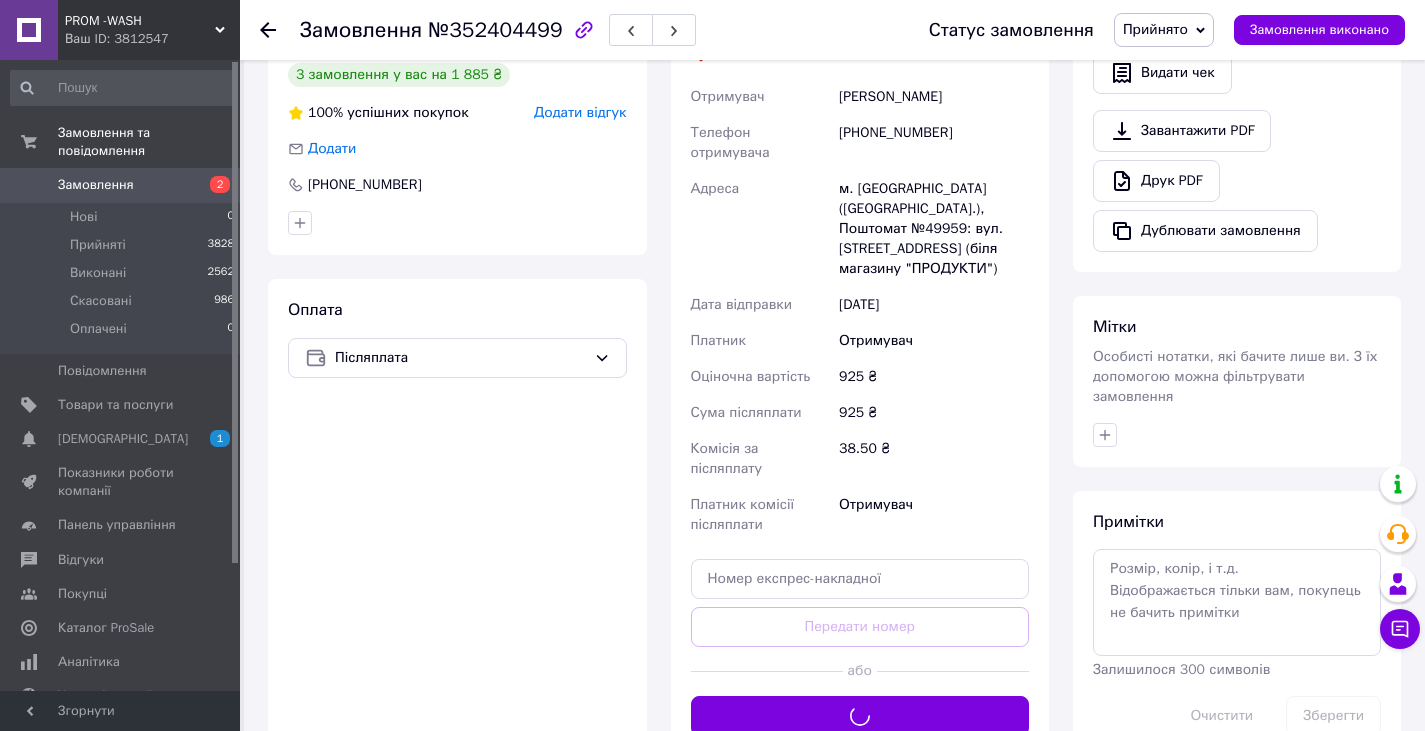 scroll, scrollTop: 300, scrollLeft: 0, axis: vertical 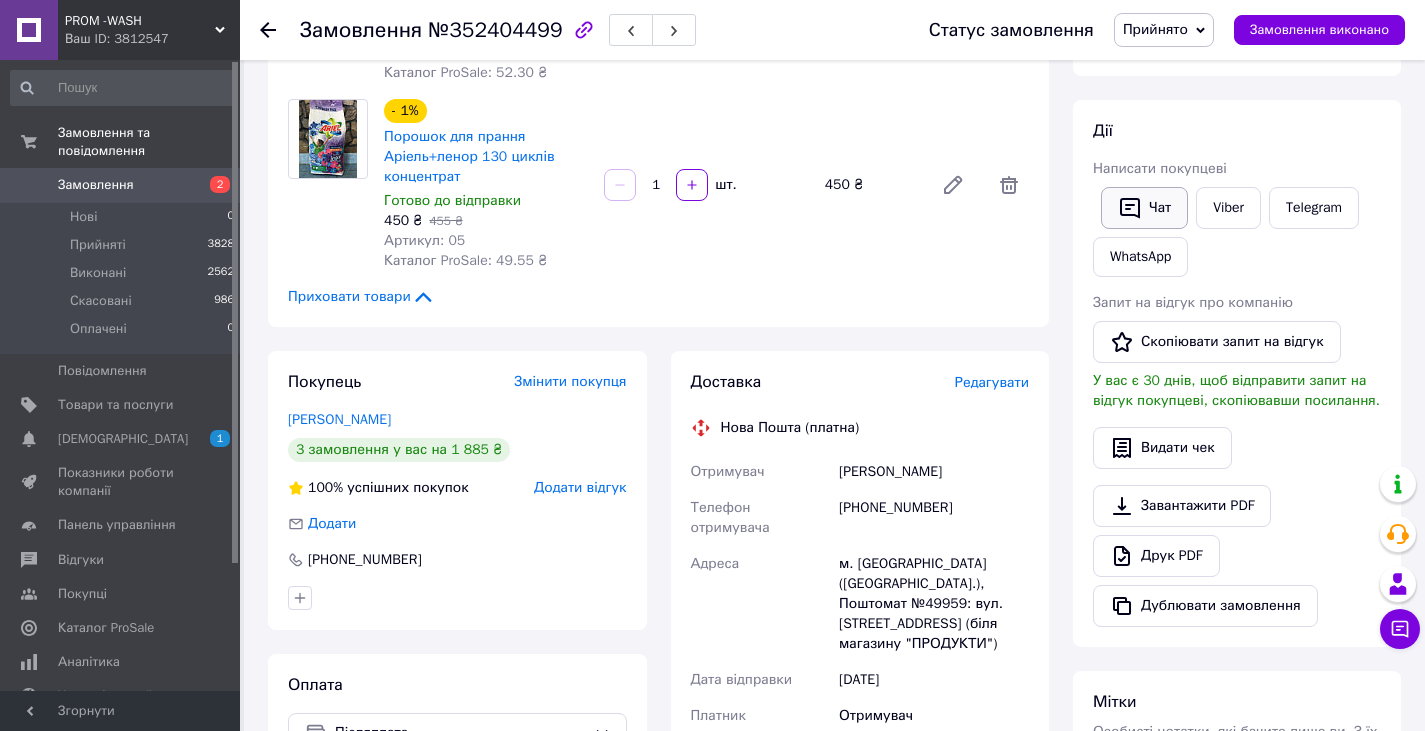 click on "Чат" at bounding box center [1144, 208] 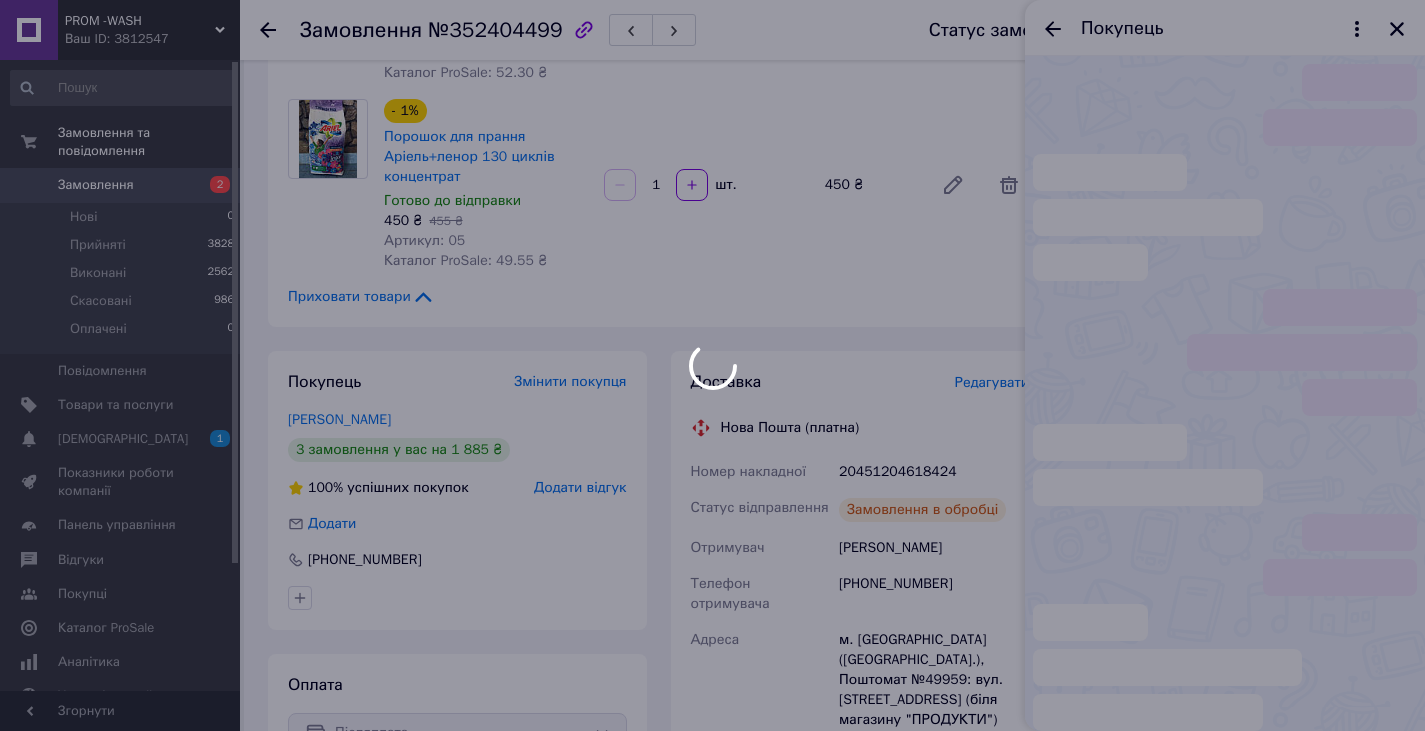 scroll, scrollTop: 242, scrollLeft: 0, axis: vertical 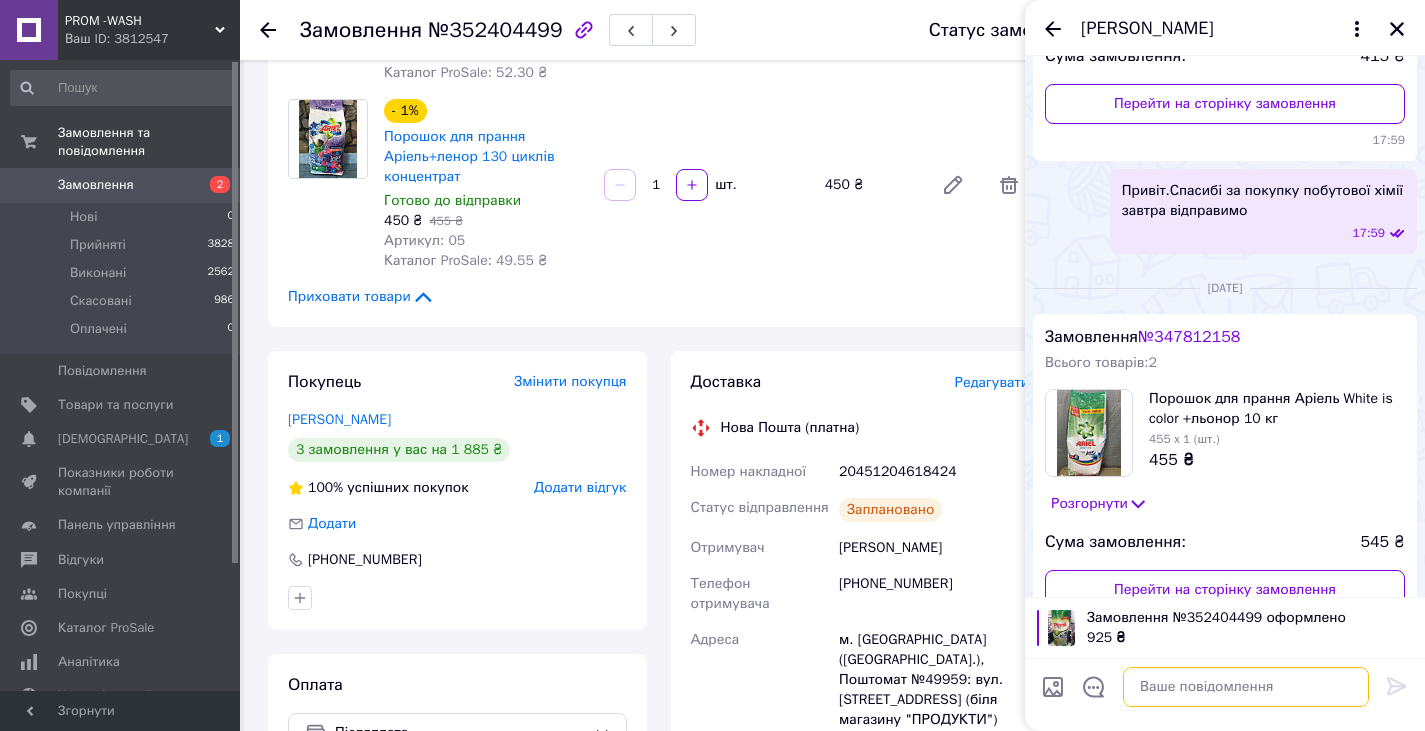 paste on "Привіт.Спасибі за покупку побутової хімії у понеділок відправимо" 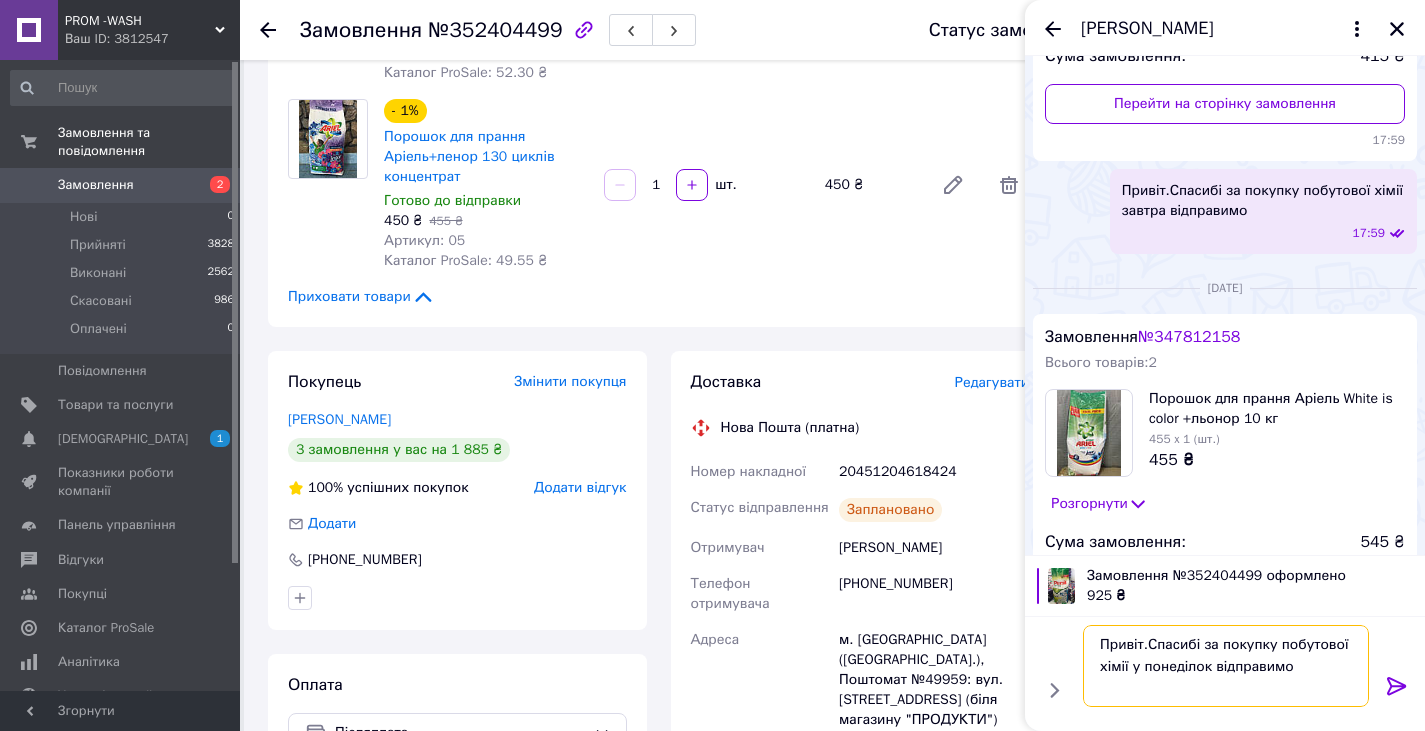 type on "Привіт.Спасибі за покупку побутової хімії у понеділок відправимо" 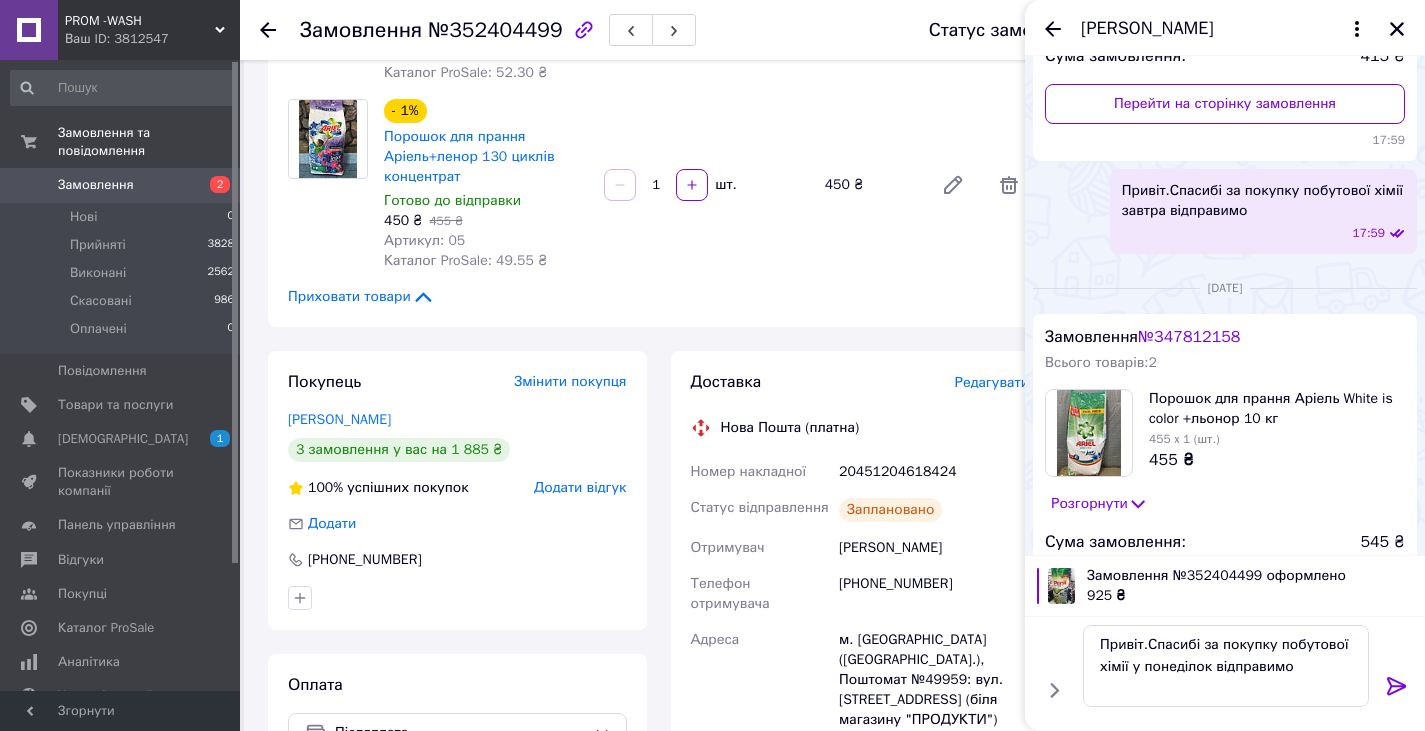 click 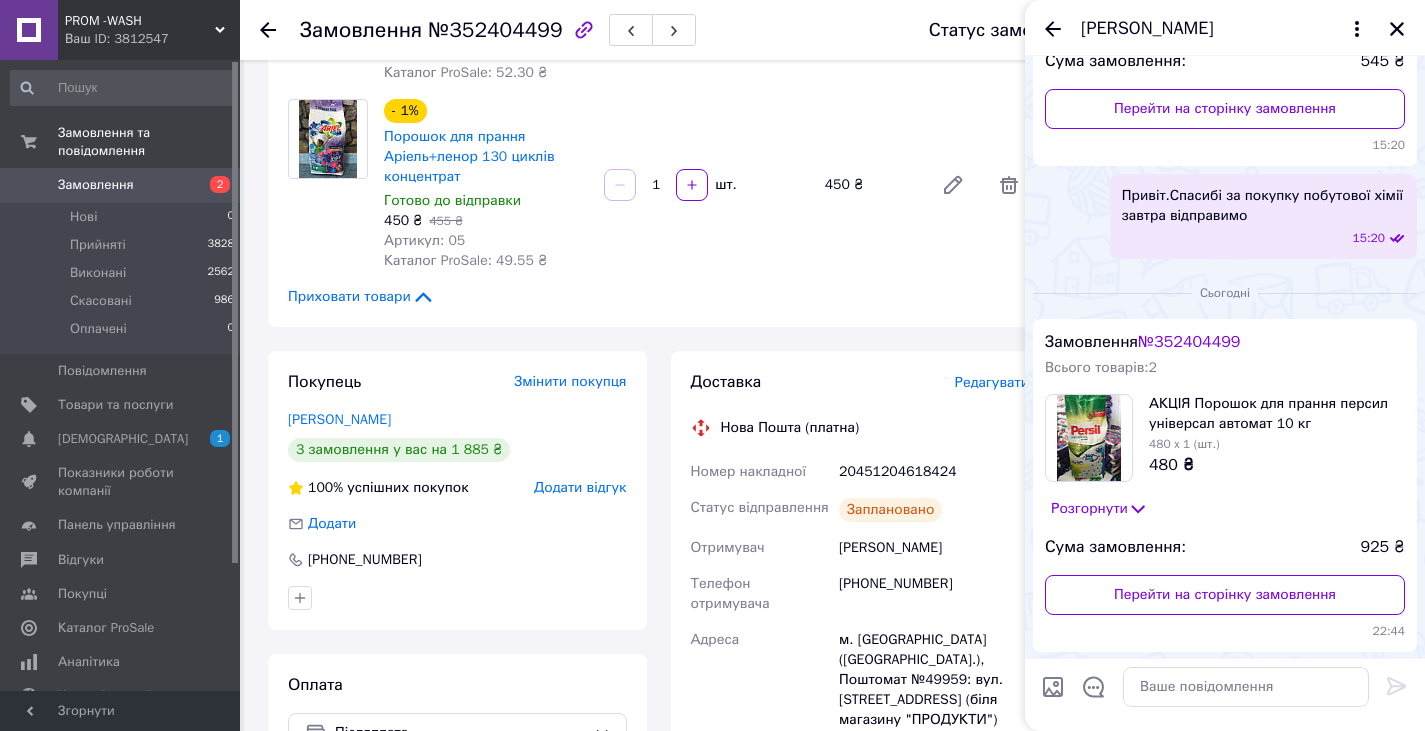 scroll, scrollTop: 818, scrollLeft: 0, axis: vertical 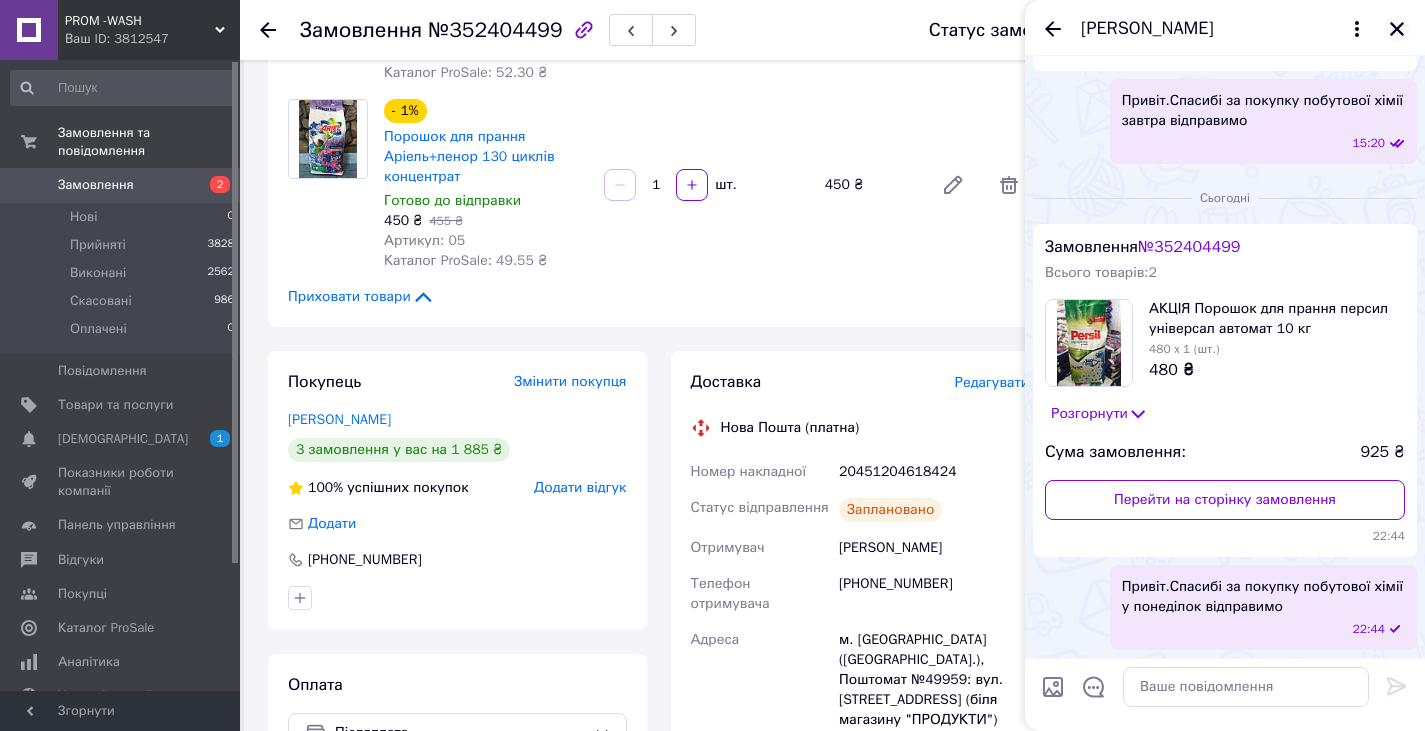 click 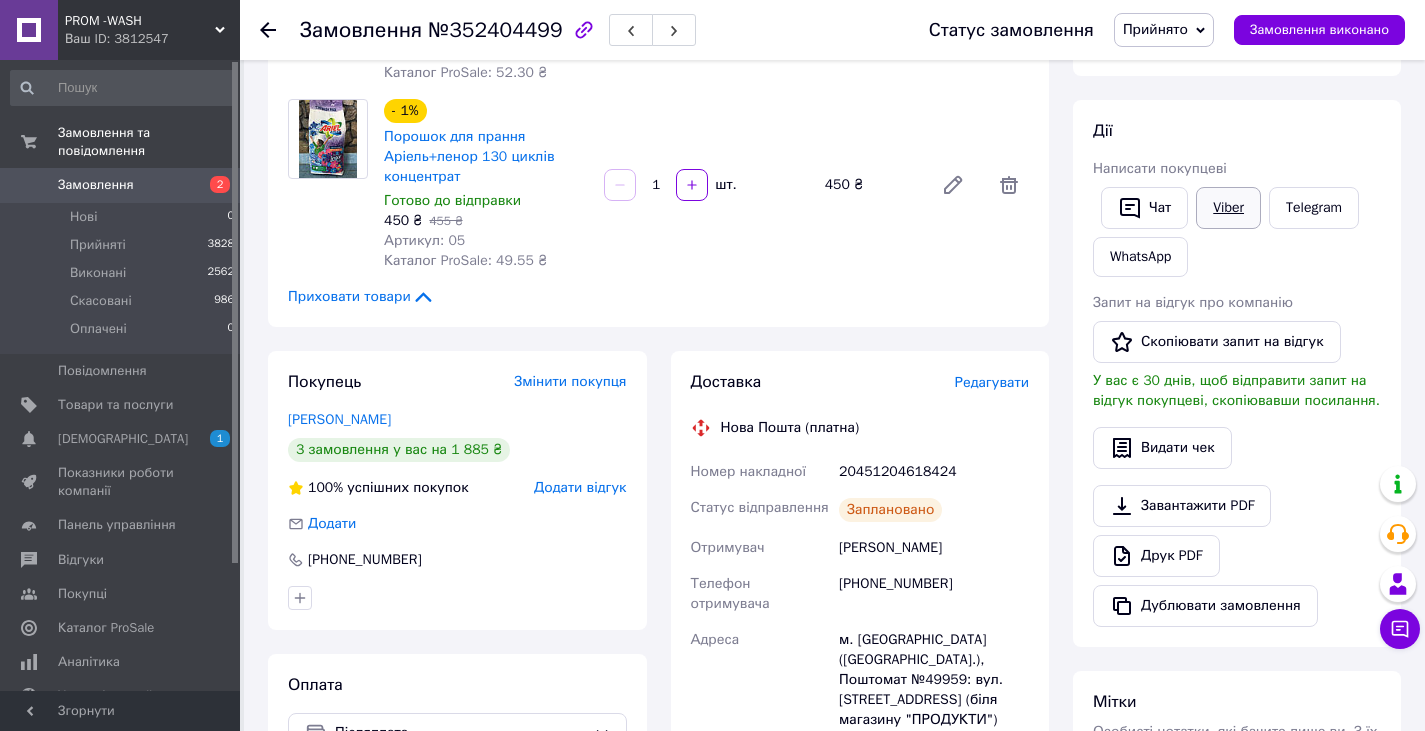 click on "Viber" at bounding box center [1228, 208] 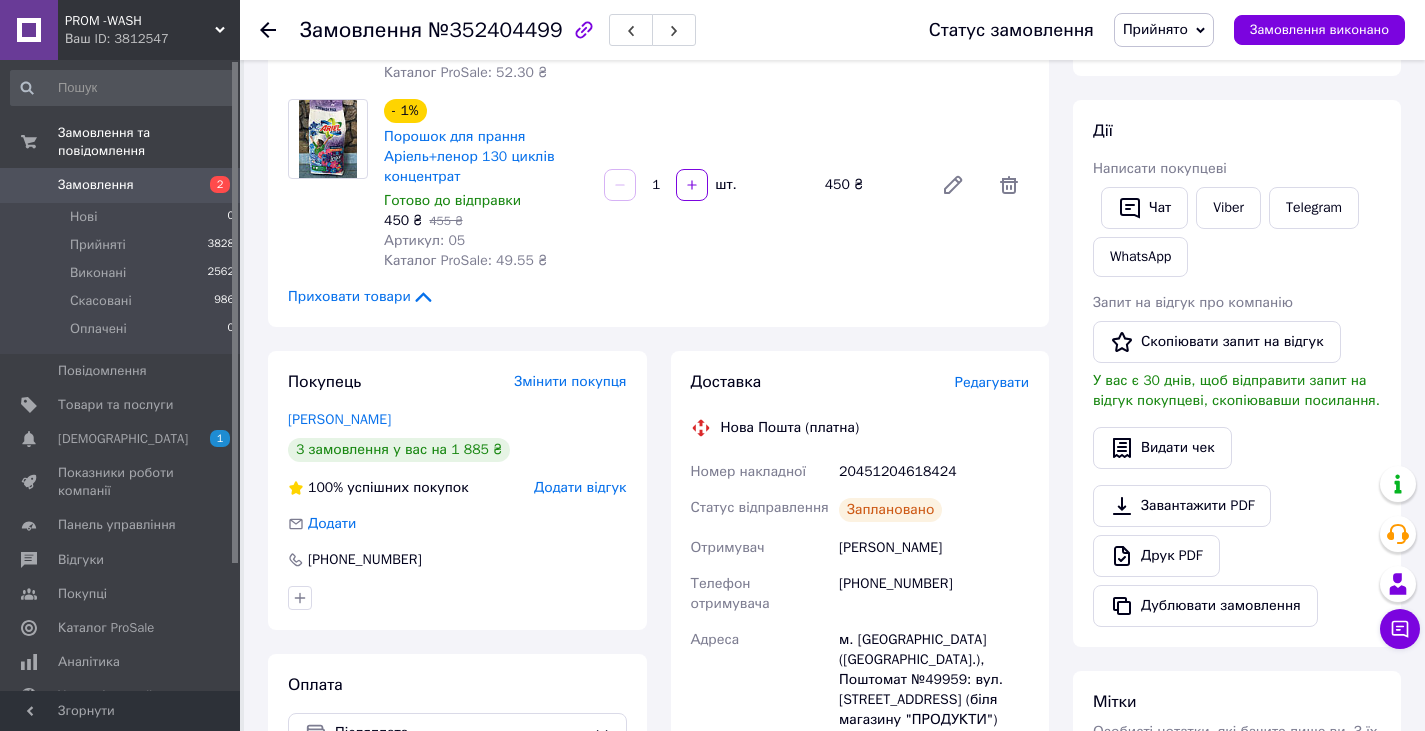 click on "Мітки Особисті нотатки, які бачите лише ви. З їх допомогою можна фільтрувати замовлення" at bounding box center (1237, 756) 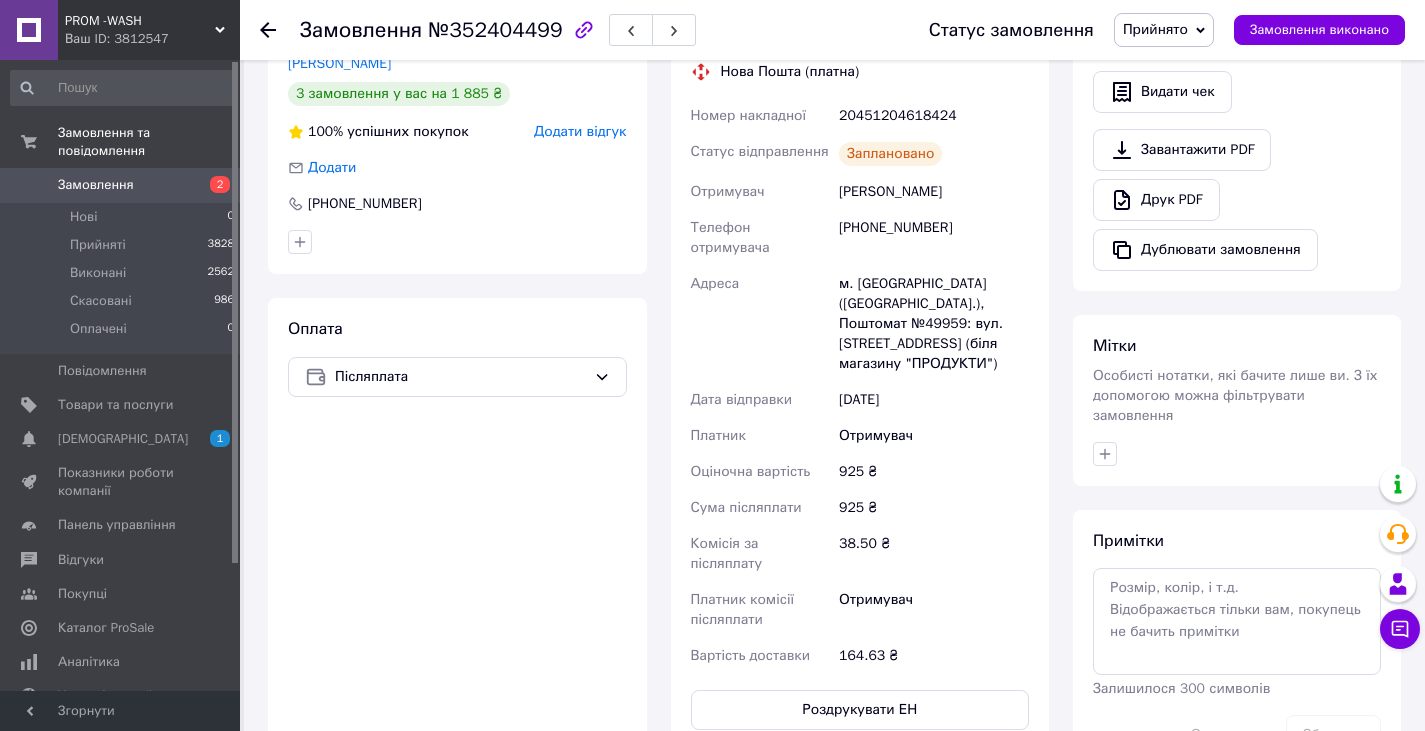 scroll, scrollTop: 700, scrollLeft: 0, axis: vertical 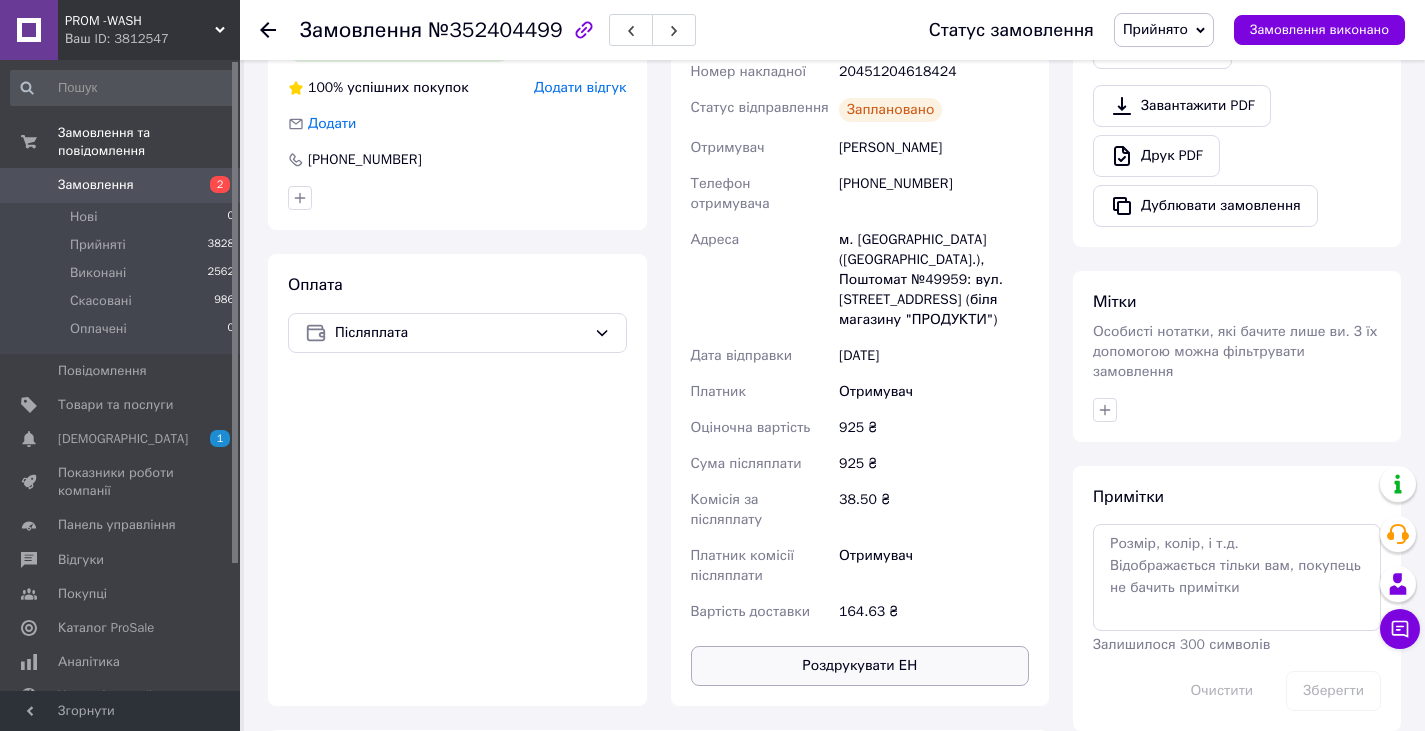 click on "Роздрукувати ЕН" at bounding box center [860, 666] 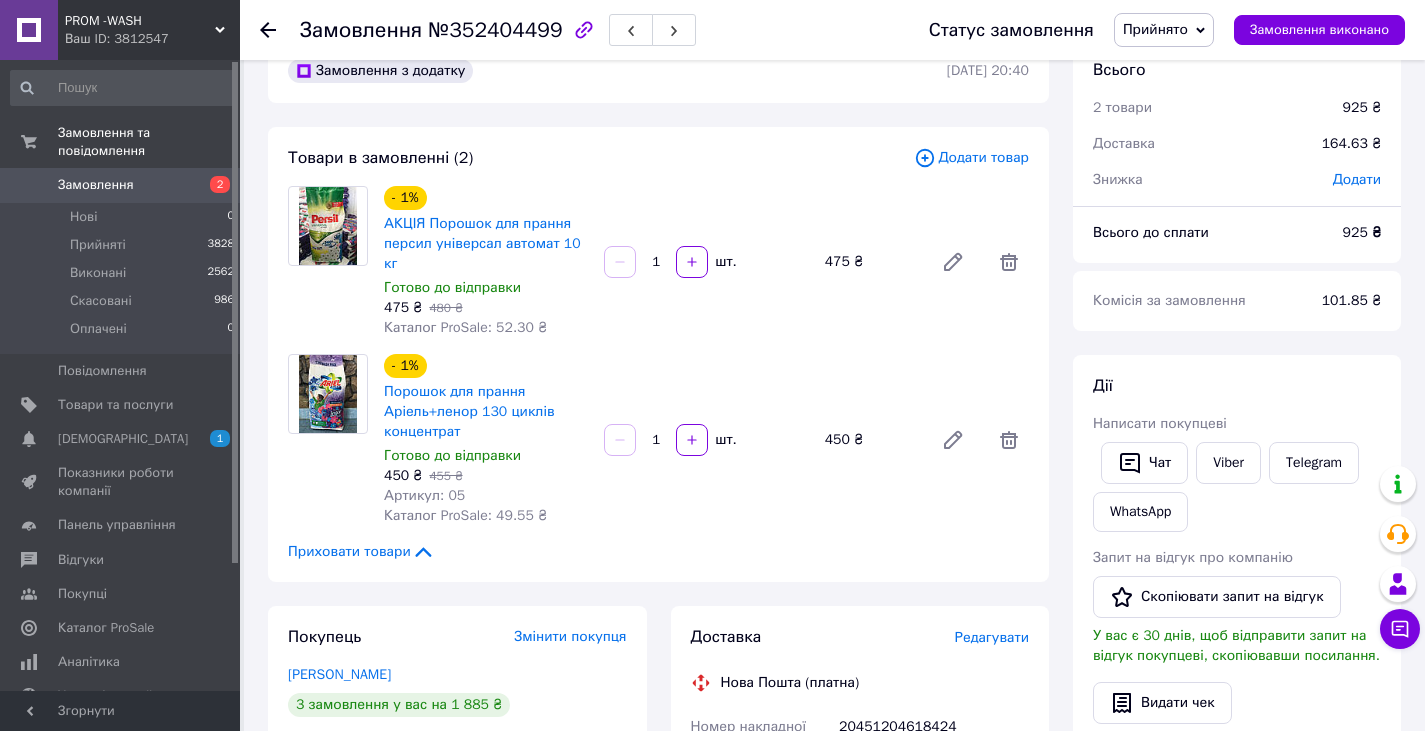 scroll, scrollTop: 100, scrollLeft: 0, axis: vertical 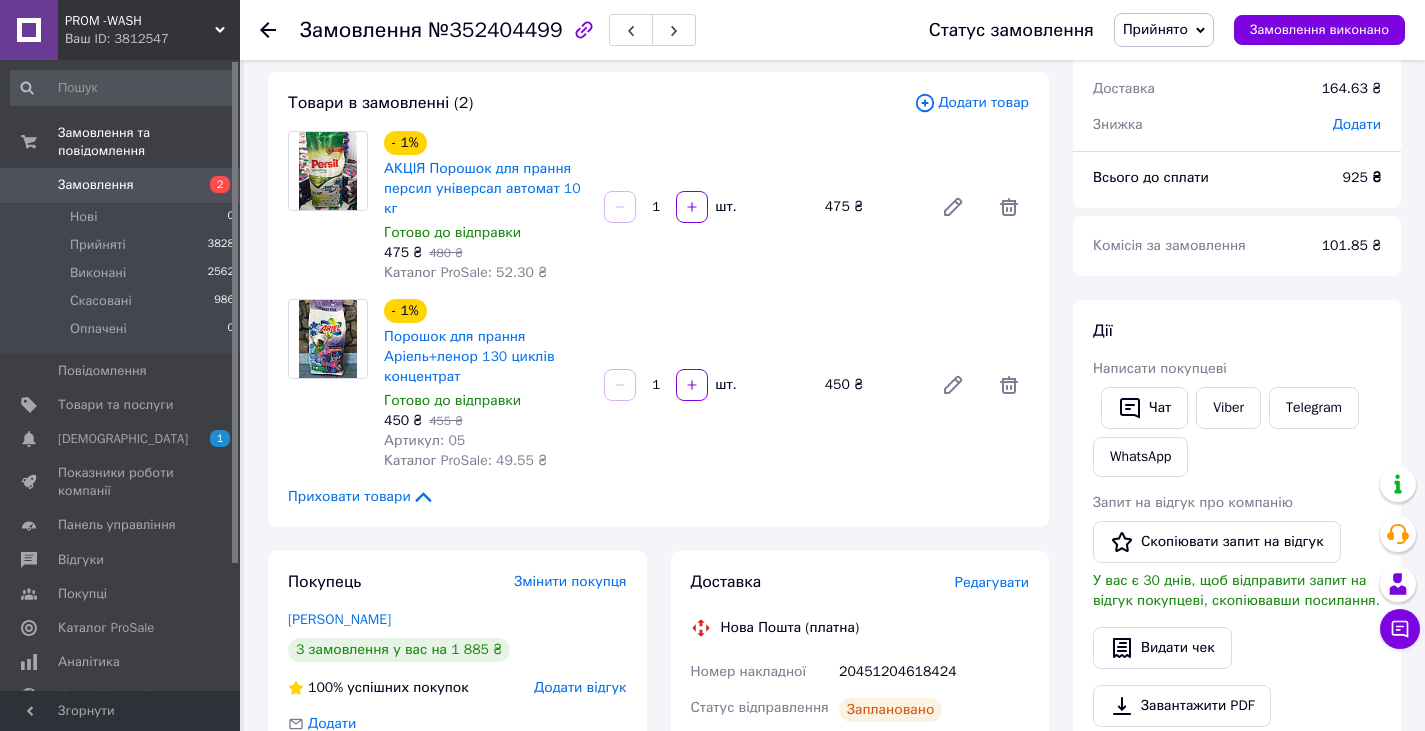 click 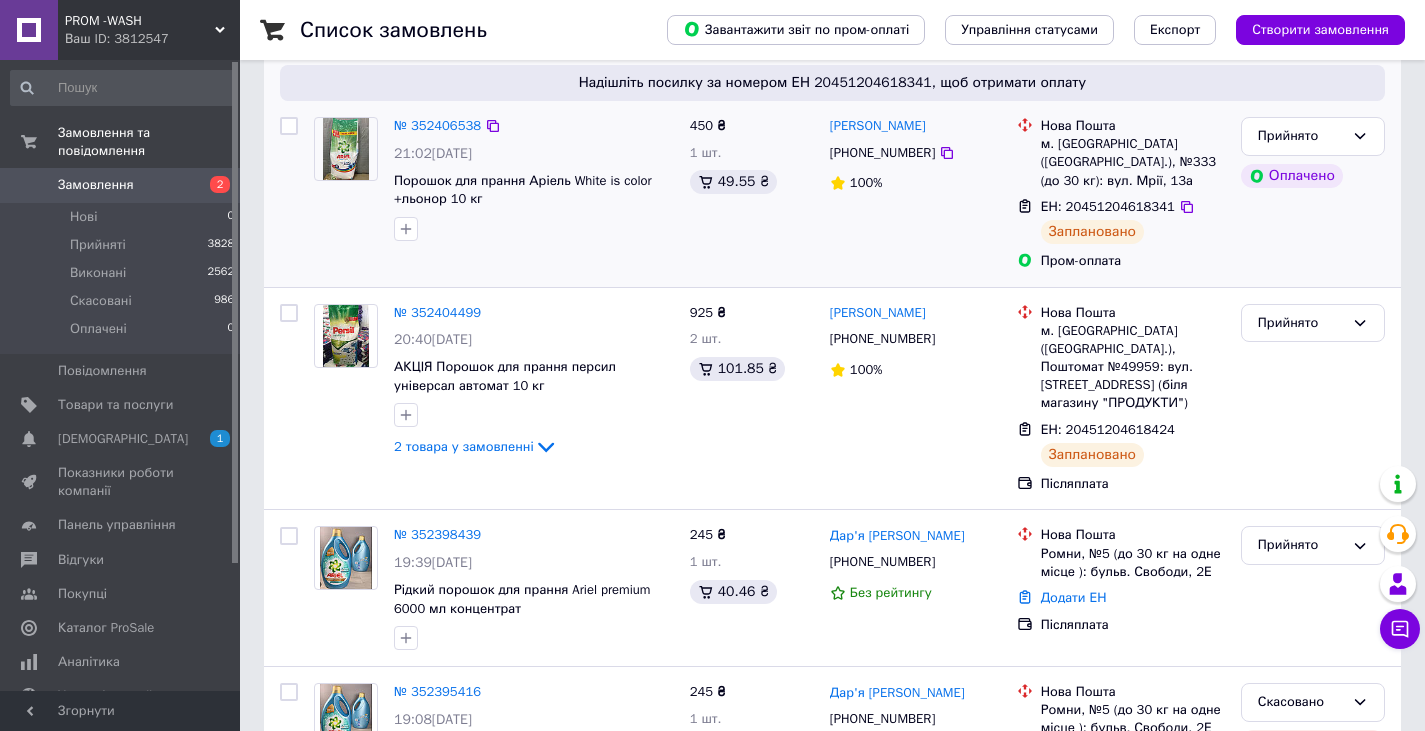 scroll, scrollTop: 600, scrollLeft: 0, axis: vertical 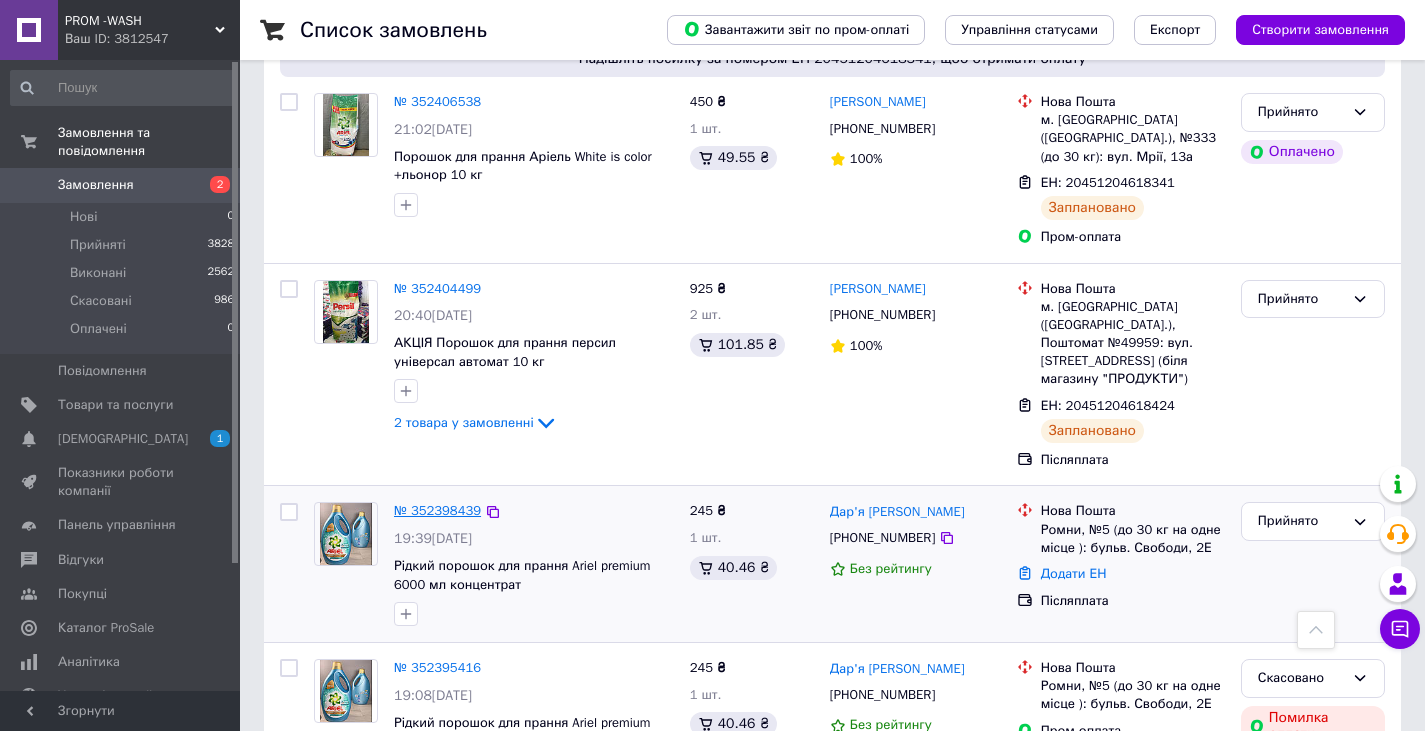 click on "№ 352398439" at bounding box center (437, 510) 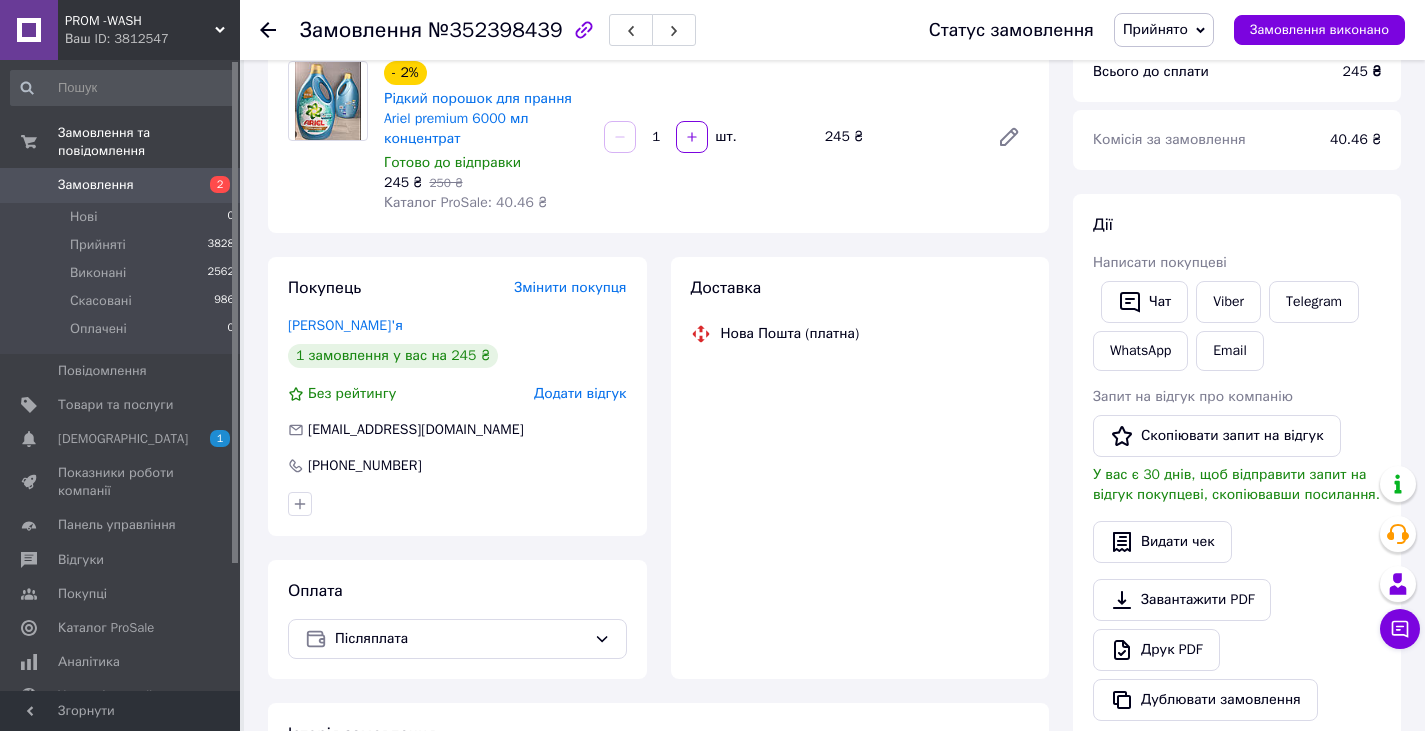 scroll, scrollTop: 600, scrollLeft: 0, axis: vertical 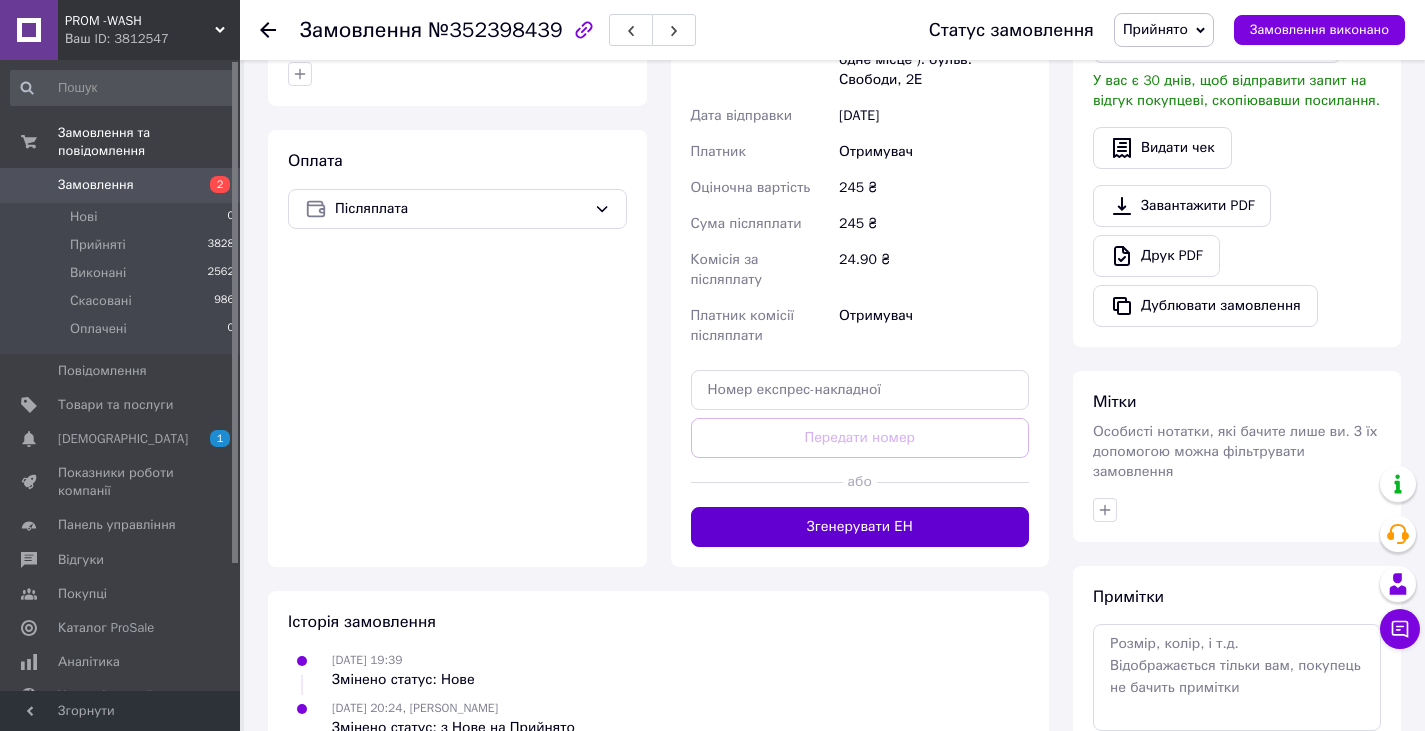 click on "Згенерувати ЕН" at bounding box center (860, 527) 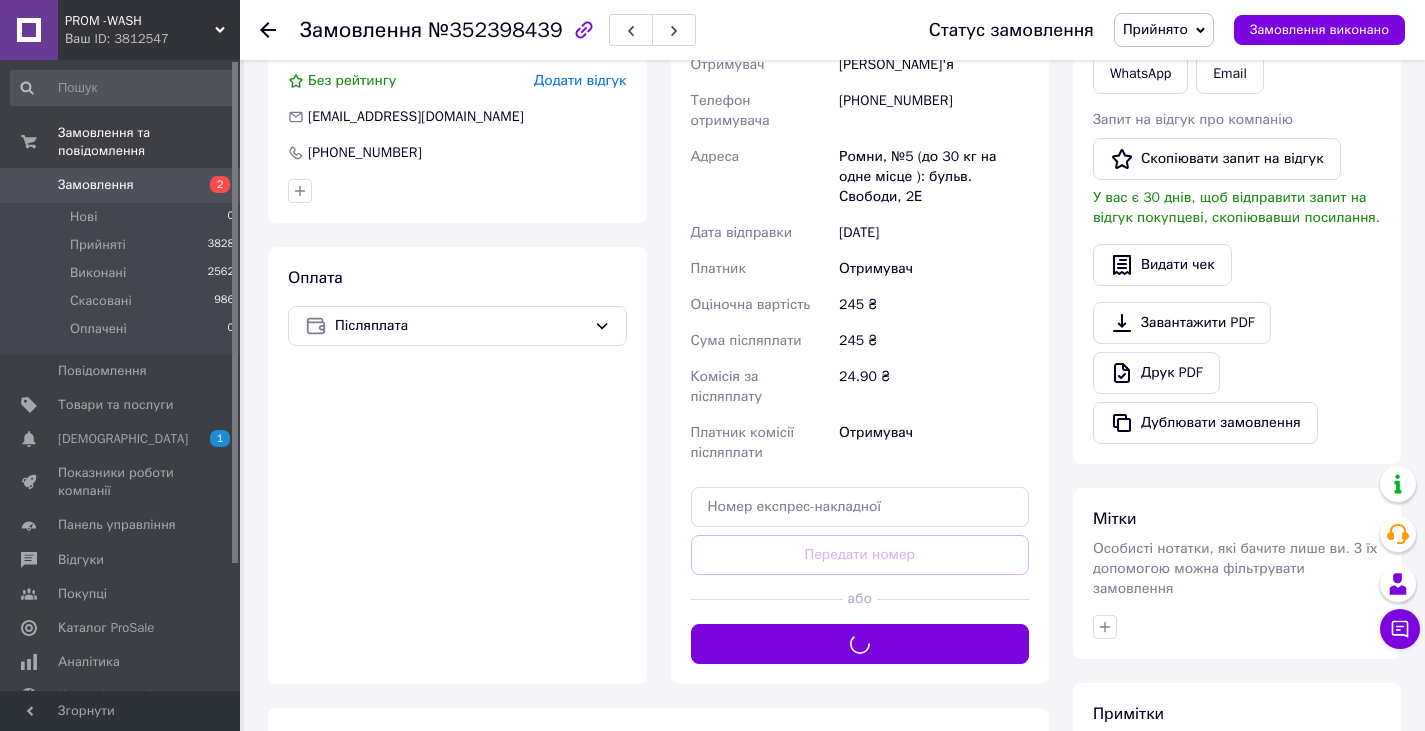 scroll, scrollTop: 100, scrollLeft: 0, axis: vertical 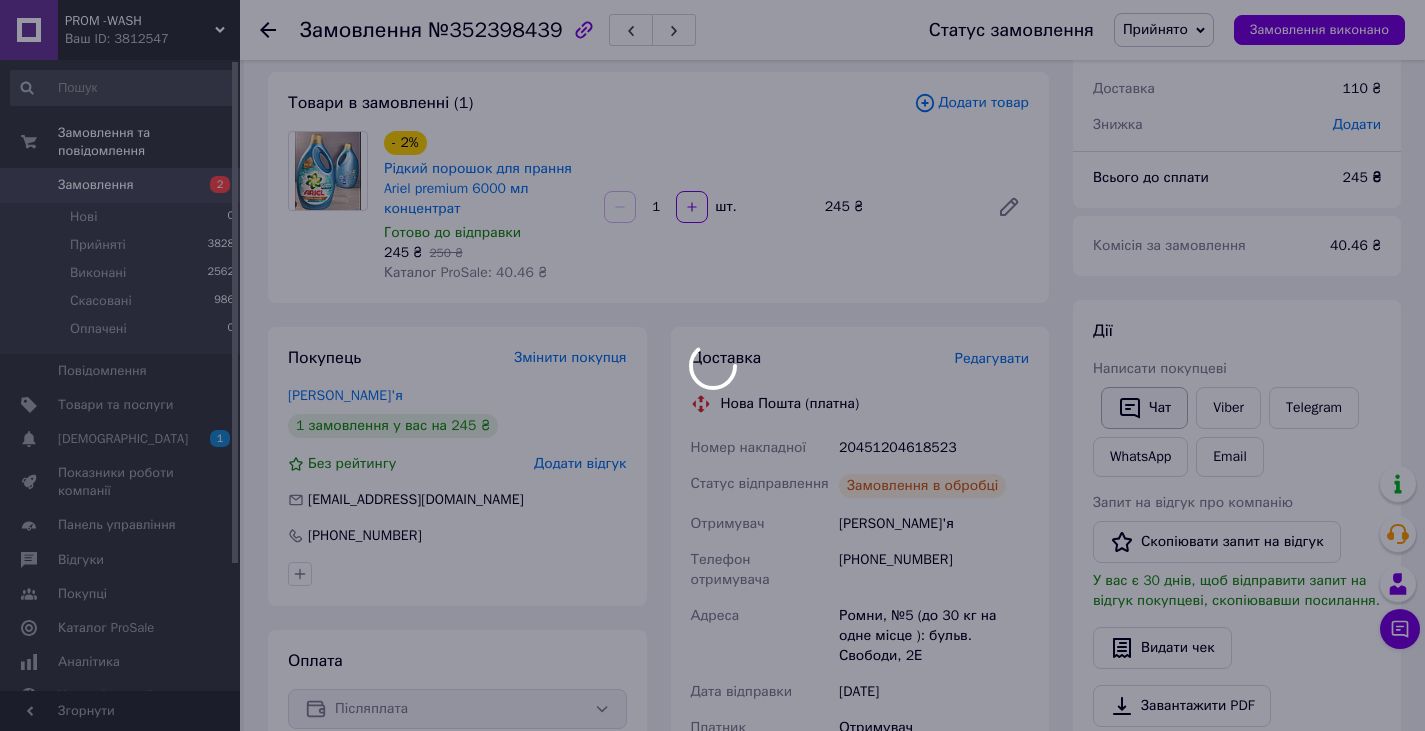 click on "PROM -WASH Ваш ID: 3812547 Сайт PROM -WASH Кабінет покупця Перевірити стан системи Сторінка на порталі івамивачсм Довідка Вийти Замовлення та повідомлення Замовлення 2 Нові 0 Прийняті 3828 Виконані 2562 Скасовані 986 Оплачені 0 Повідомлення 0 Товари та послуги Сповіщення 1 0 Показники роботи компанії Панель управління Відгуки Покупці Каталог ProSale Аналітика Управління сайтом Гаманець компанії [PERSON_NAME] Тарифи та рахунки Prom мікс 1 000 Згорнути
Замовлення №352398439 Статус замовлення Прийнято [PERSON_NAME]" at bounding box center [712, 627] 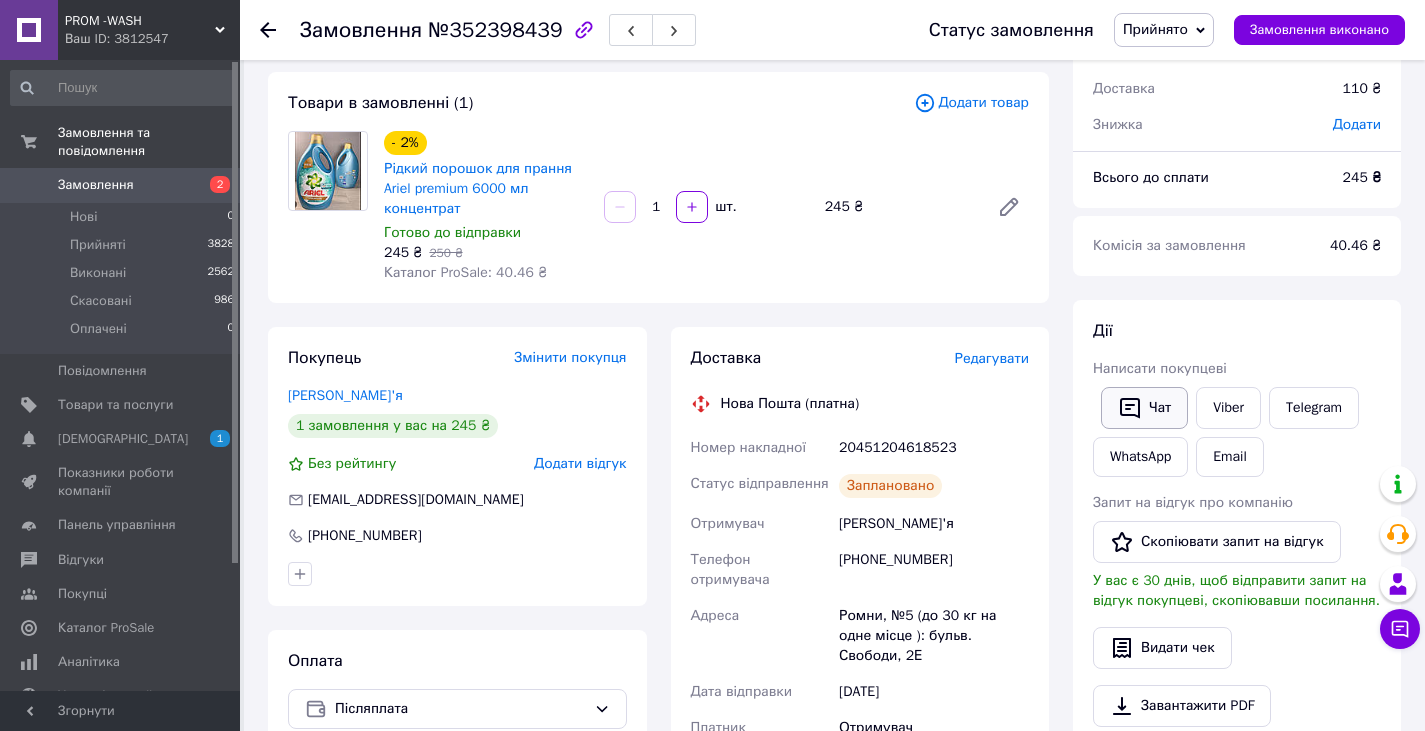 click on "Чат" at bounding box center [1144, 408] 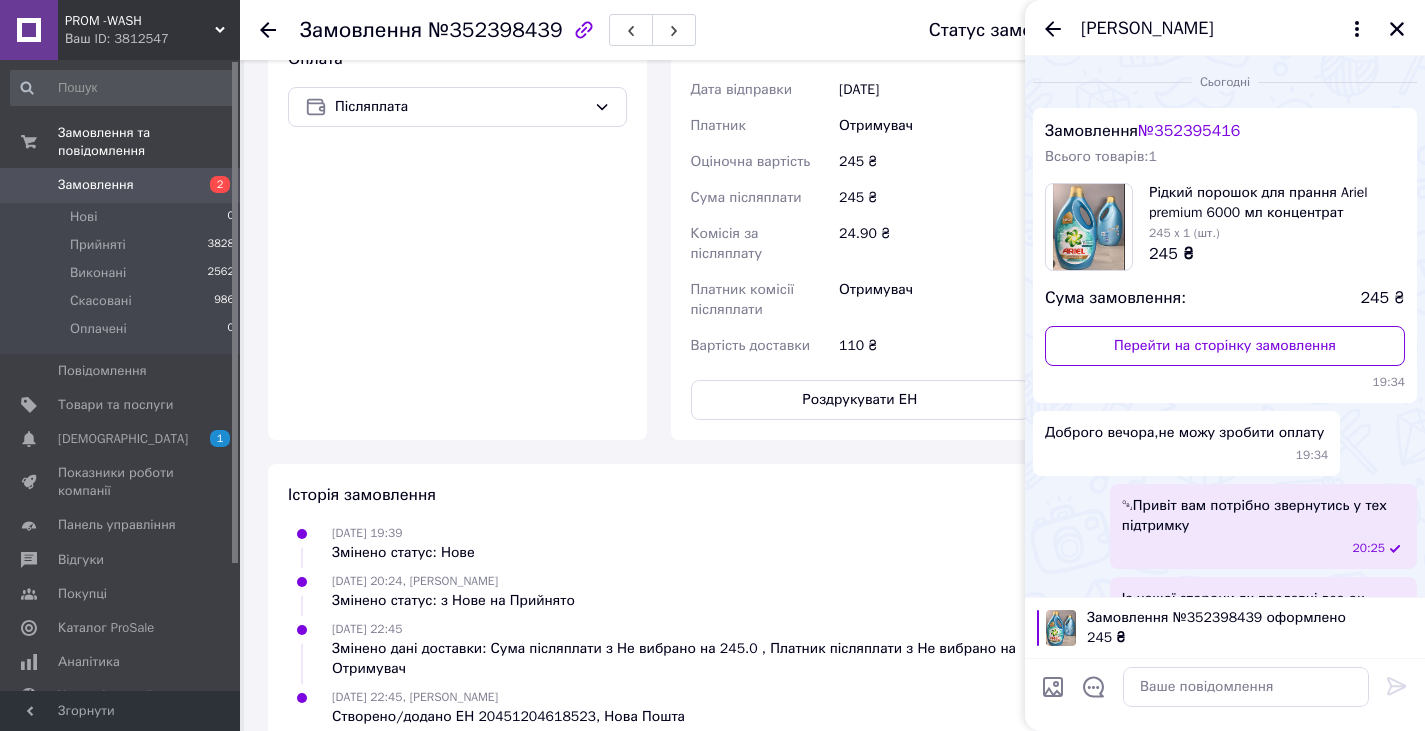 scroll, scrollTop: 704, scrollLeft: 0, axis: vertical 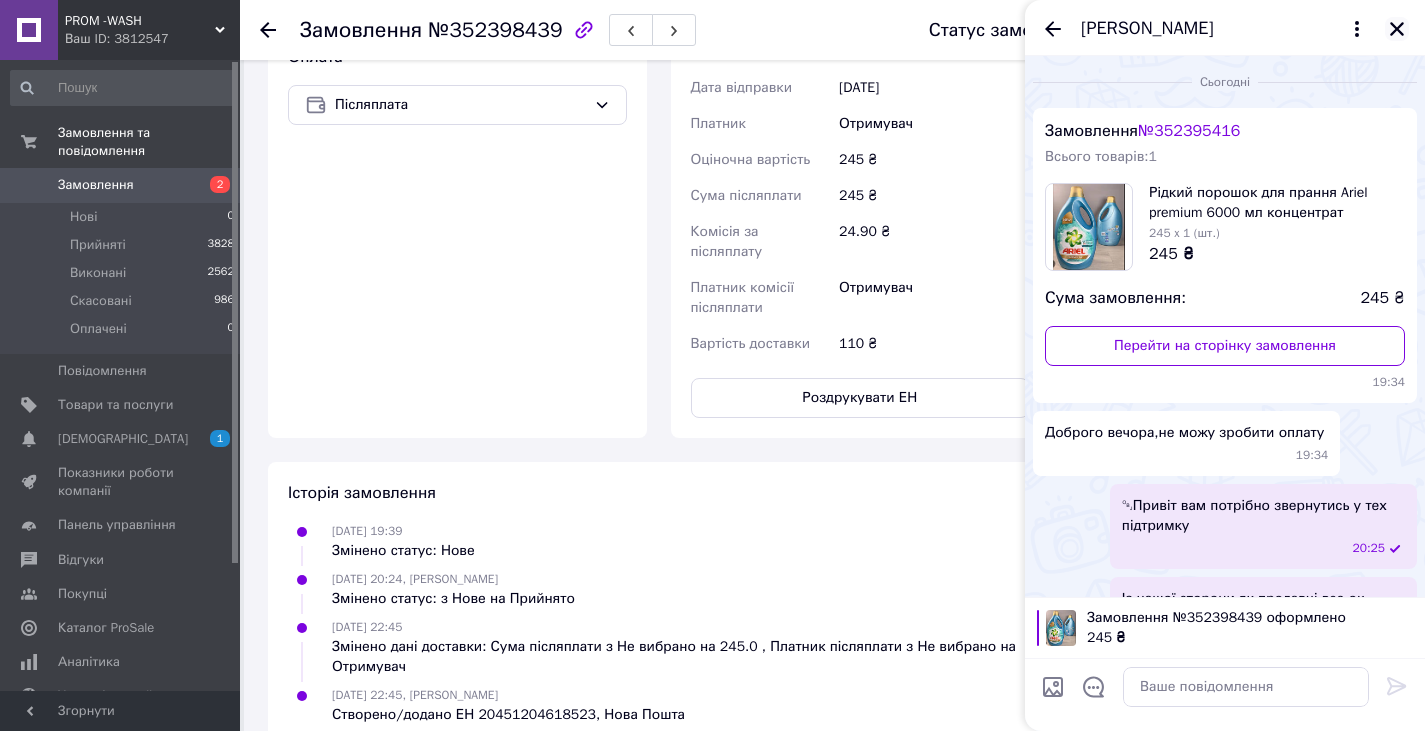 click 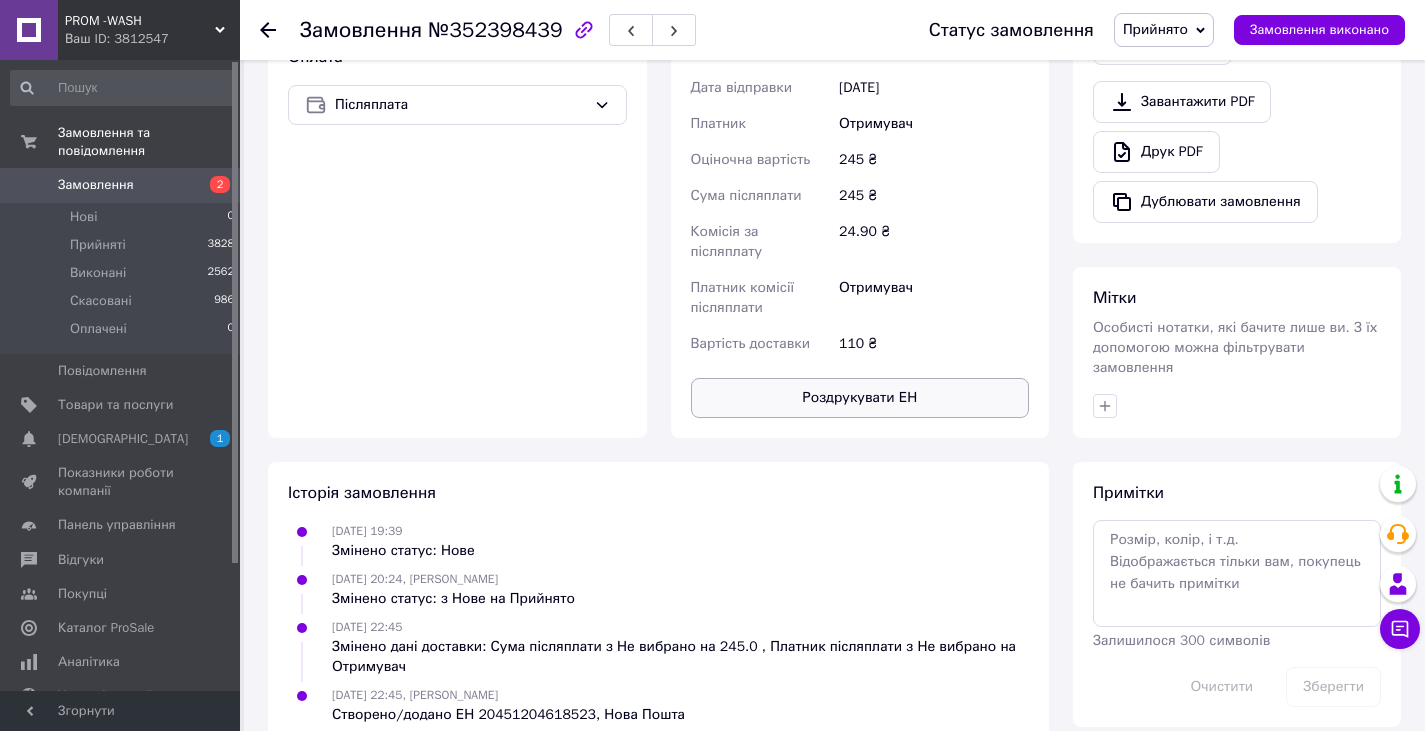 click on "Роздрукувати ЕН" at bounding box center [860, 398] 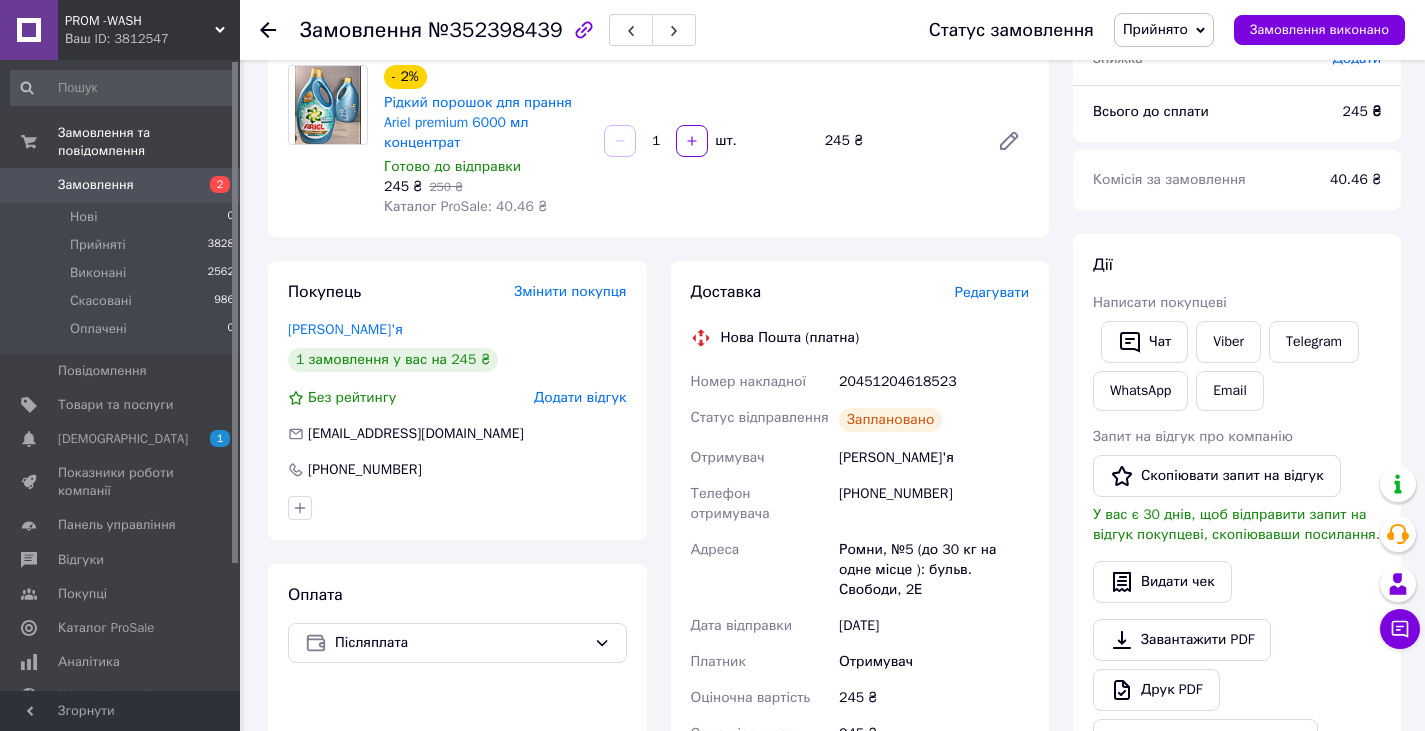 scroll, scrollTop: 104, scrollLeft: 0, axis: vertical 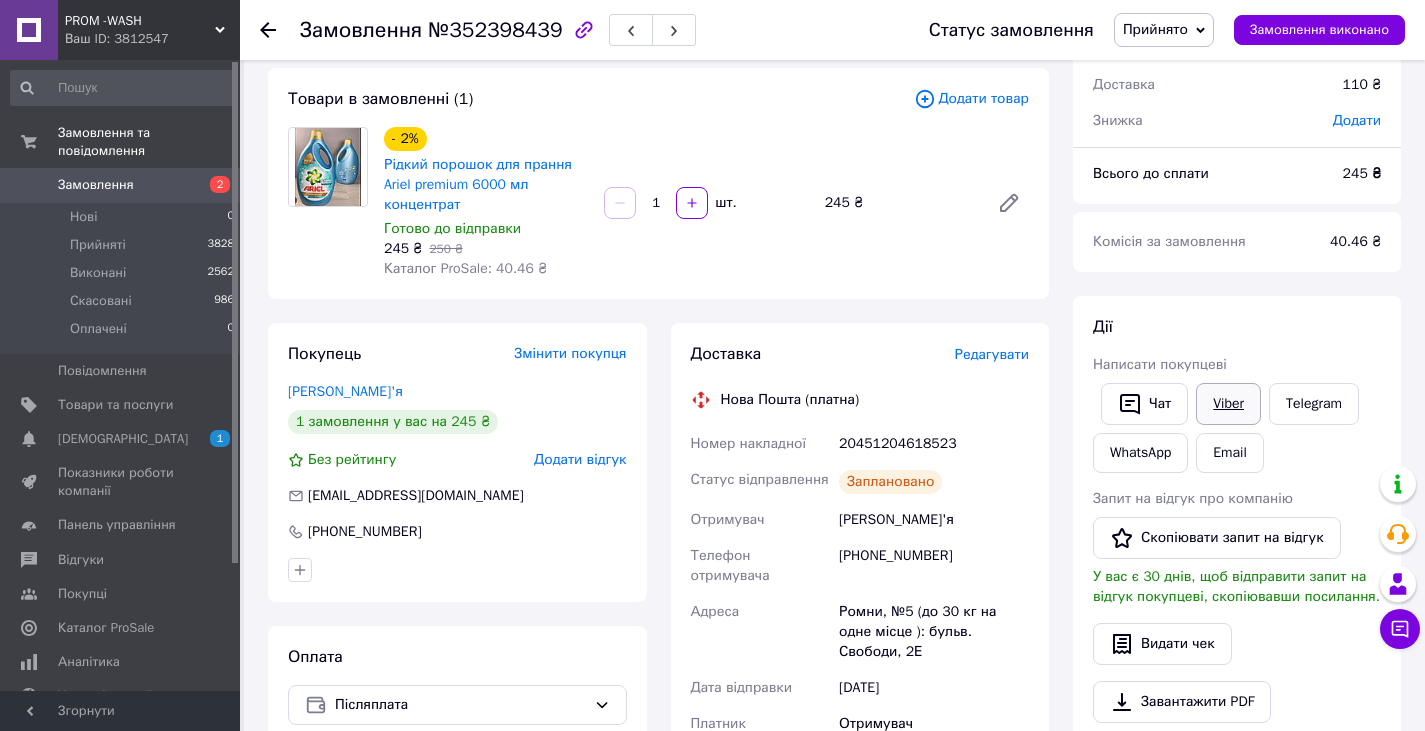 click on "Viber" at bounding box center (1228, 404) 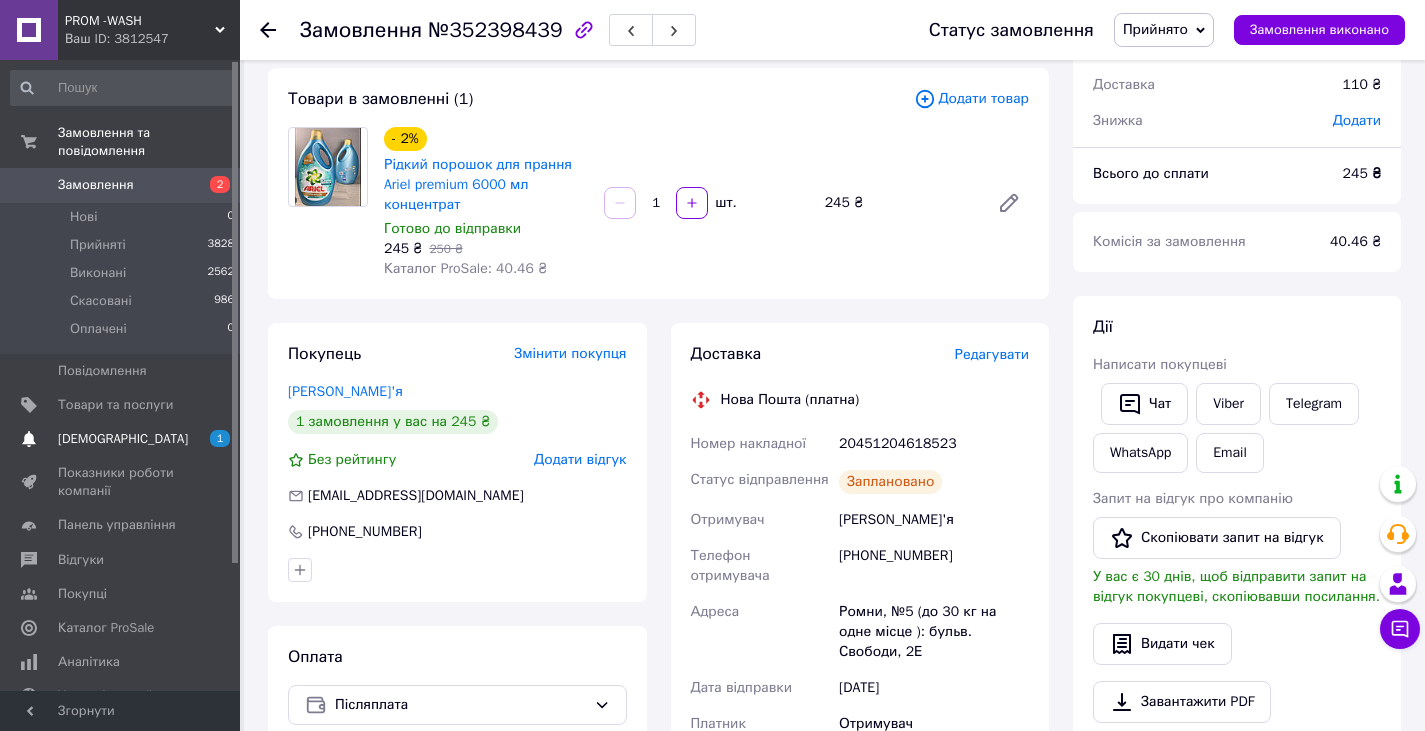click on "[DEMOGRAPHIC_DATA] 1 0" at bounding box center [123, 439] 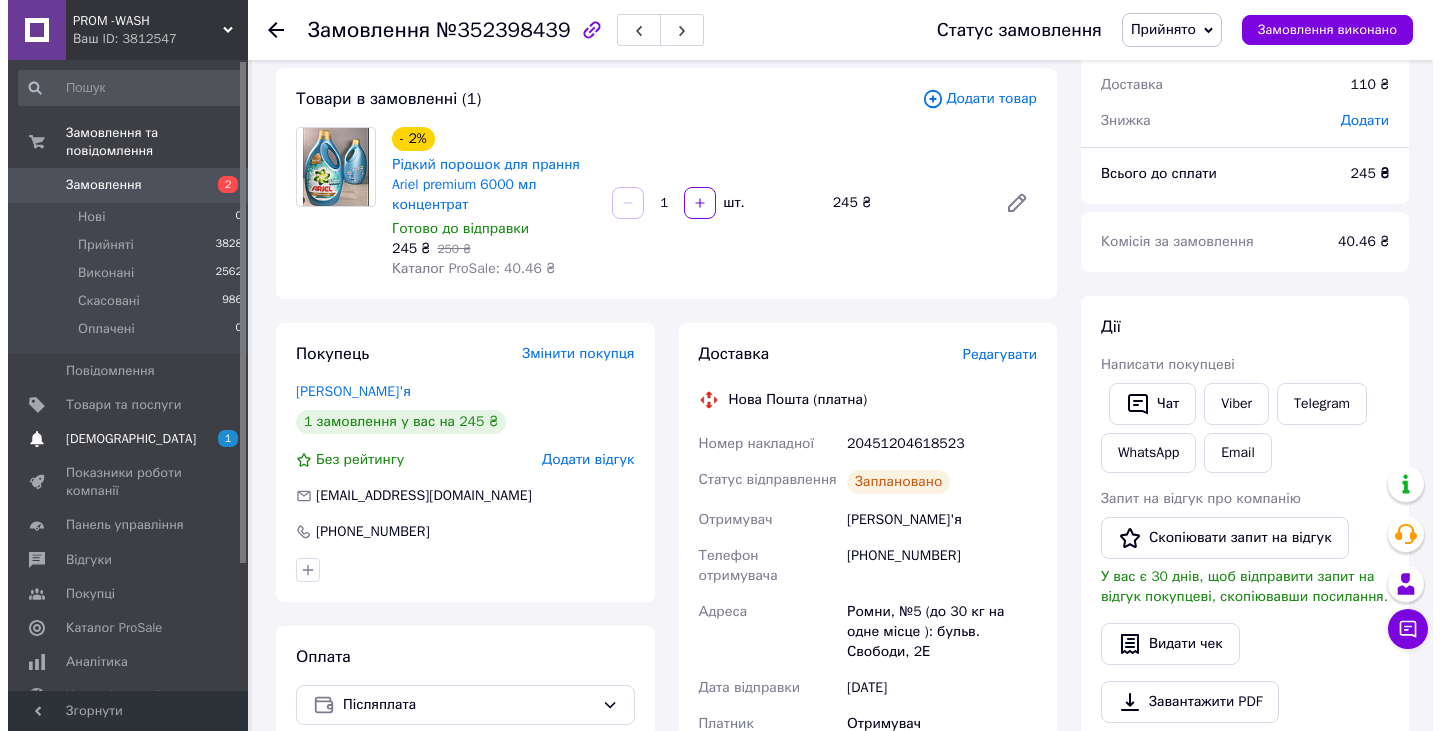 scroll, scrollTop: 0, scrollLeft: 0, axis: both 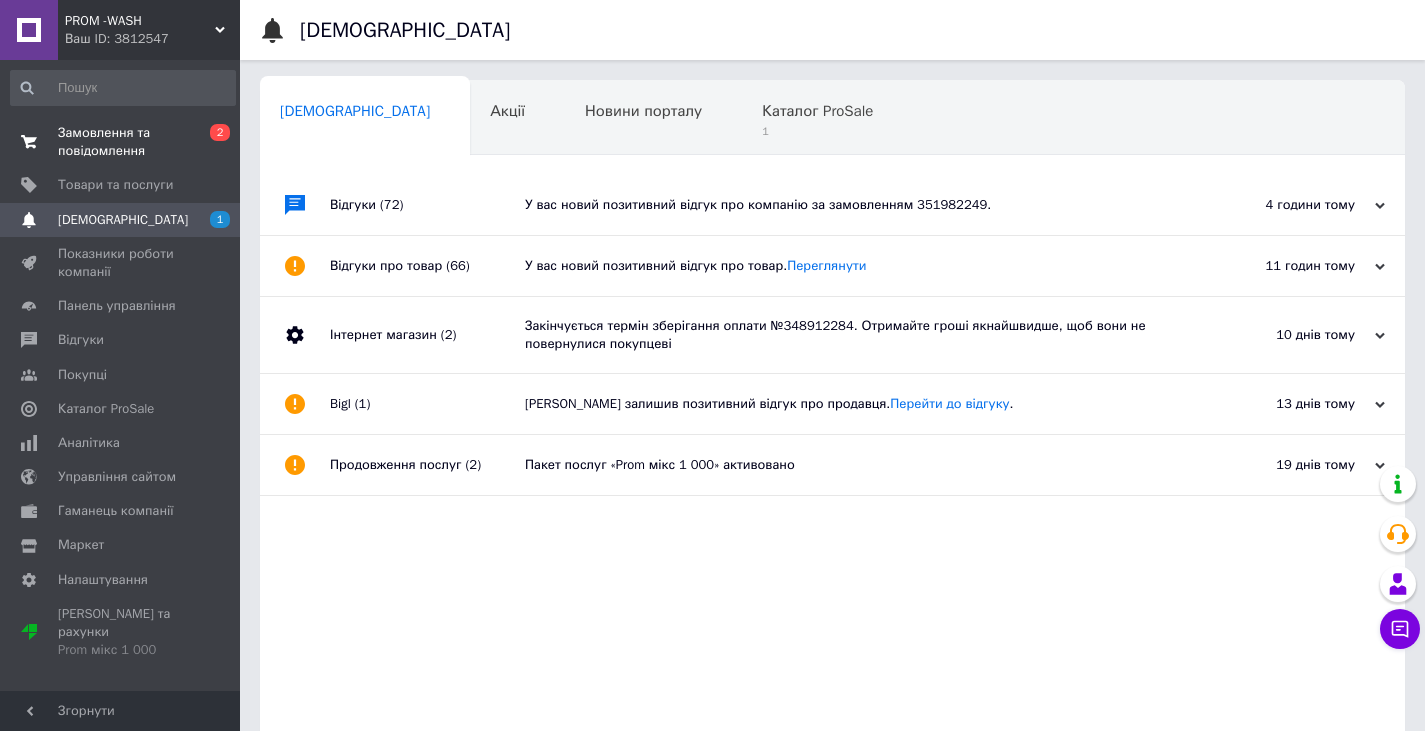 click on "Замовлення та повідомлення" at bounding box center (121, 142) 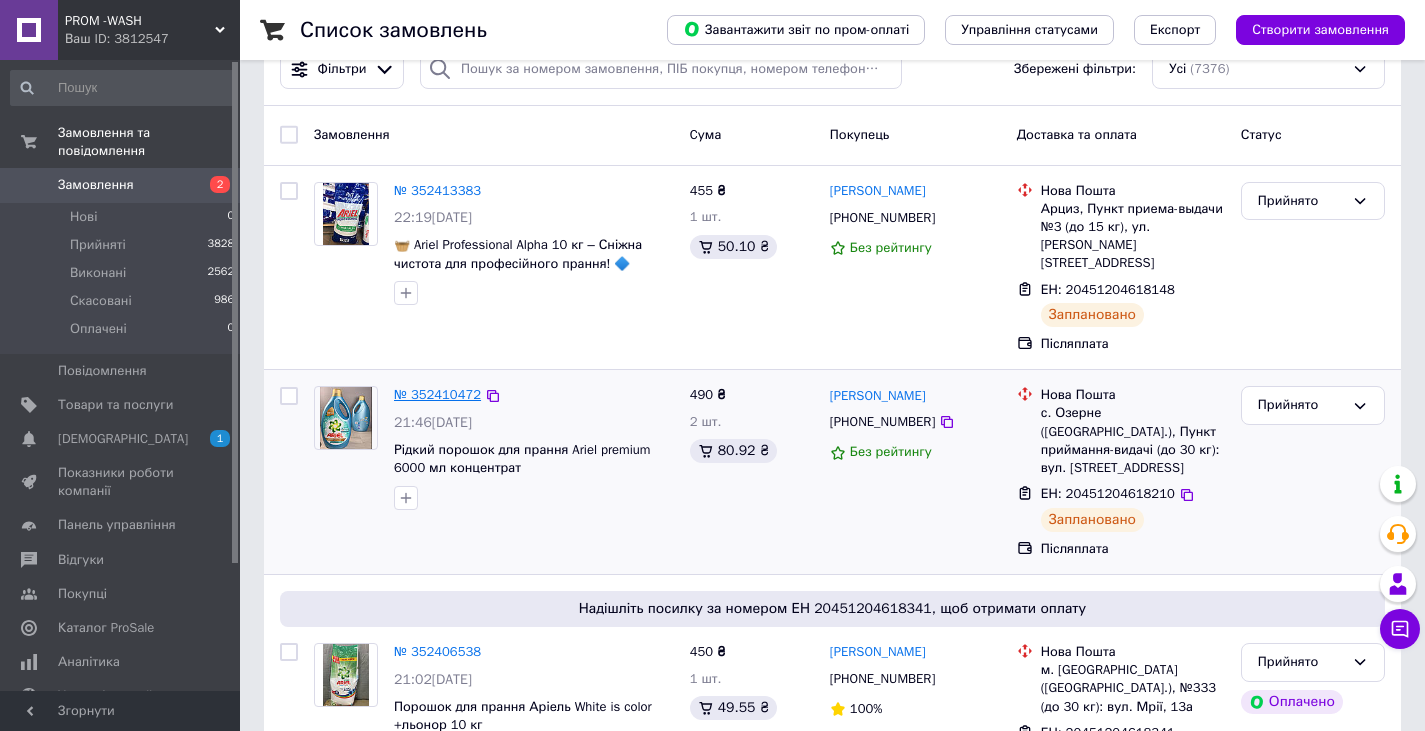 scroll, scrollTop: 500, scrollLeft: 0, axis: vertical 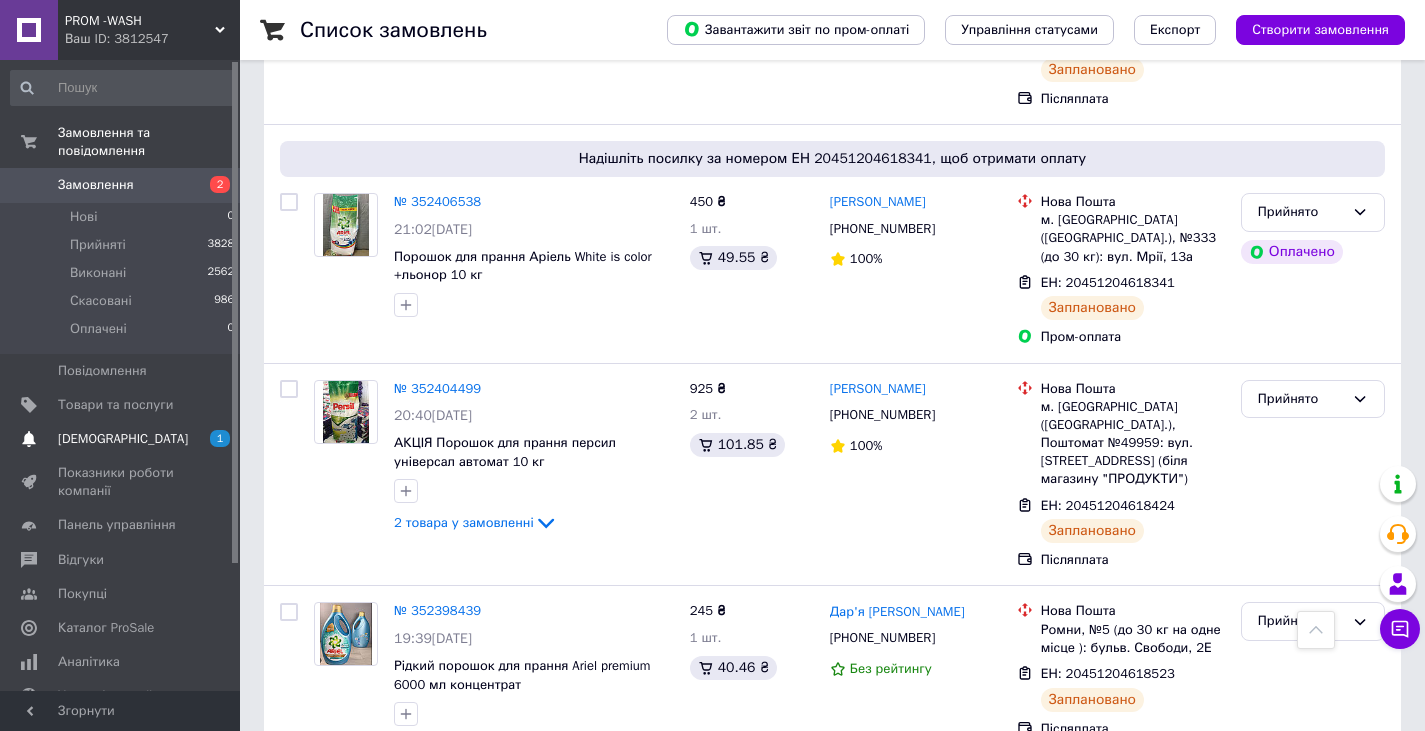 click on "[DEMOGRAPHIC_DATA] 1 0" at bounding box center [123, 439] 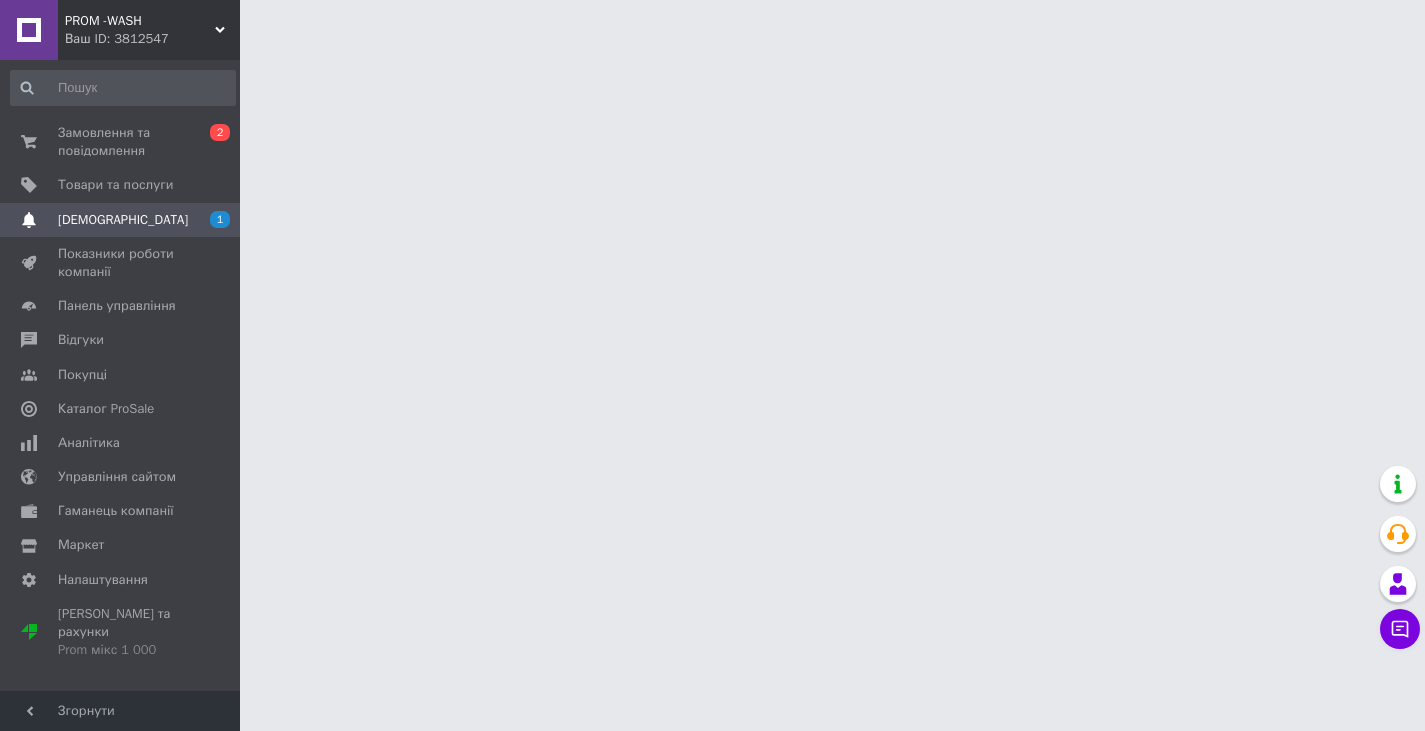 scroll, scrollTop: 0, scrollLeft: 0, axis: both 